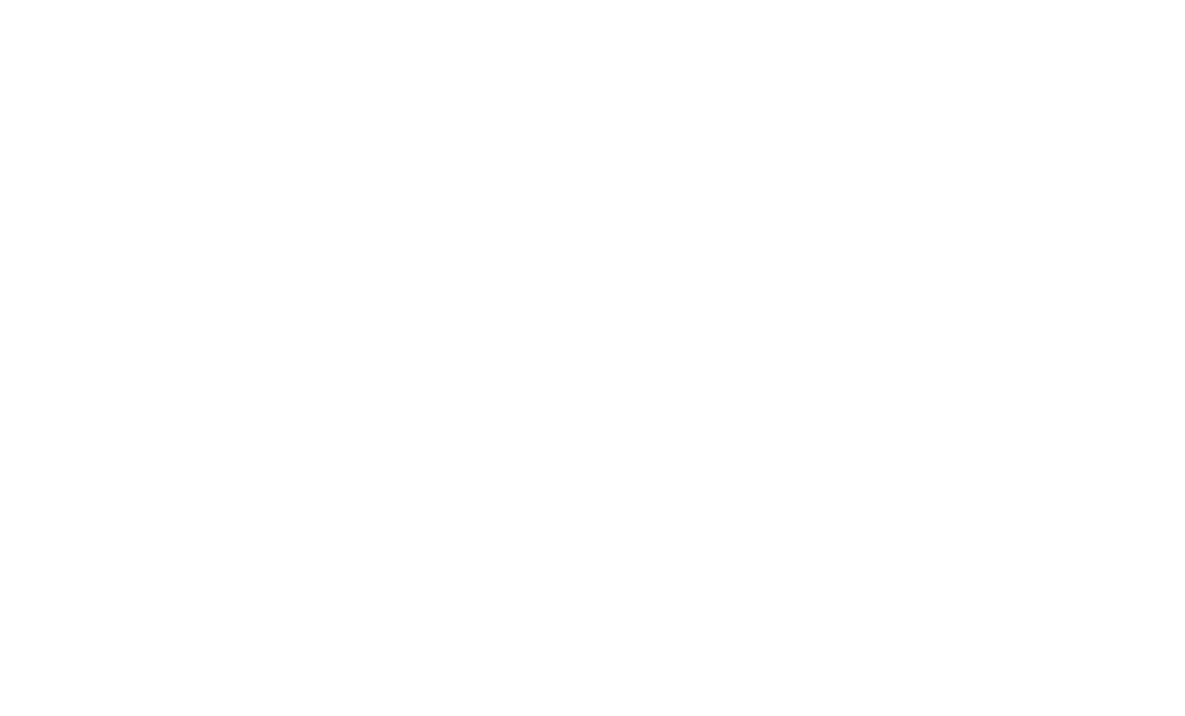 scroll, scrollTop: 0, scrollLeft: 0, axis: both 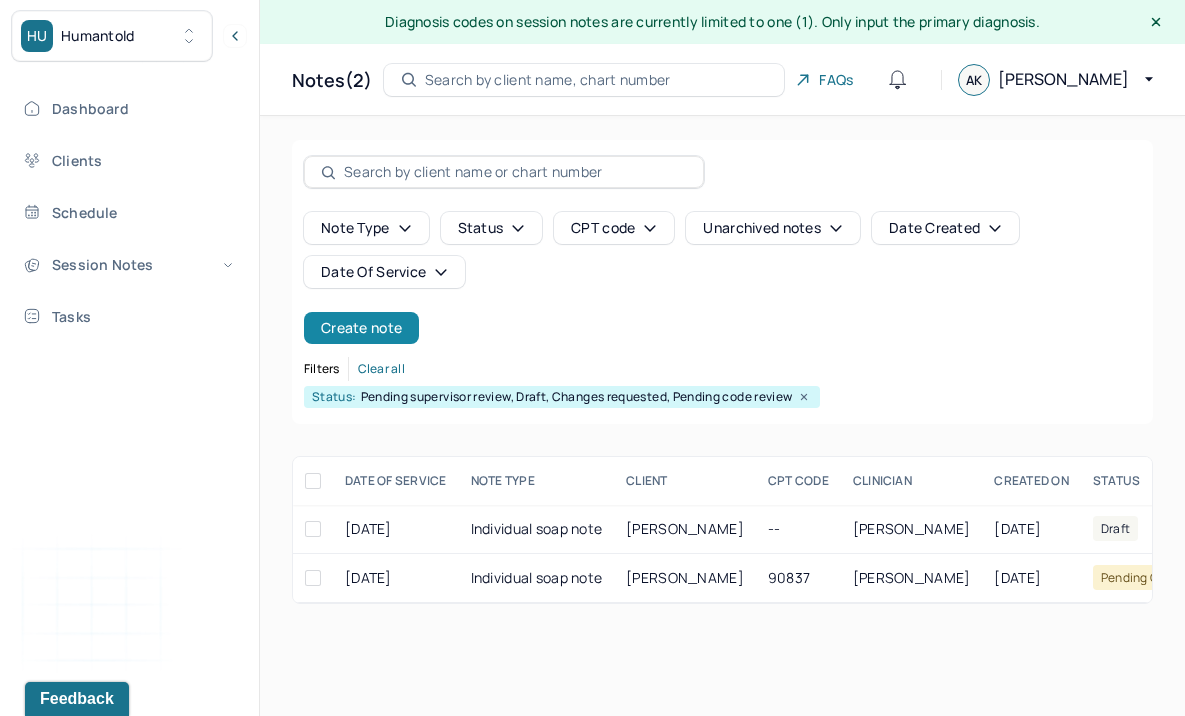 click on "Create note" at bounding box center [361, 328] 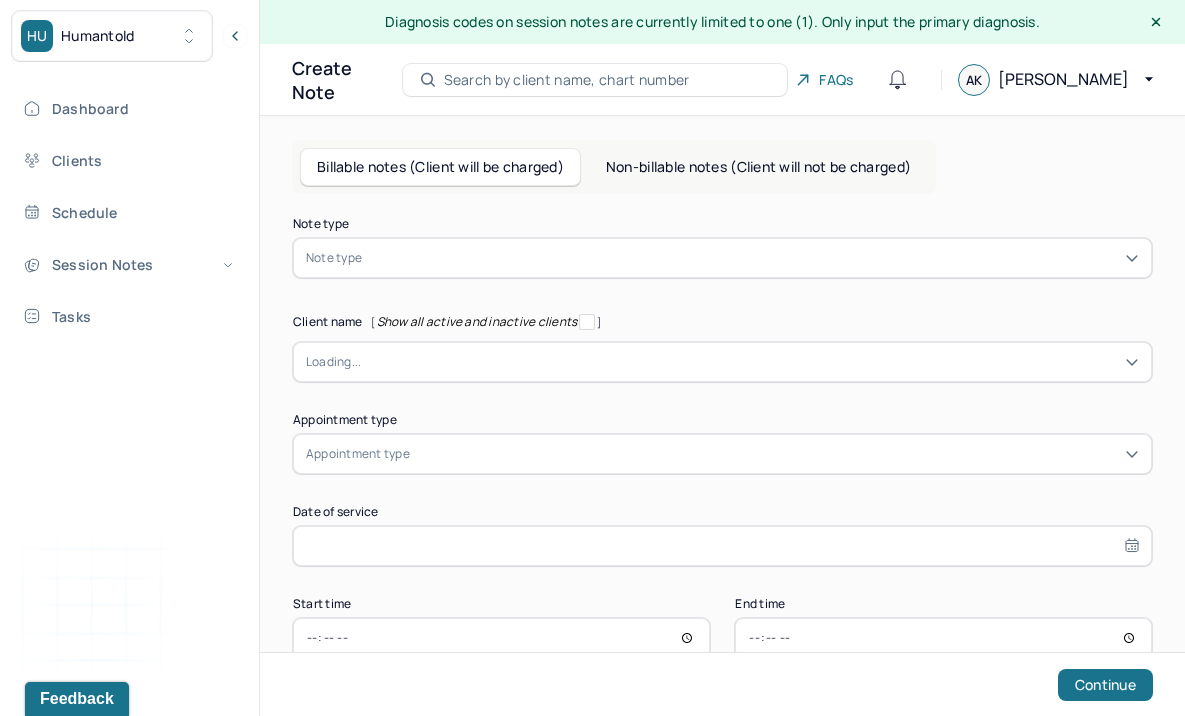 click at bounding box center [752, 258] 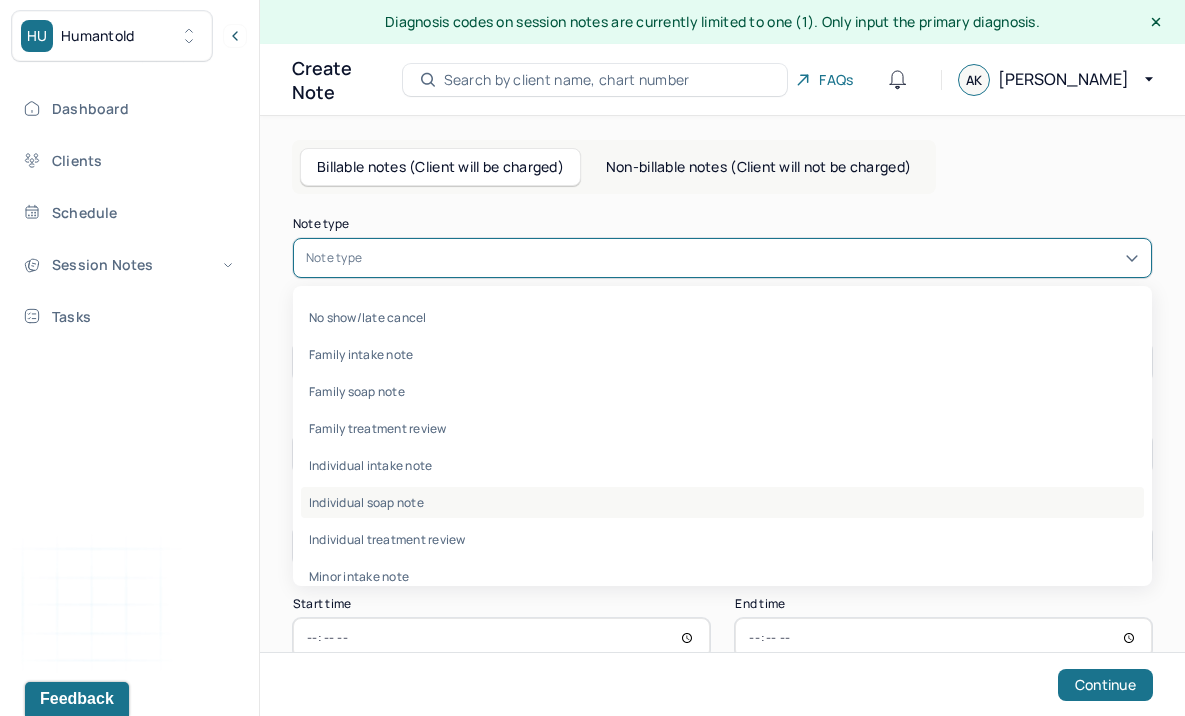 click on "Individual soap note" at bounding box center (722, 502) 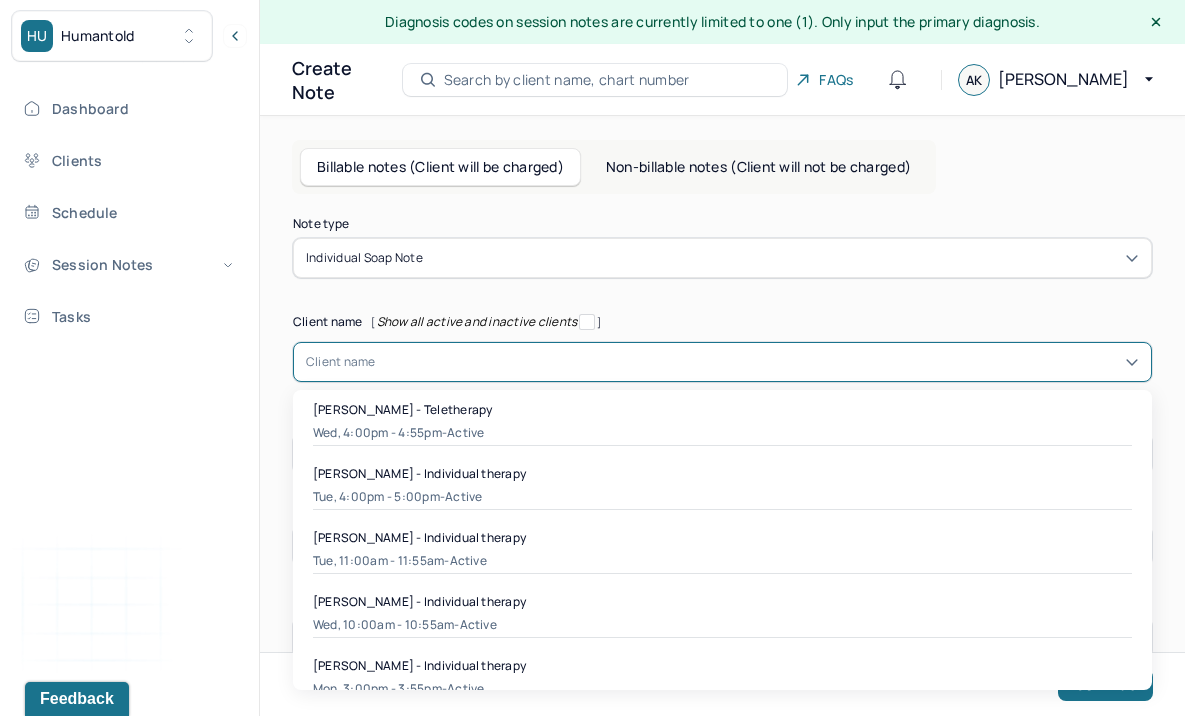 click at bounding box center (757, 362) 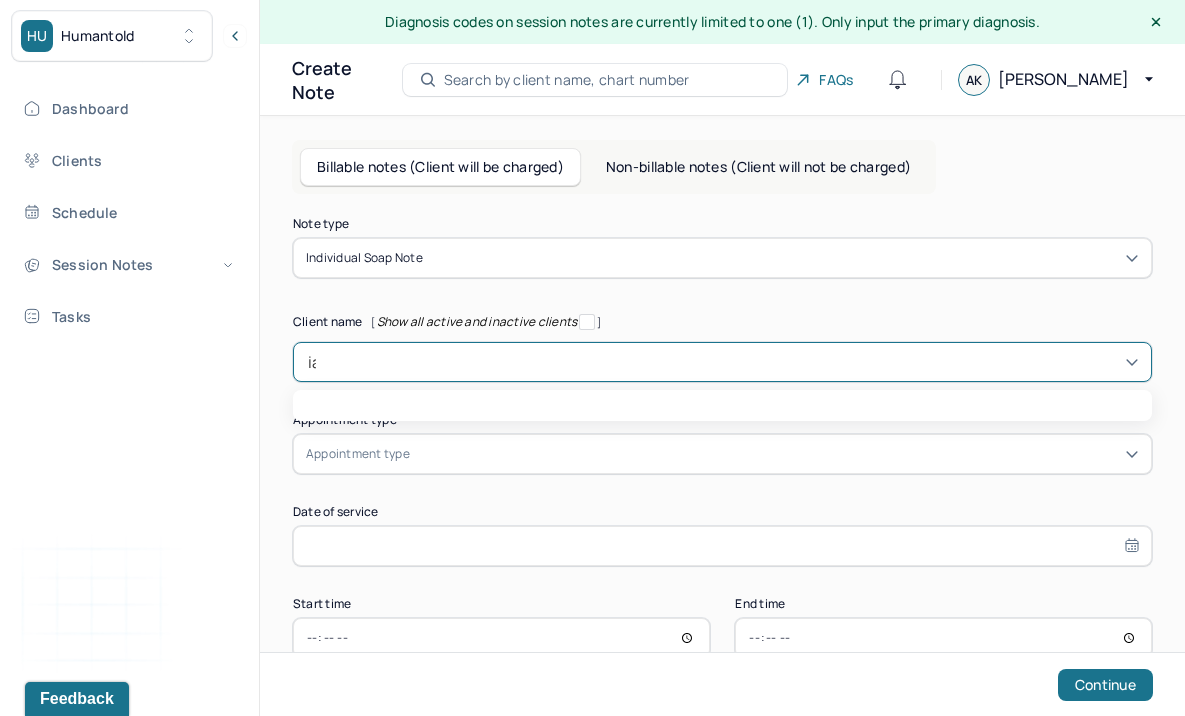 type on "[PERSON_NAME]" 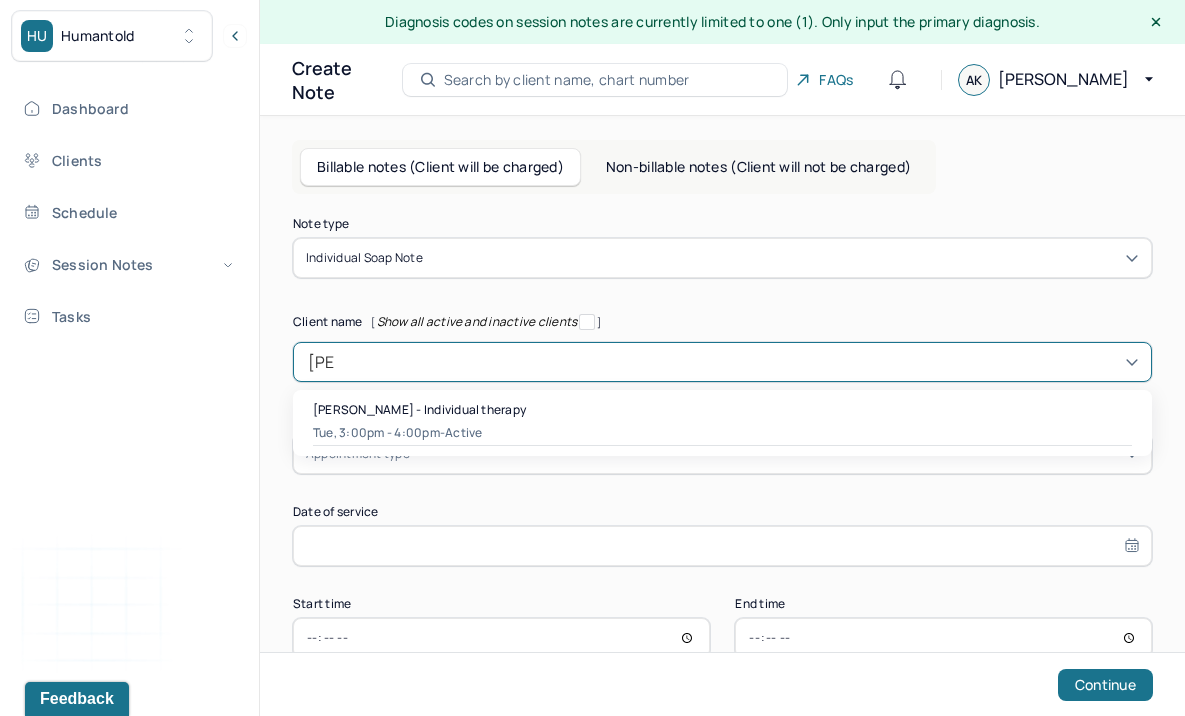 click on "Tue, 3:00pm - 4:00pm  -  active" at bounding box center (722, 433) 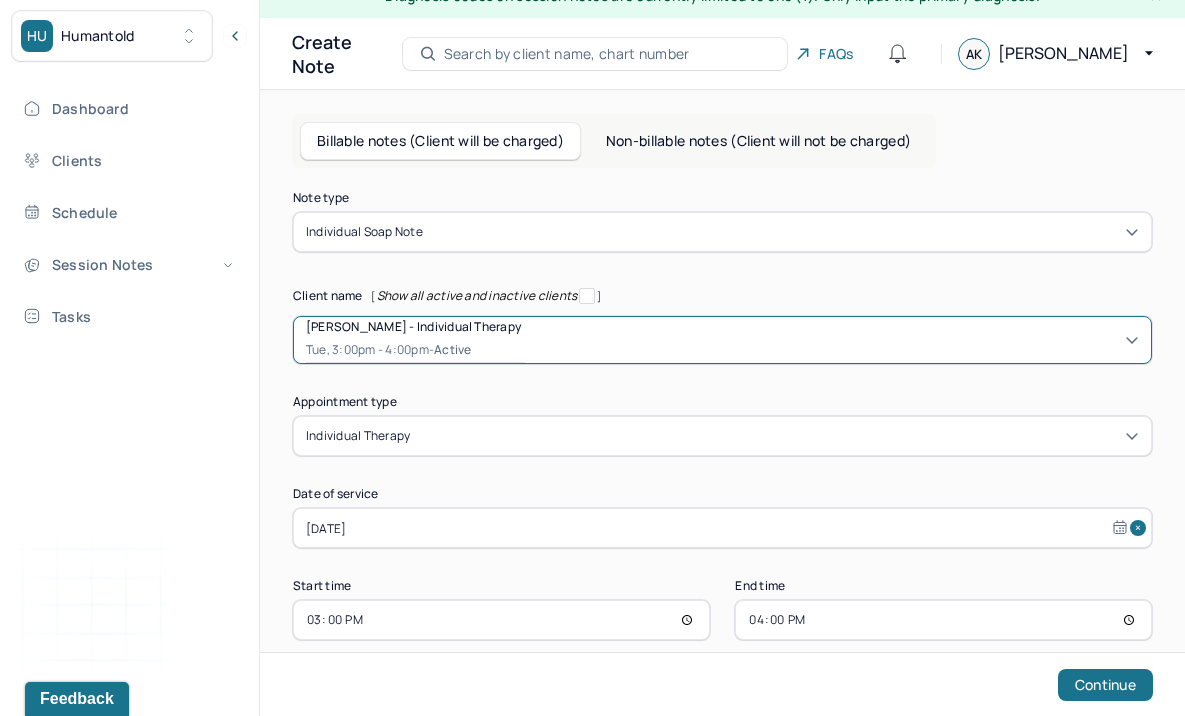 scroll, scrollTop: 55, scrollLeft: 0, axis: vertical 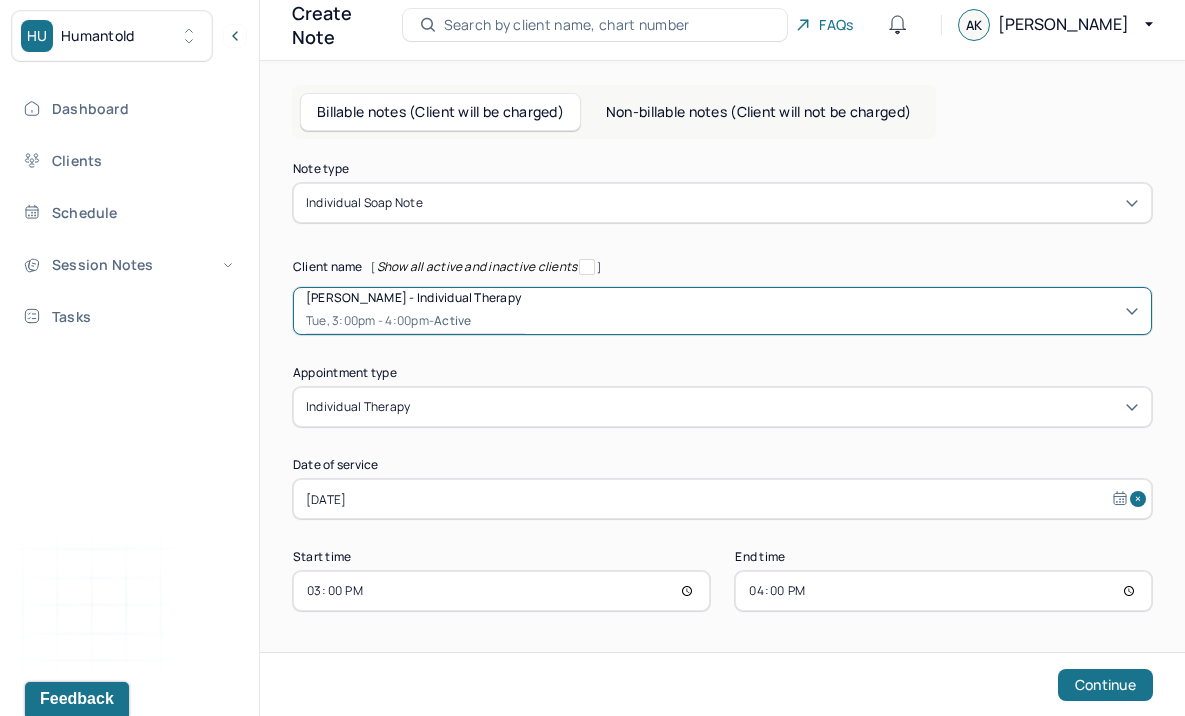 click on "15:00" at bounding box center [501, 591] 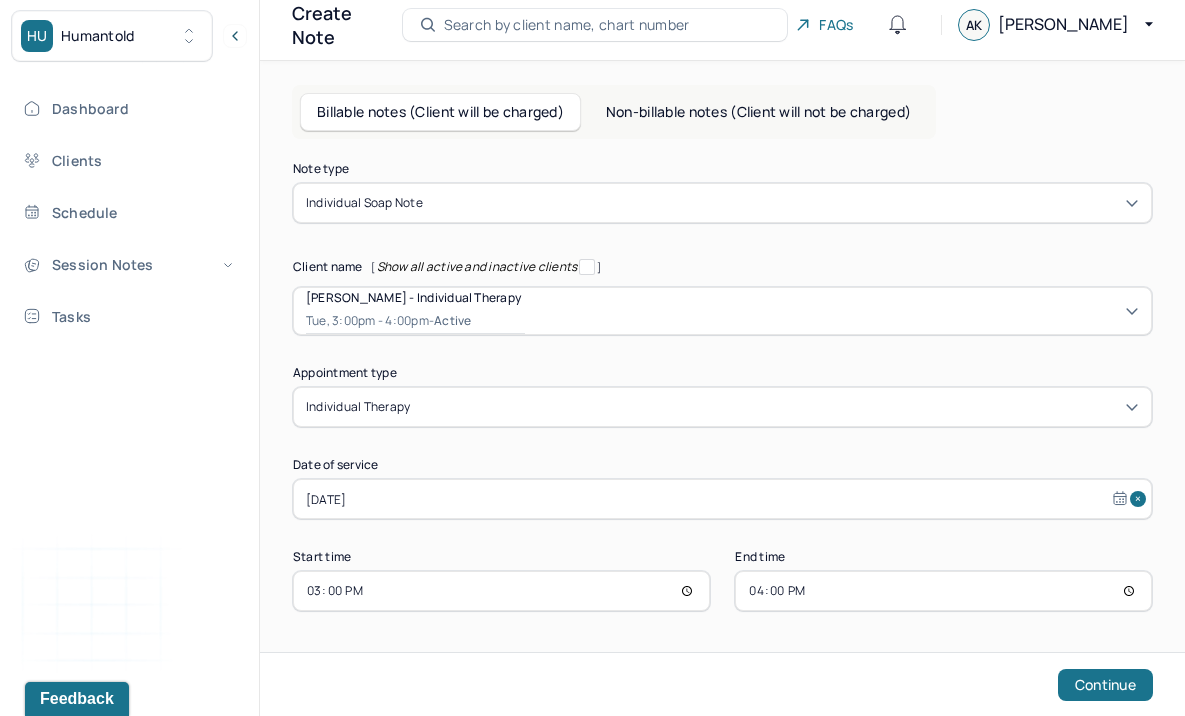 click on "16:00" at bounding box center (943, 591) 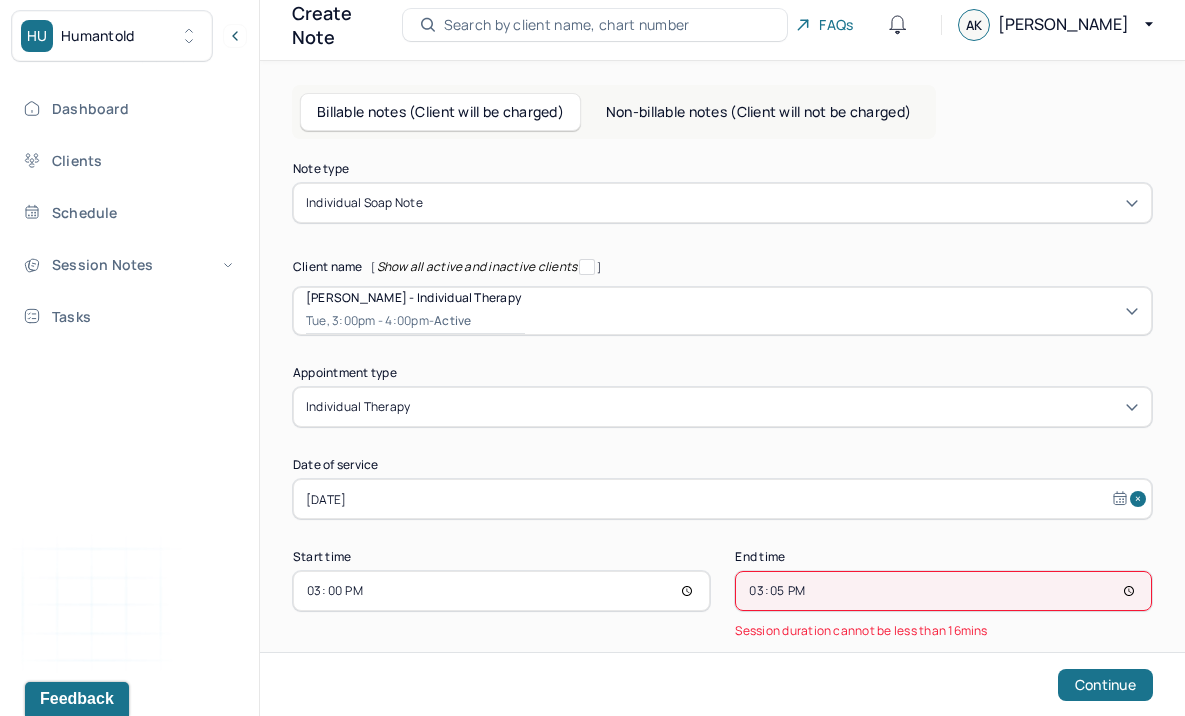 type on "15:55" 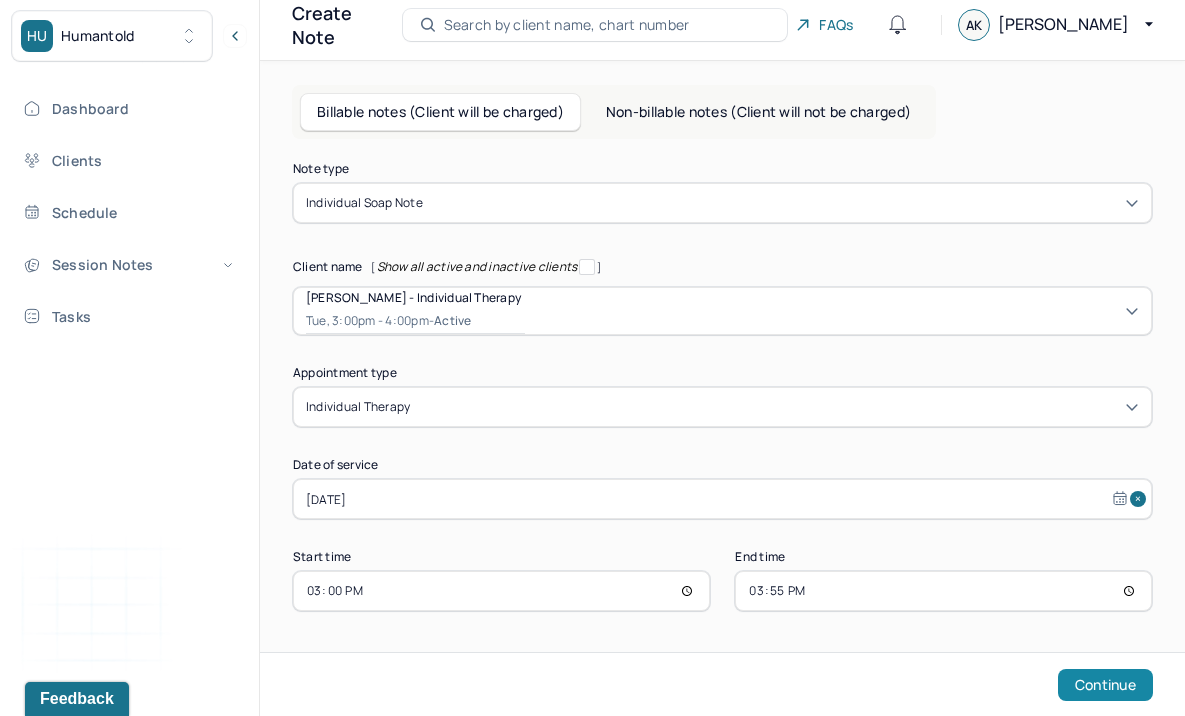 click on "Continue" at bounding box center [1105, 685] 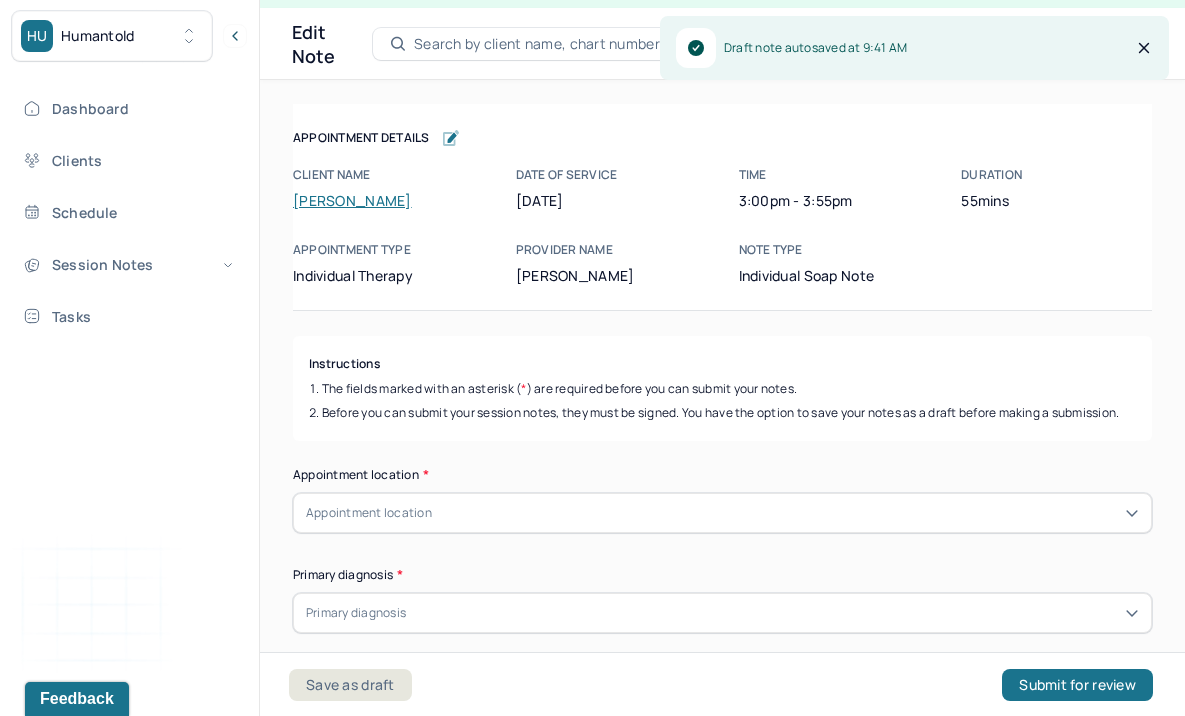 scroll, scrollTop: 36, scrollLeft: 0, axis: vertical 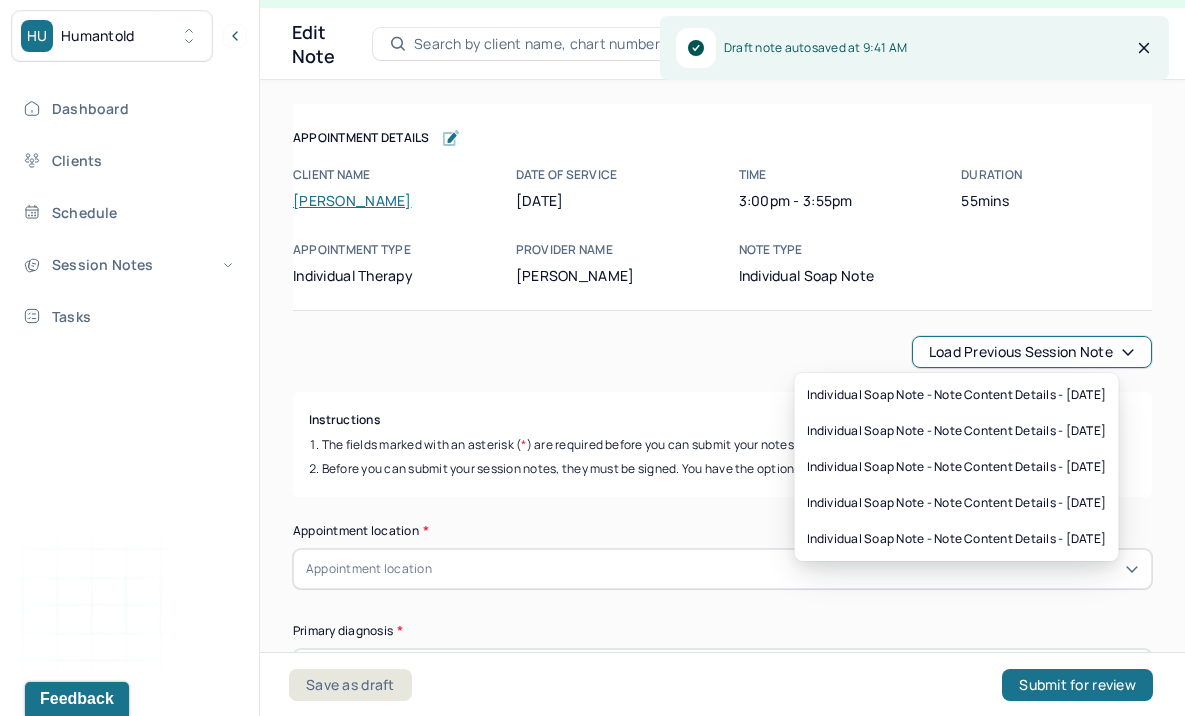 click on "Load previous session note" at bounding box center (1032, 352) 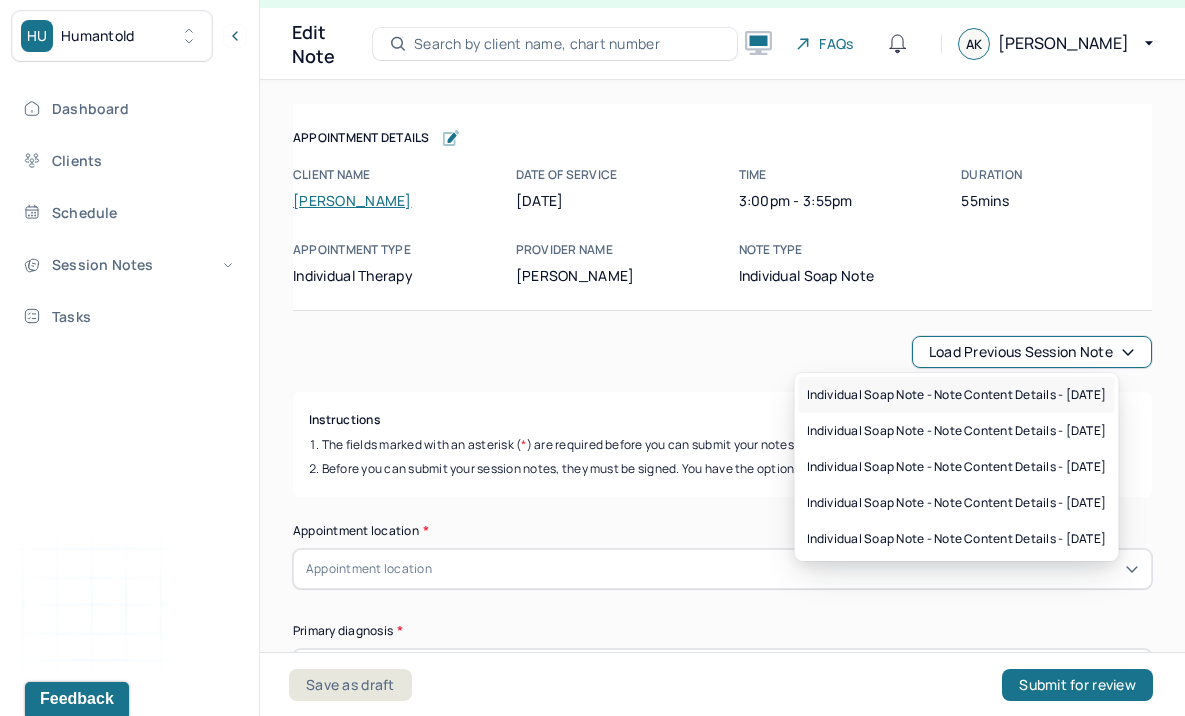 click on "Individual soap note   - Note content Details -   [DATE]" at bounding box center [957, 395] 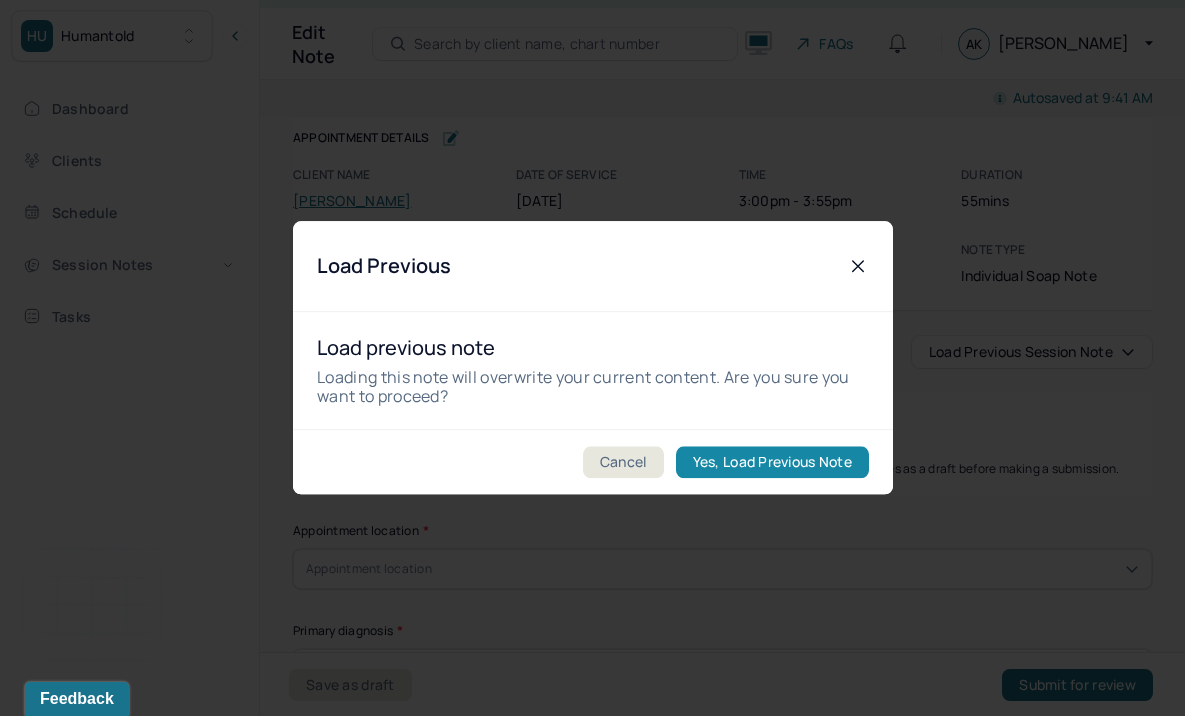 click on "Yes, Load Previous Note" at bounding box center [771, 463] 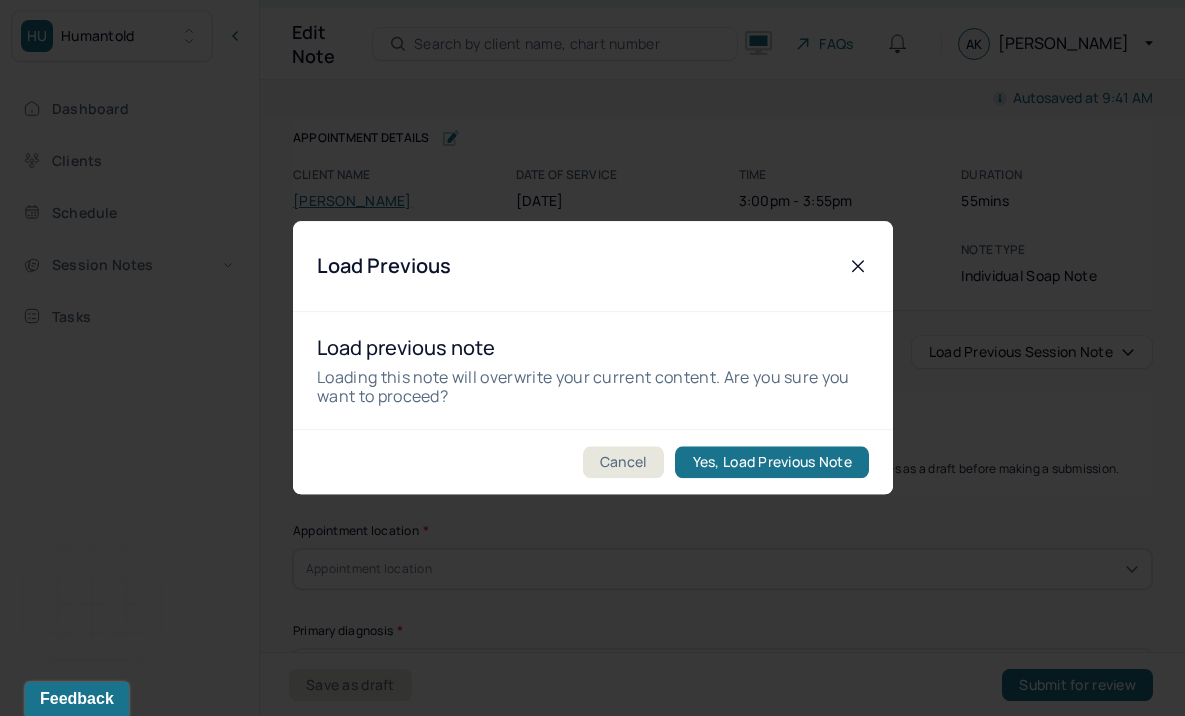 type on "The client described experiencing a range of emotions, such as calmness, frustration, fatigue, and enthusiasm. He communicated openly during the session, remained engaged in the discussion, and often looked around the room while expressing his thoughts." 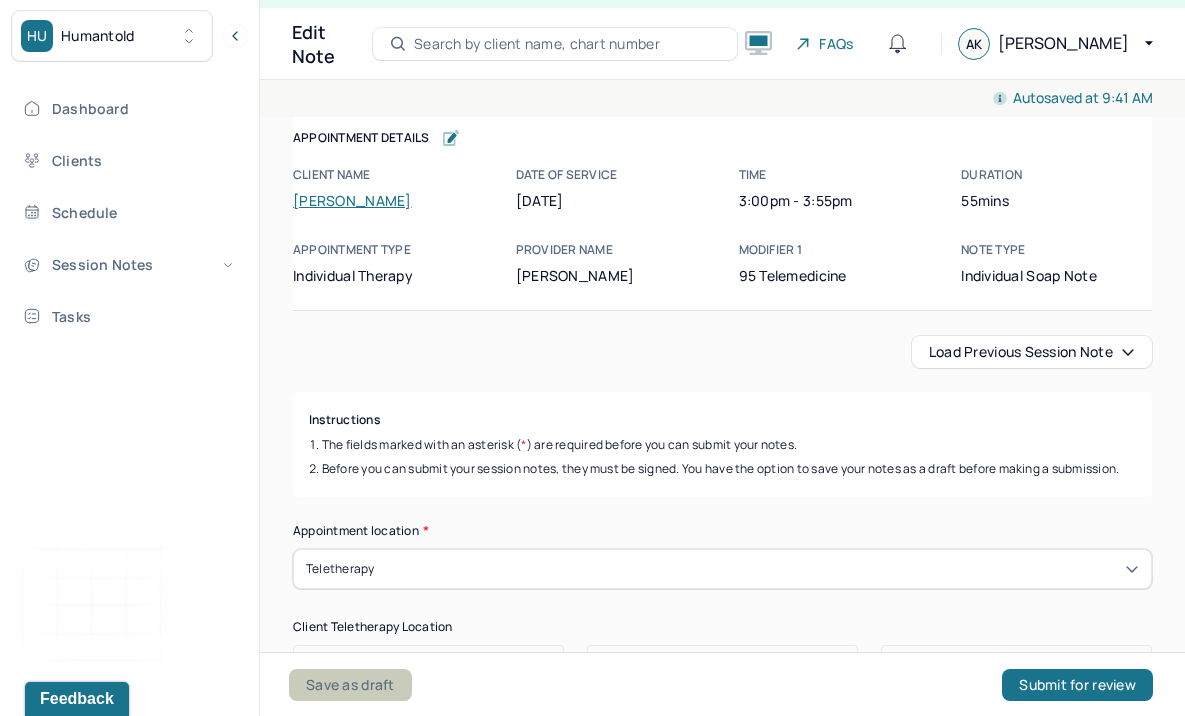 click on "Save as draft" at bounding box center [350, 685] 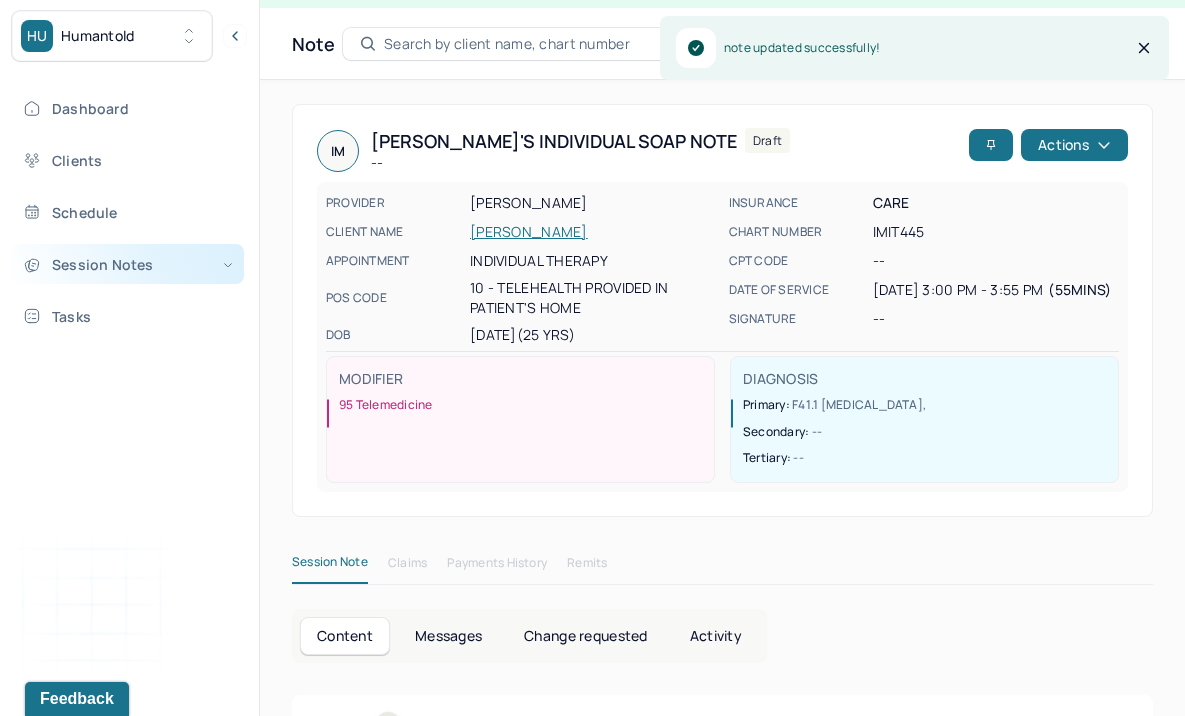 click on "Session Notes" at bounding box center [128, 264] 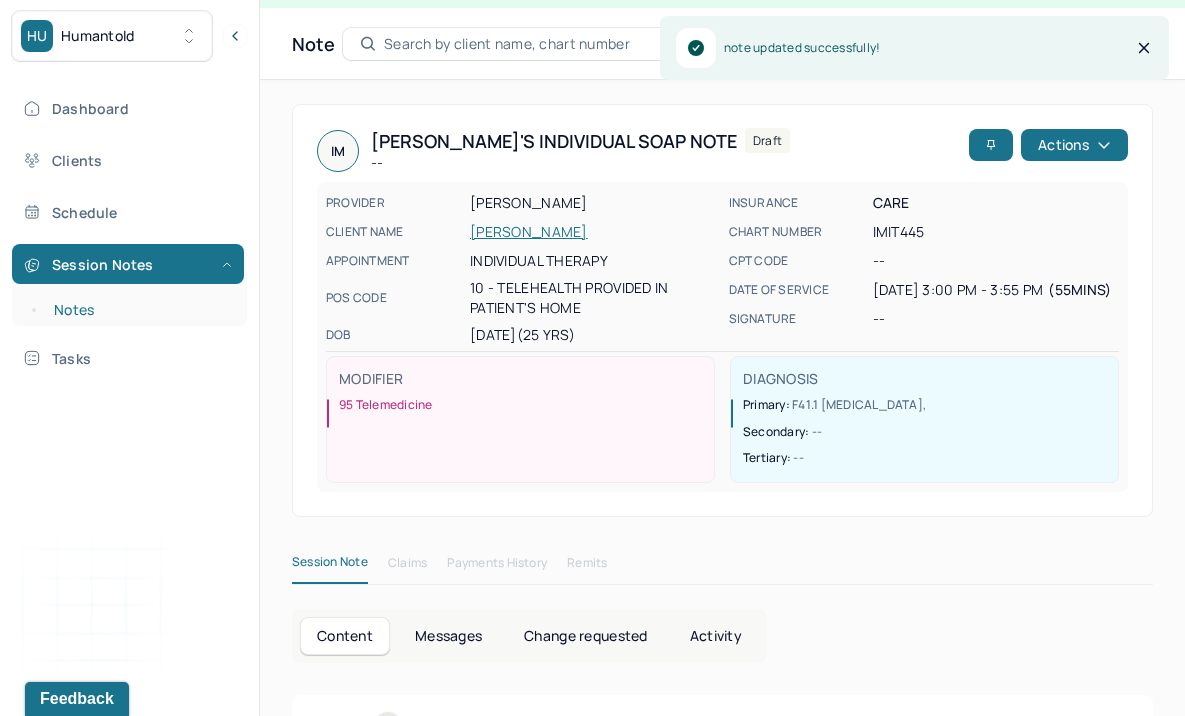 click on "Notes" at bounding box center [139, 310] 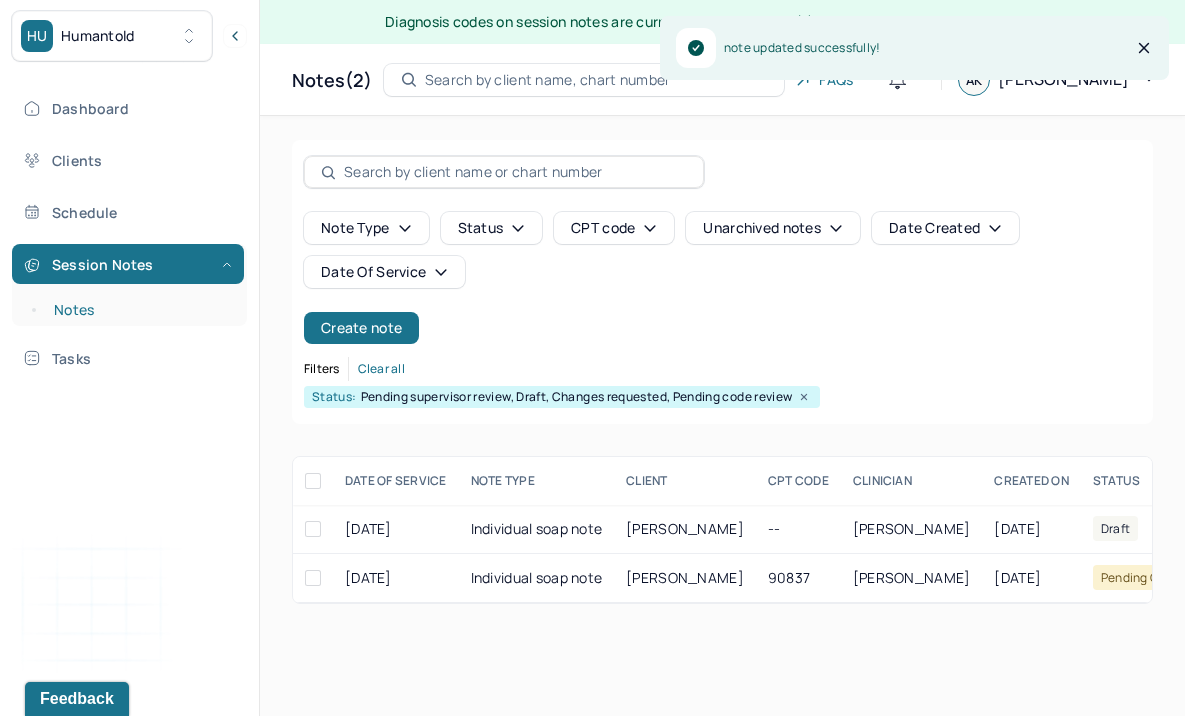 scroll, scrollTop: 0, scrollLeft: 0, axis: both 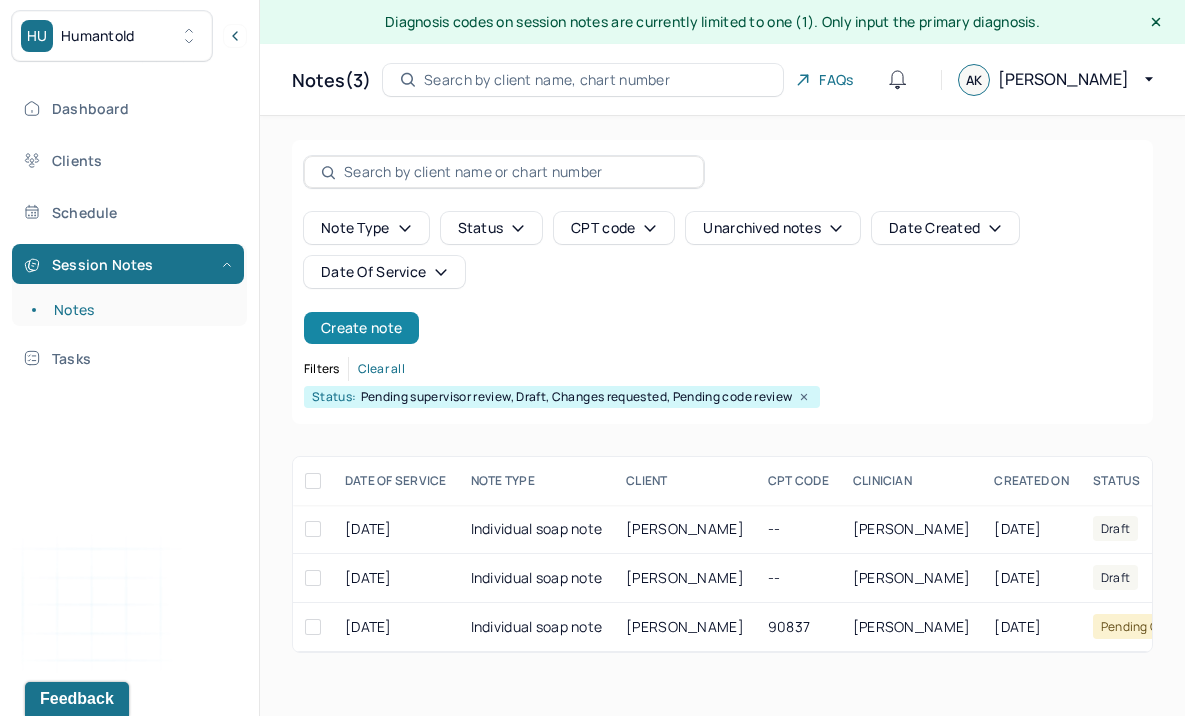 click on "Create note" at bounding box center (361, 328) 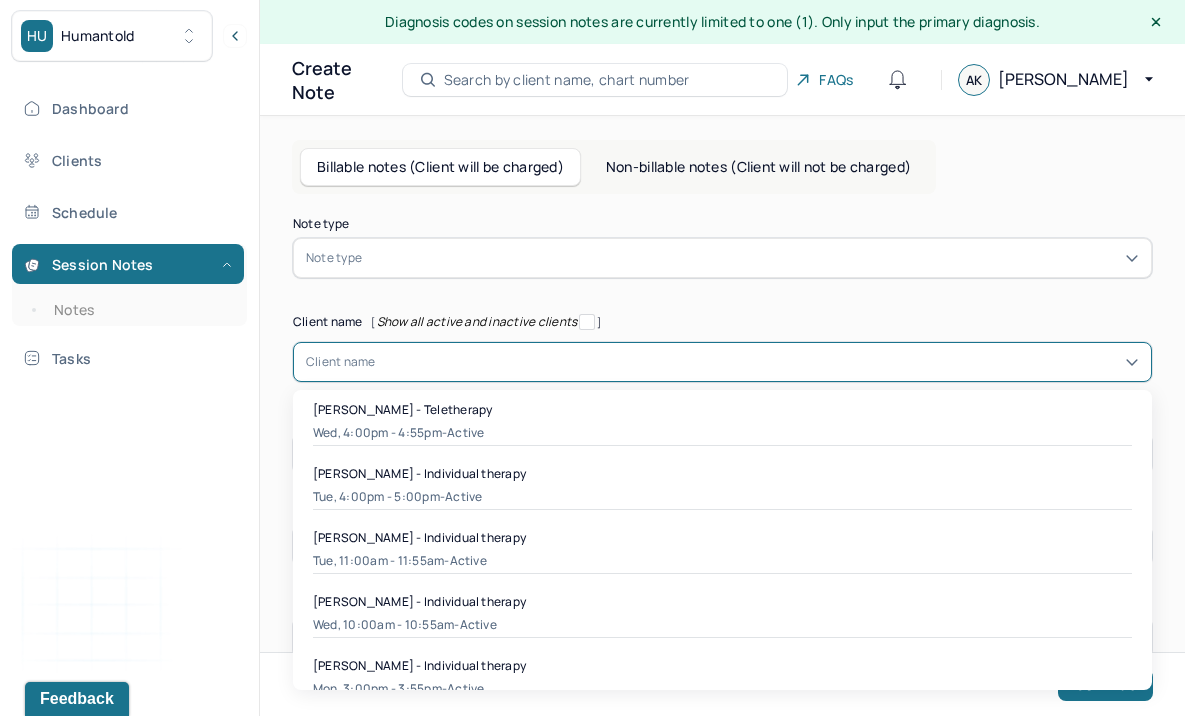 click on "Client name" at bounding box center (341, 362) 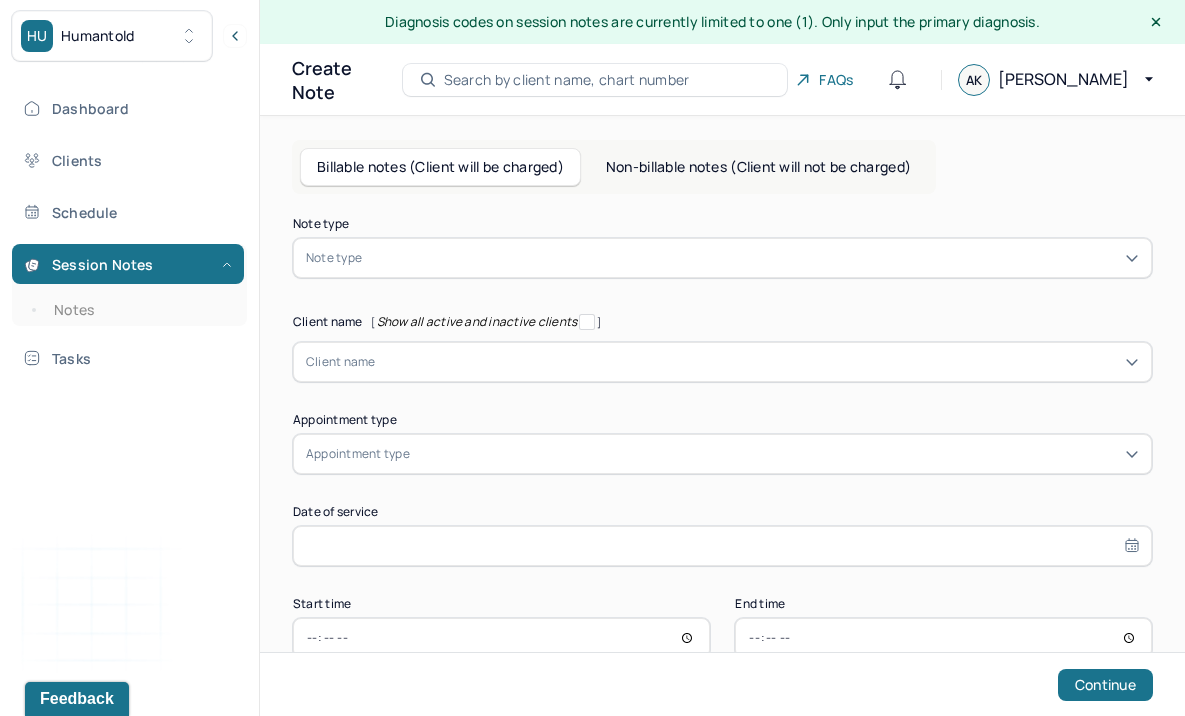 click on "Note type Note type" at bounding box center [722, 248] 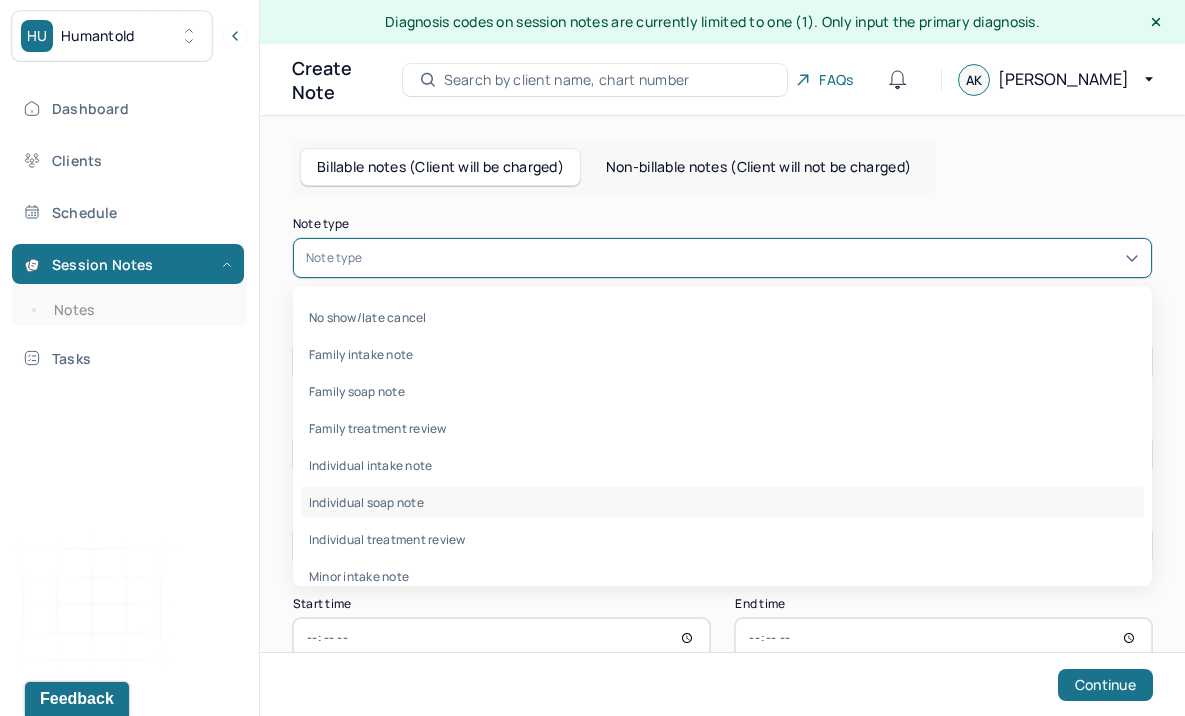 click on "Individual soap note" at bounding box center (722, 502) 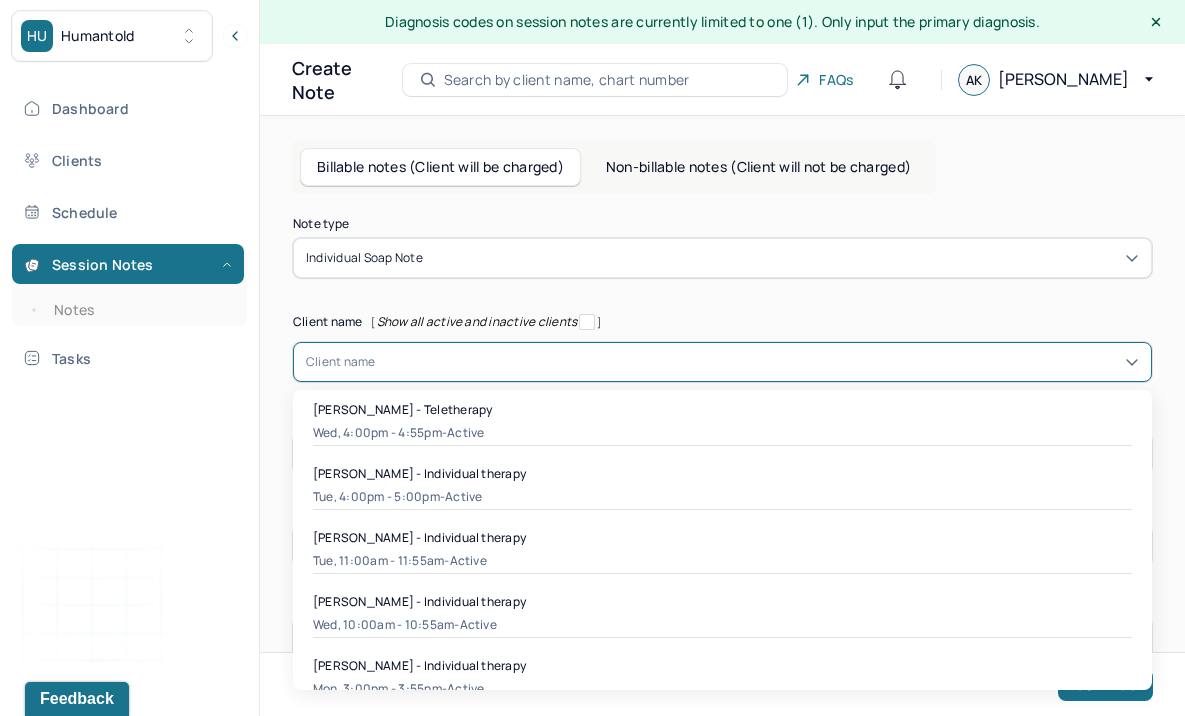 click on "Client name" at bounding box center [341, 362] 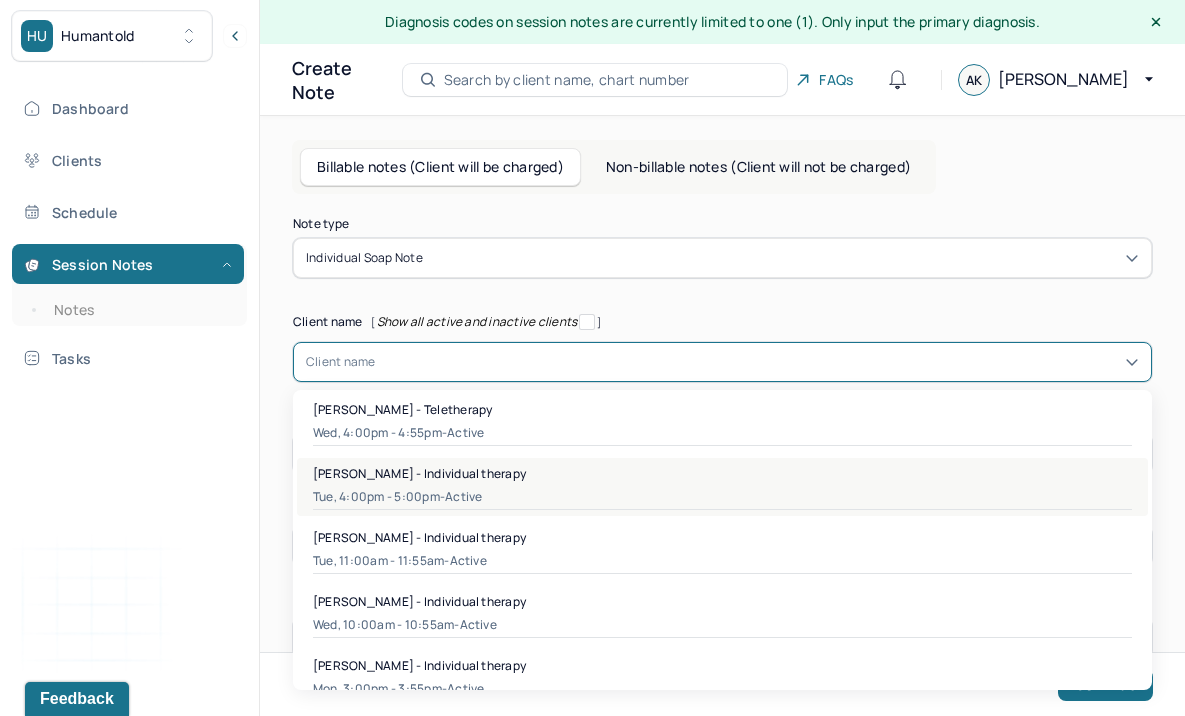 click on "Tue, 4:00pm - 5:00pm  -  active" at bounding box center [722, 497] 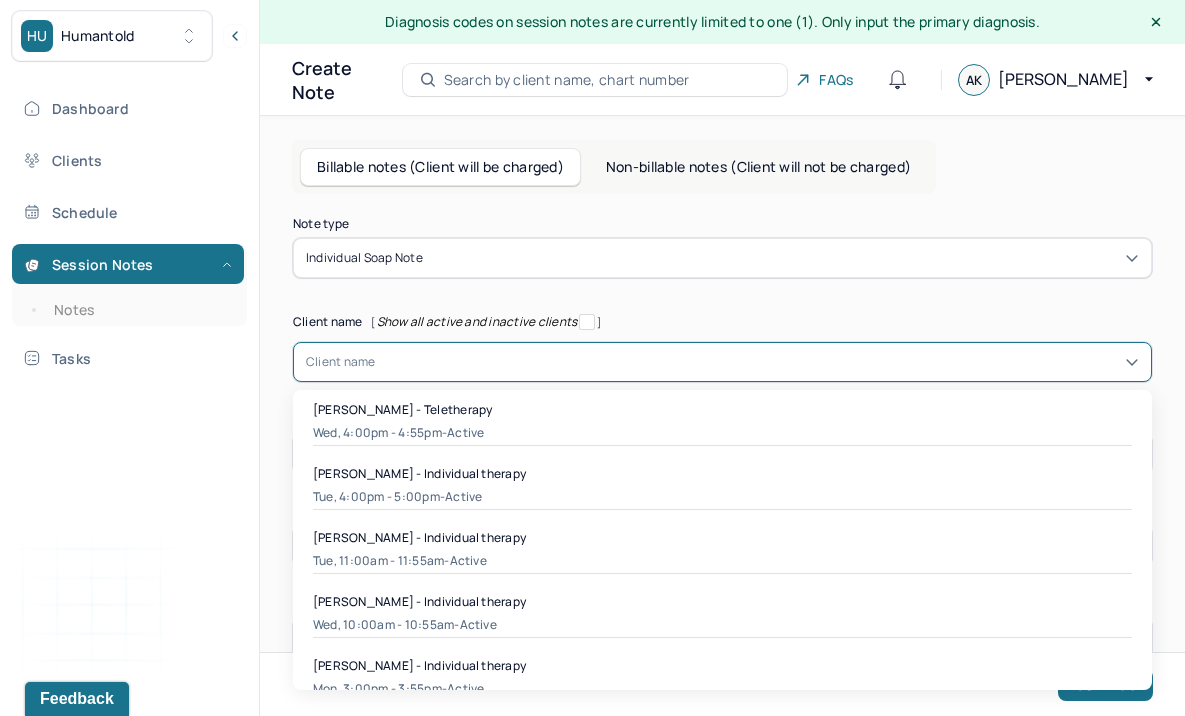 type on "[DATE]" 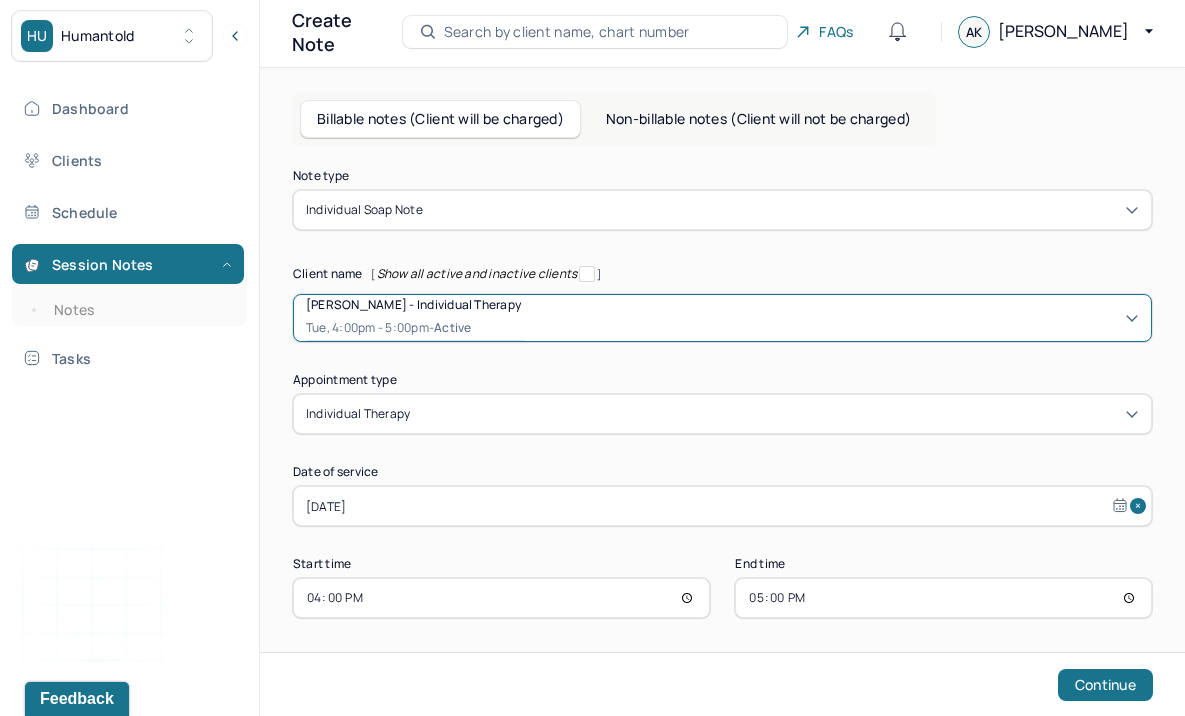 scroll, scrollTop: 55, scrollLeft: 0, axis: vertical 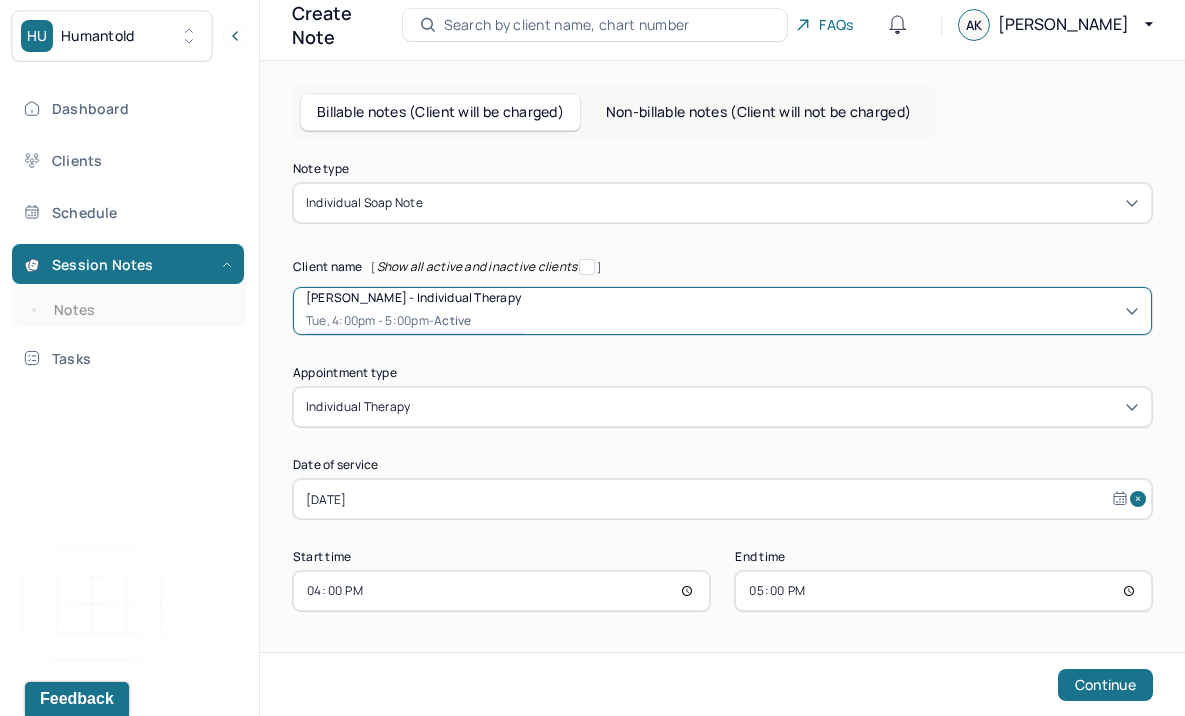 click on "16:00" at bounding box center (501, 591) 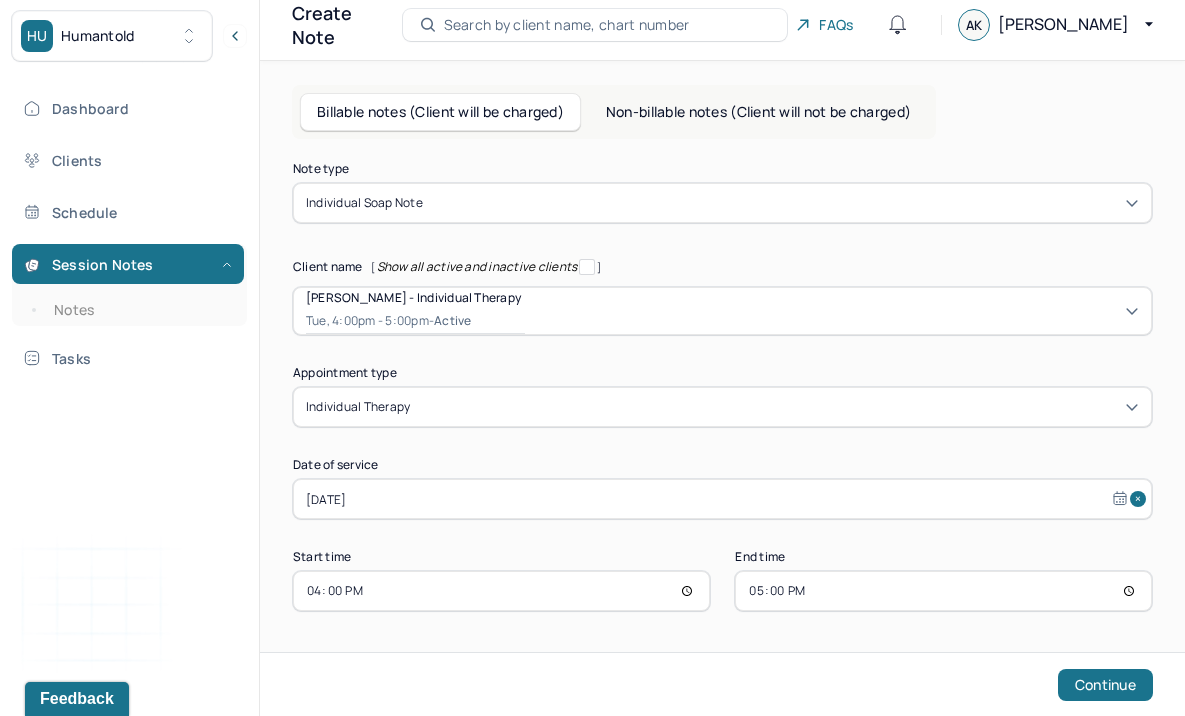 click on "17:00" at bounding box center [943, 591] 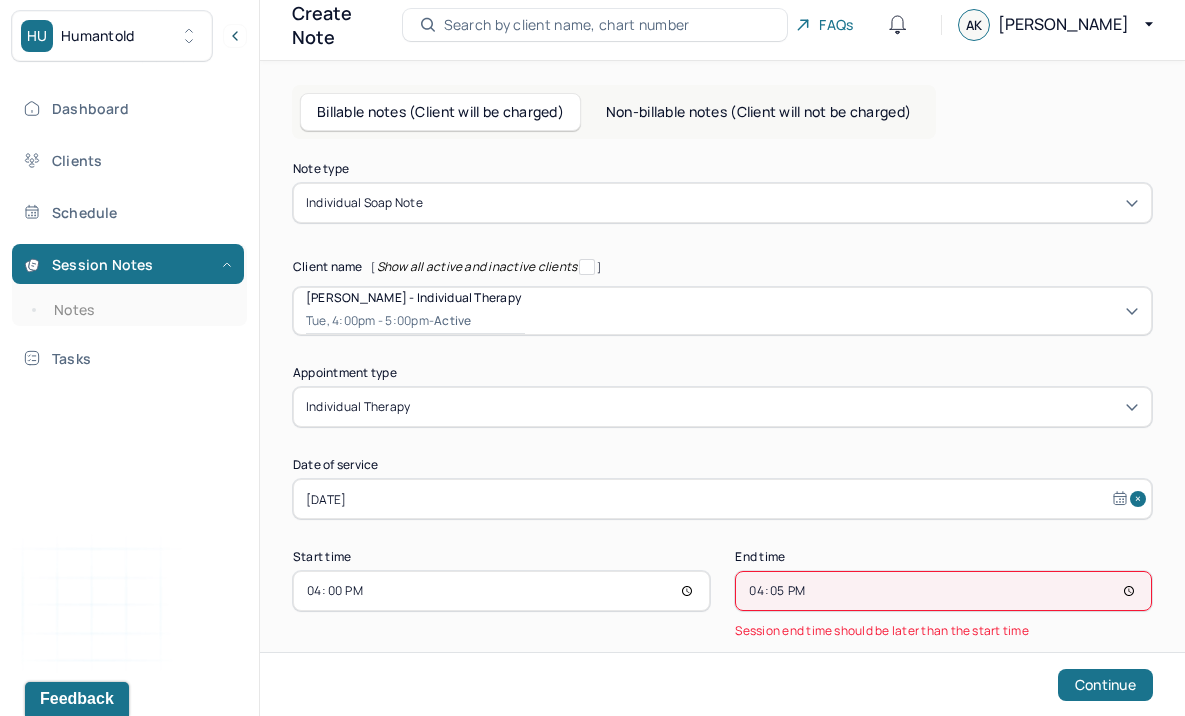 type on "16:55" 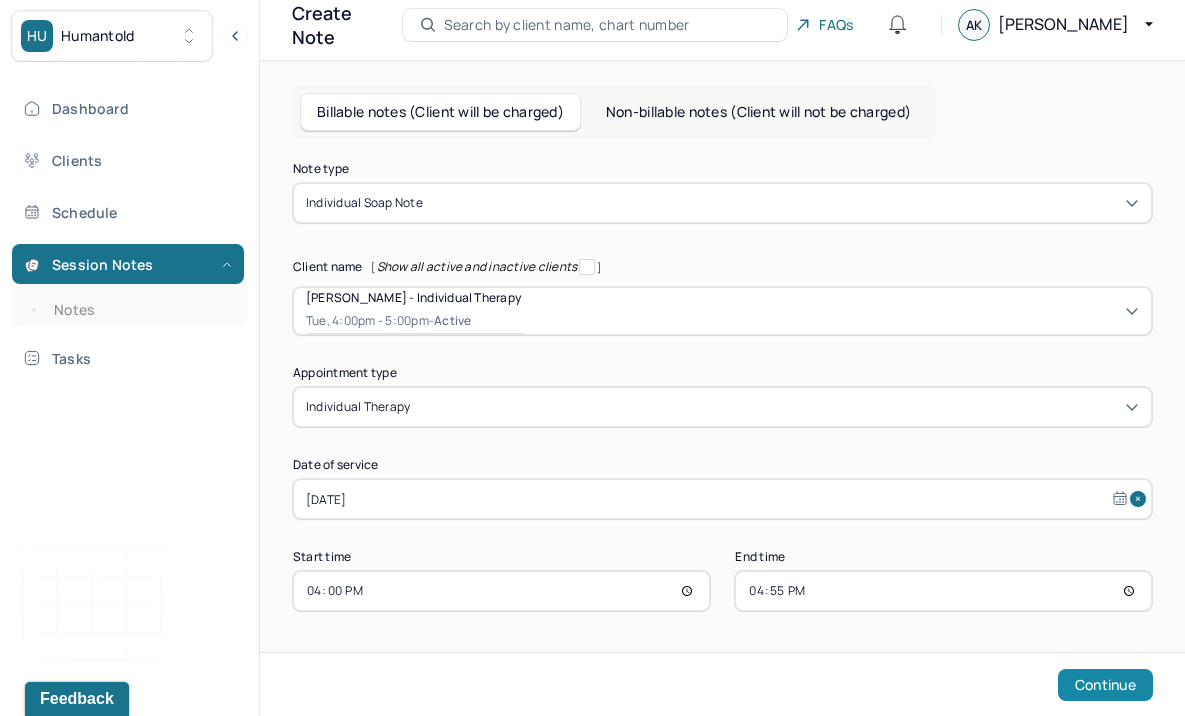 click on "Continue" at bounding box center [1105, 685] 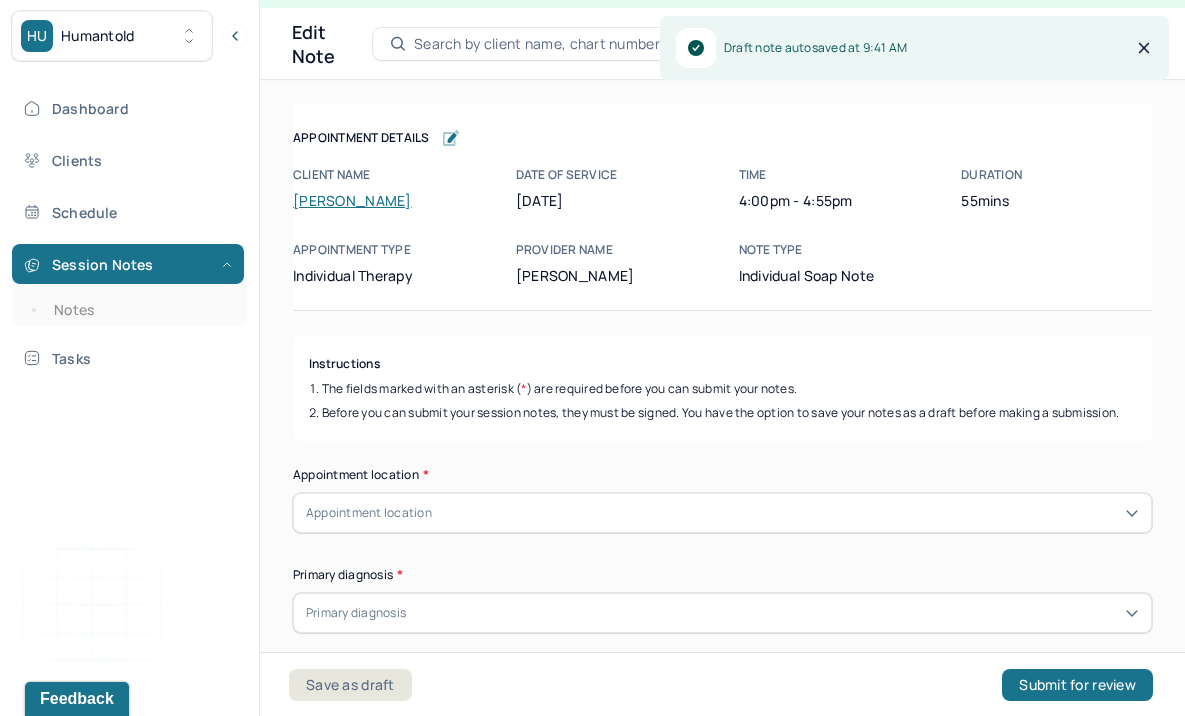 scroll, scrollTop: 36, scrollLeft: 0, axis: vertical 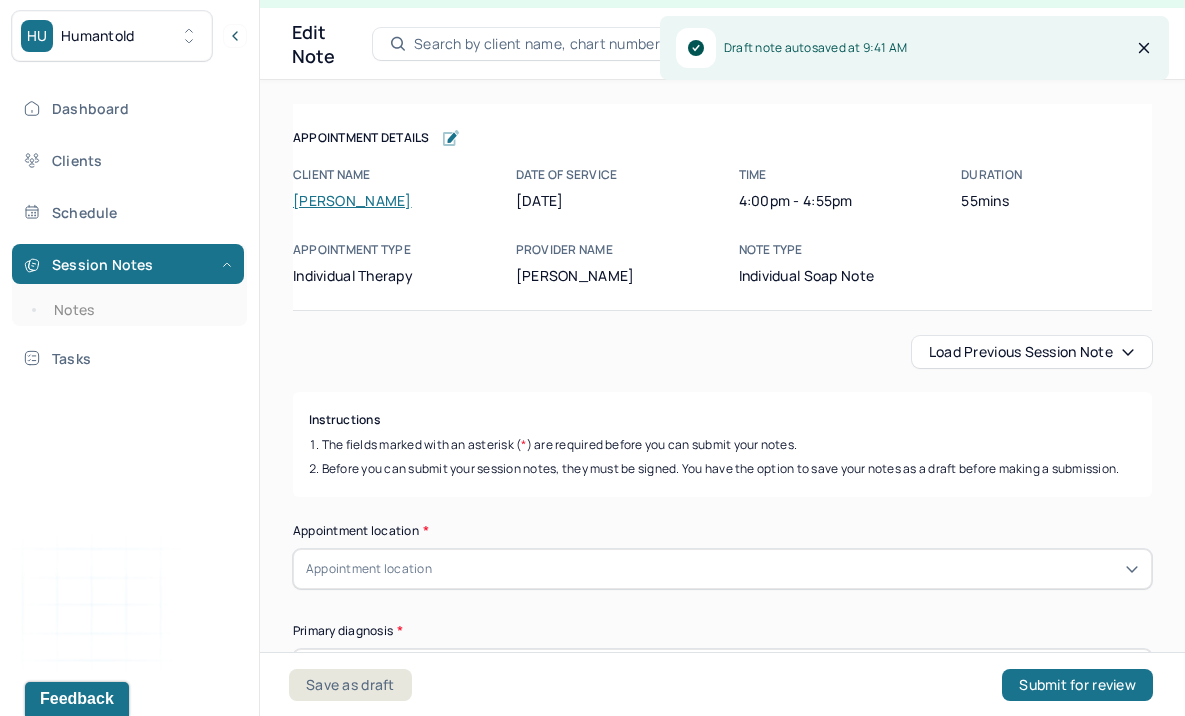 click on "Load previous session note" at bounding box center (1032, 352) 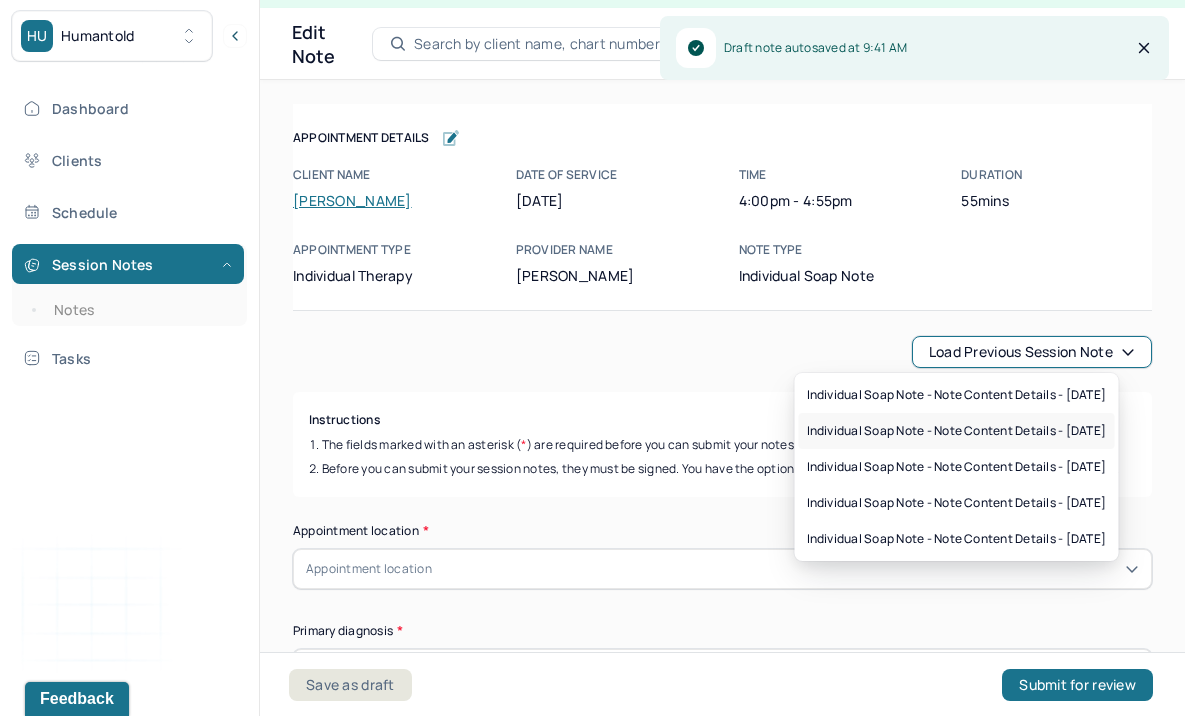 click on "Individual soap note   - Note content Details -   [DATE]" at bounding box center (957, 431) 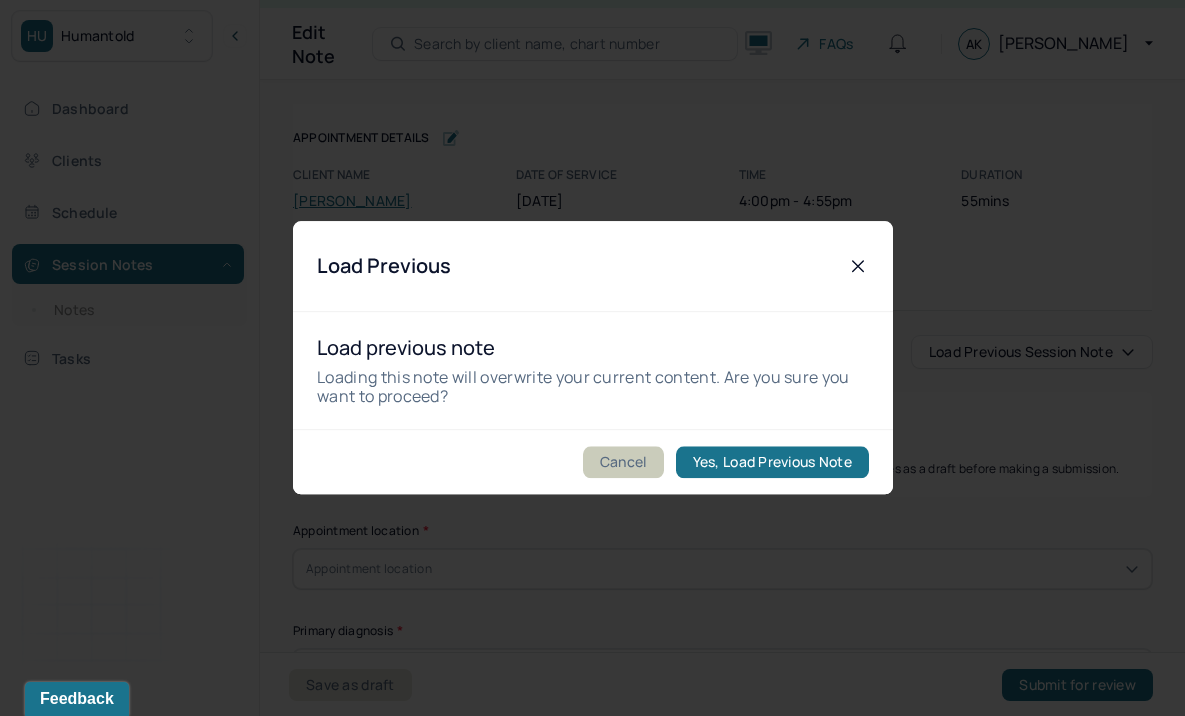 click on "Cancel" at bounding box center (622, 463) 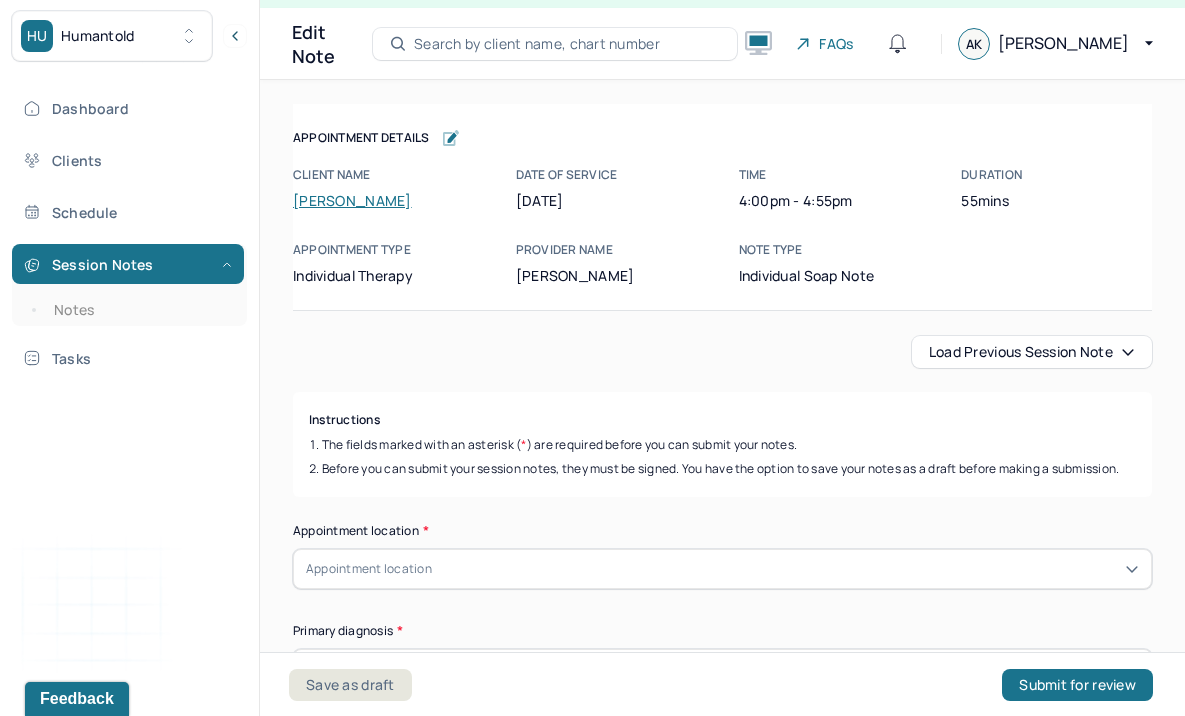 click on "Load previous session note" at bounding box center (1032, 352) 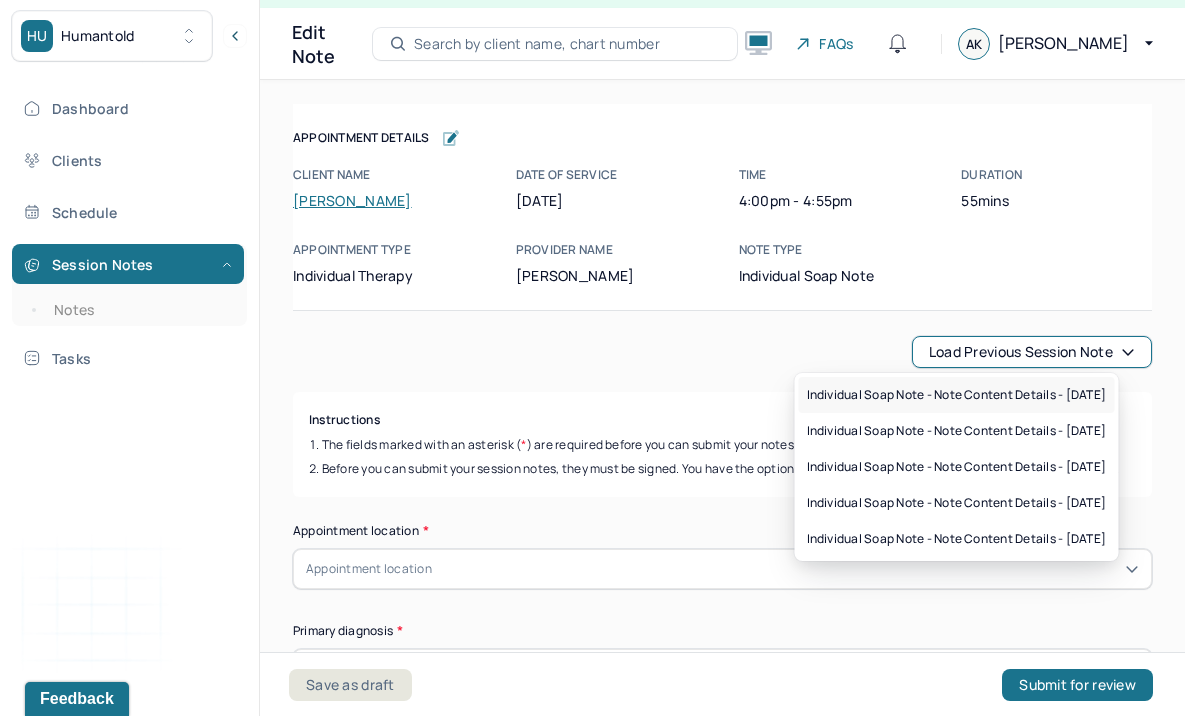 click on "Individual soap note   - Note content Details -   [DATE]" at bounding box center (957, 395) 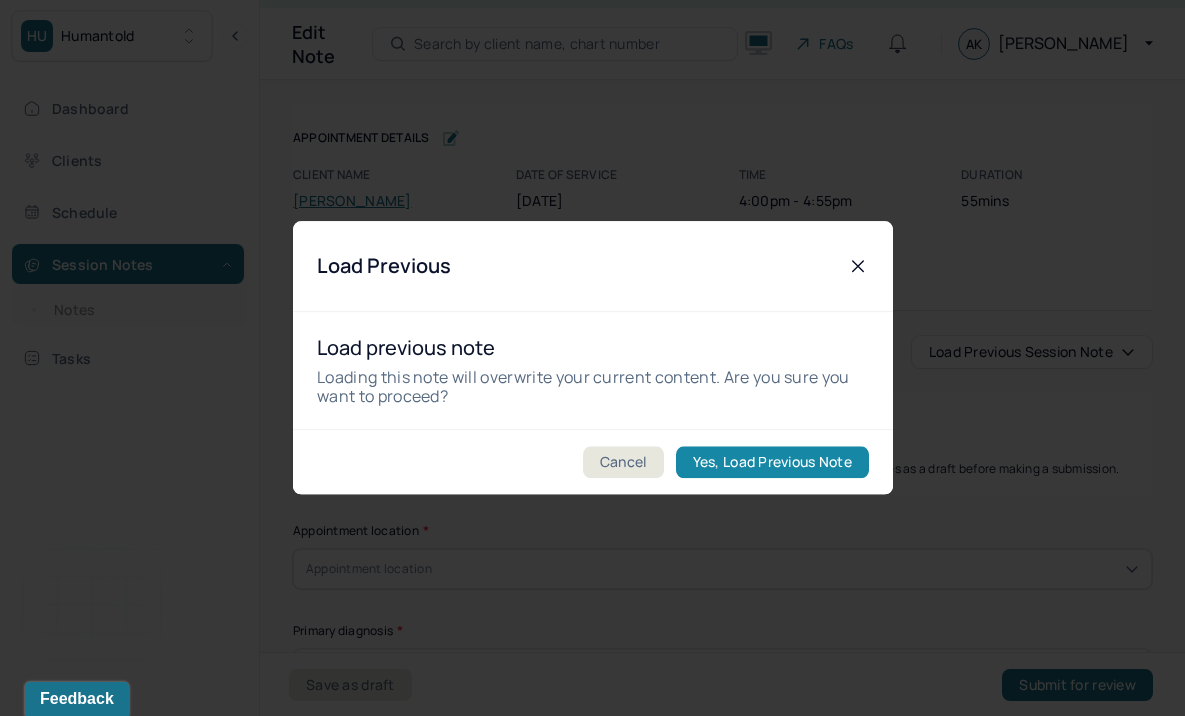 click on "Yes, Load Previous Note" at bounding box center [771, 463] 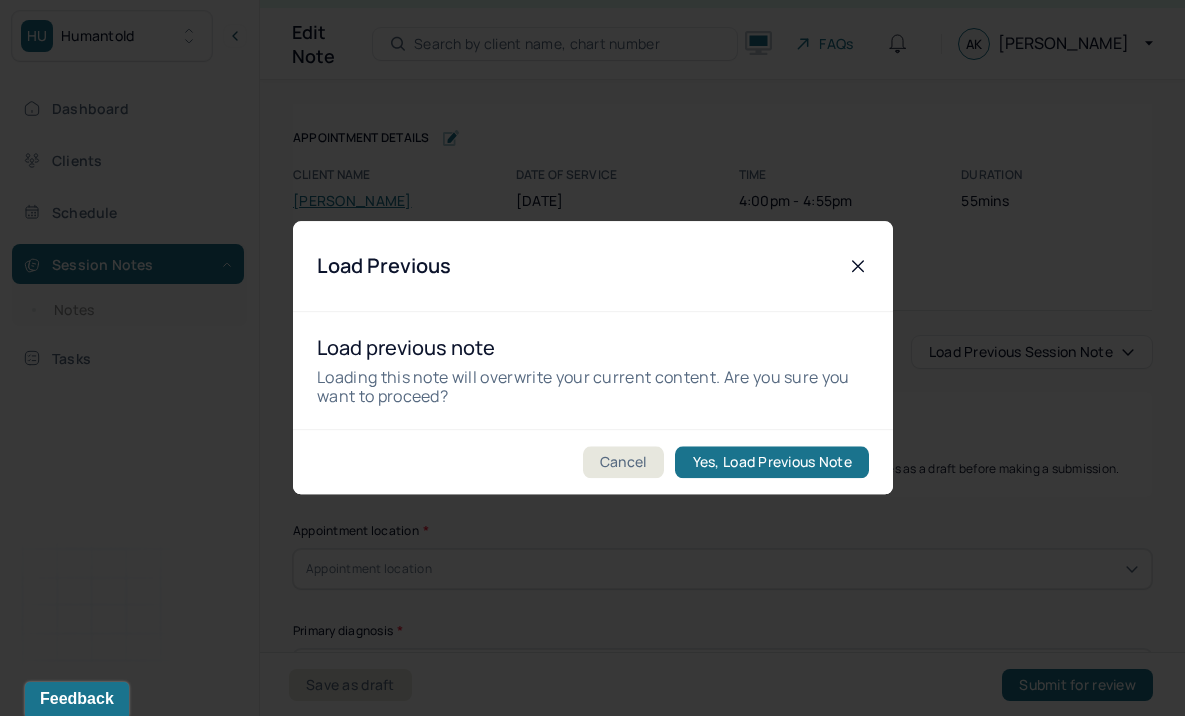 type on "The client exhibited signs of hopelessness, despair, anger, frustration, and anxiety. She stayed engaged during the session, expressed herself candidly, and demonstrated consistent nonverbal communication." 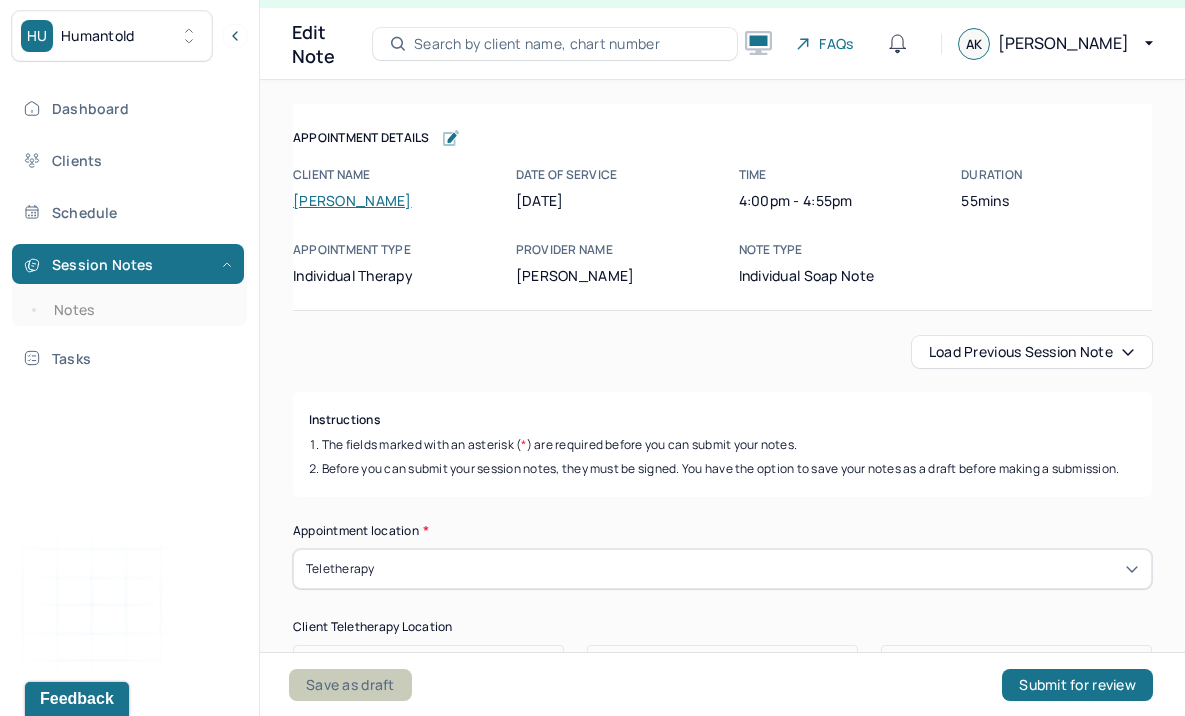 click on "Save as draft" at bounding box center [350, 685] 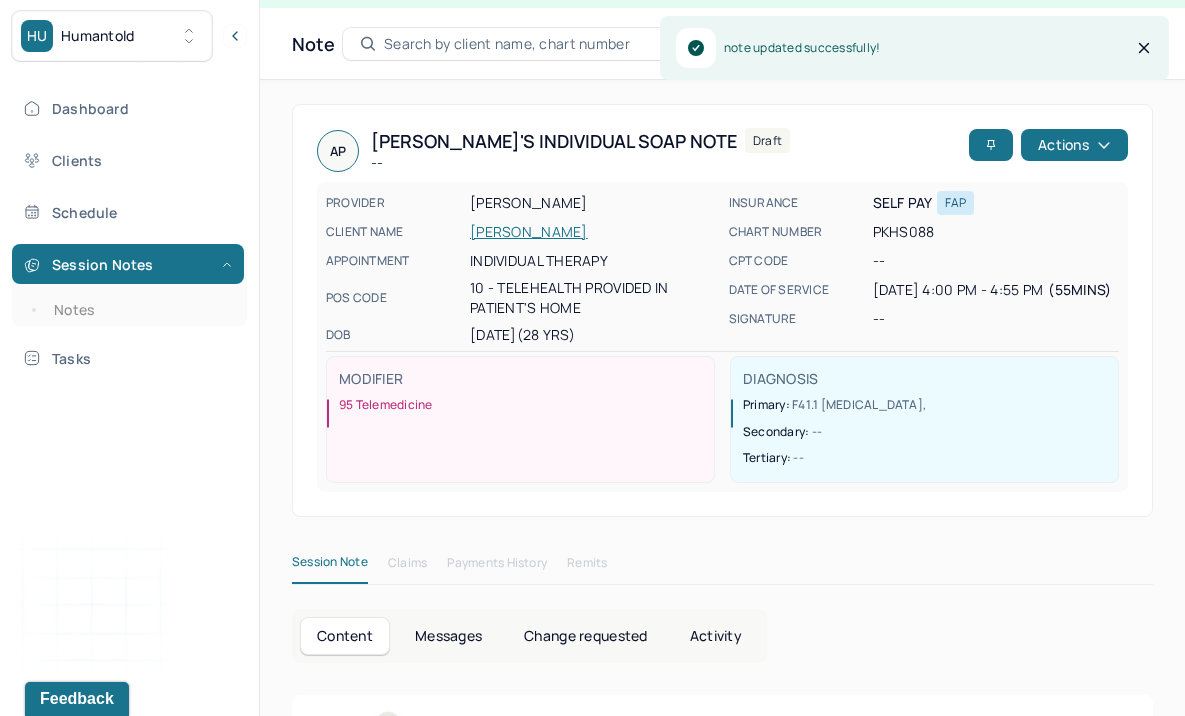 click on "Session Notes Notes" at bounding box center [129, 285] 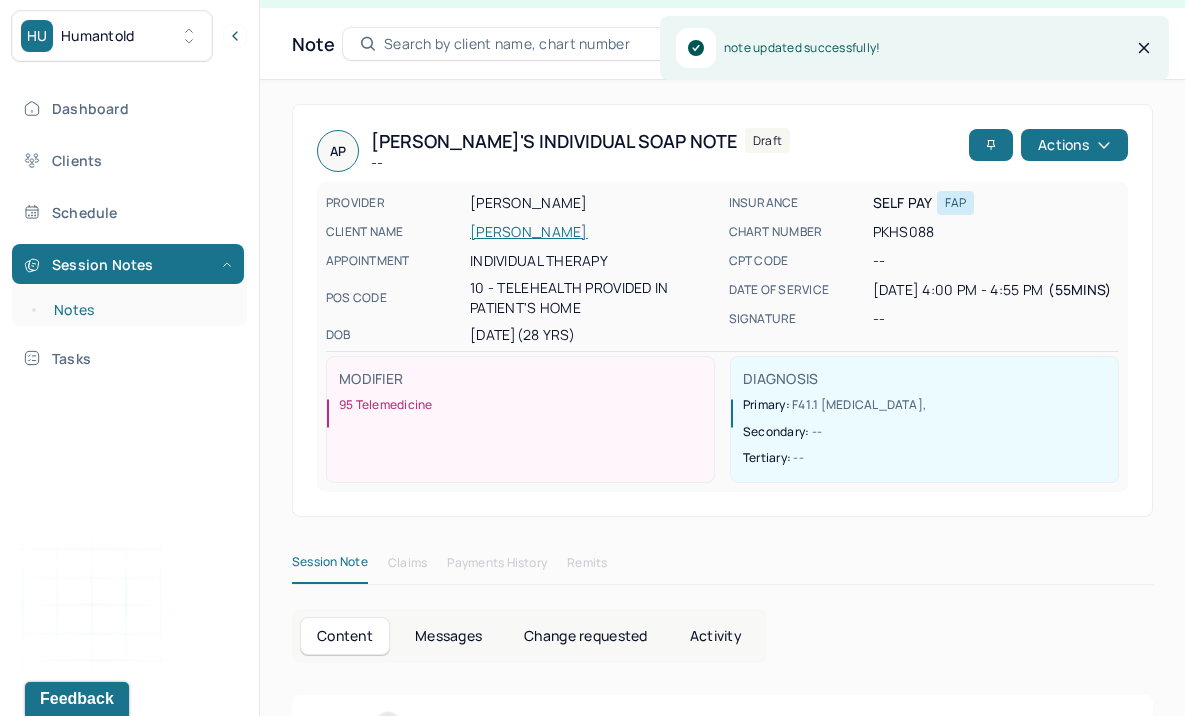 click on "Notes" at bounding box center [139, 310] 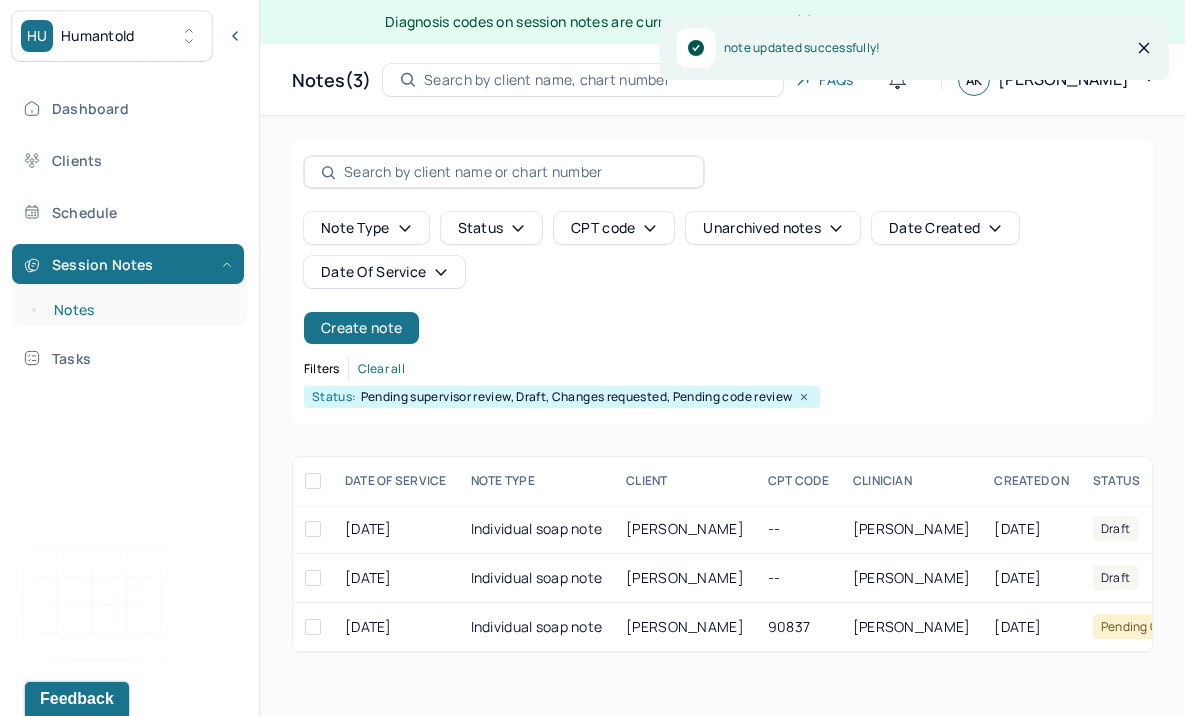 scroll, scrollTop: 0, scrollLeft: 0, axis: both 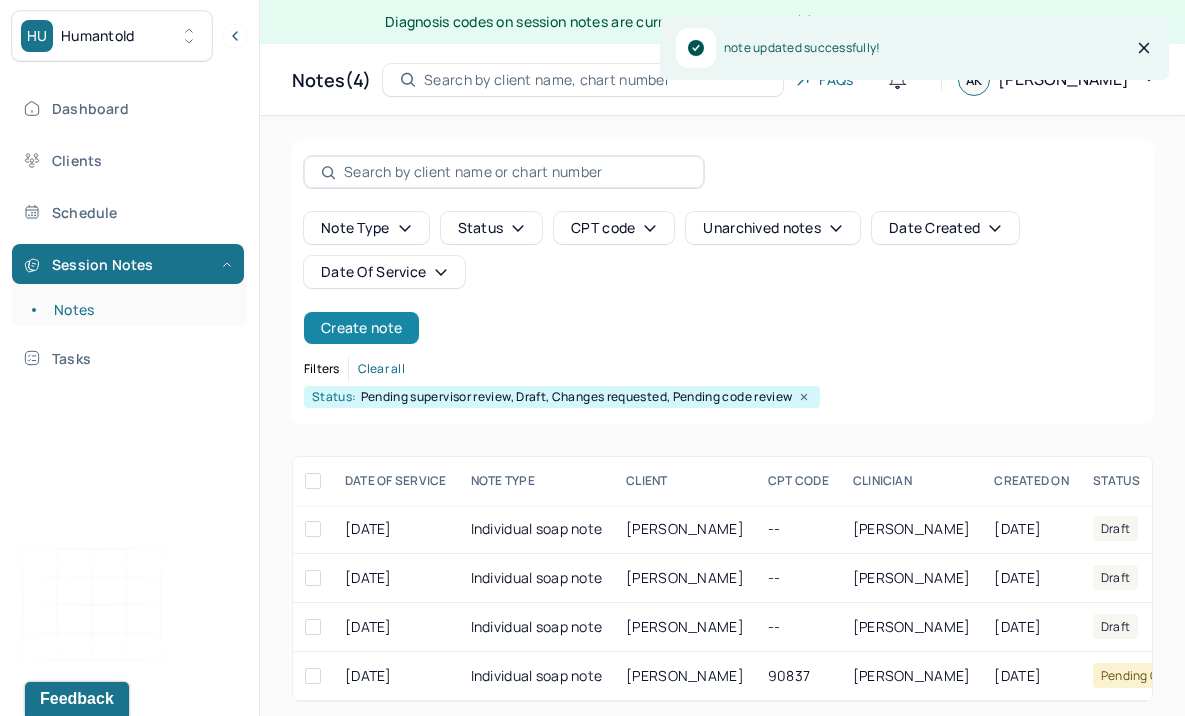 click on "Create note" at bounding box center [361, 328] 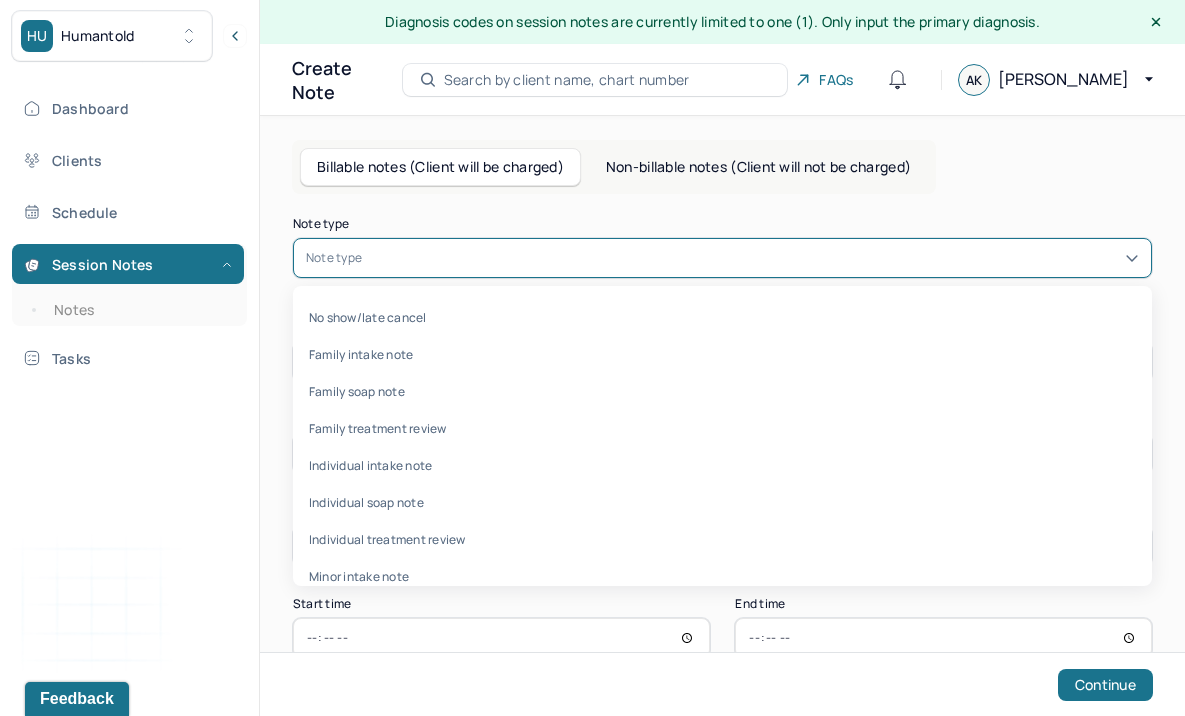 click at bounding box center [752, 258] 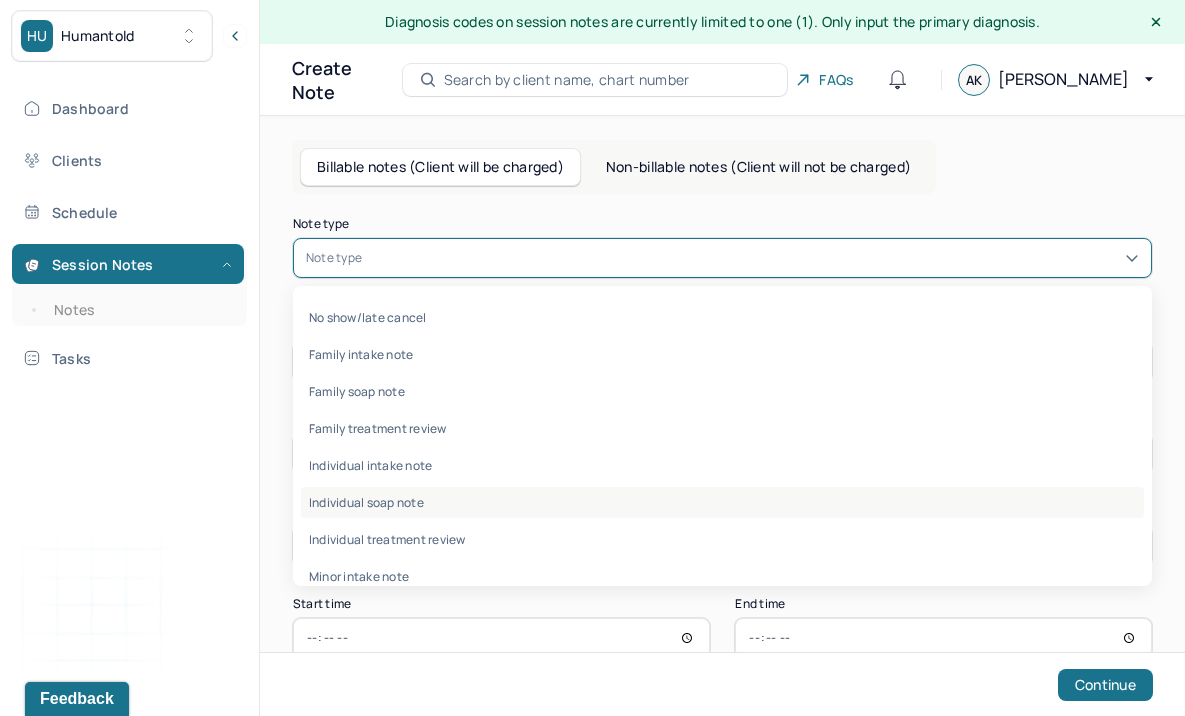 click on "Individual soap note" at bounding box center [722, 502] 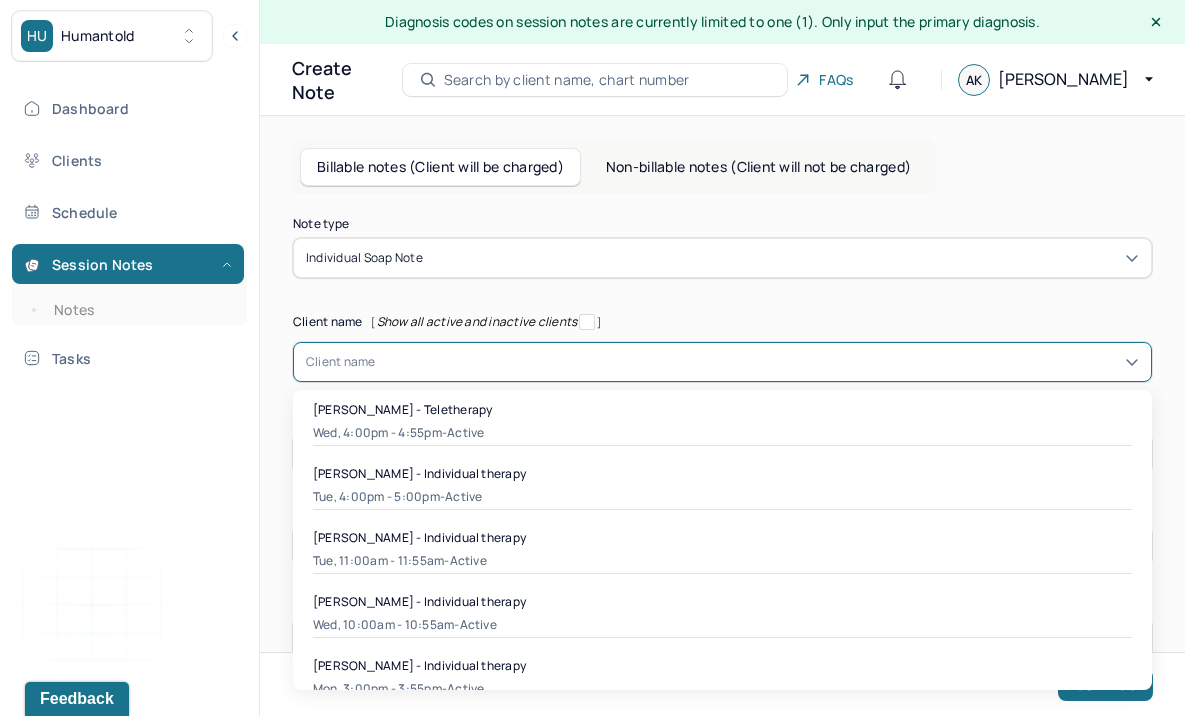 click on "Client name" at bounding box center [722, 362] 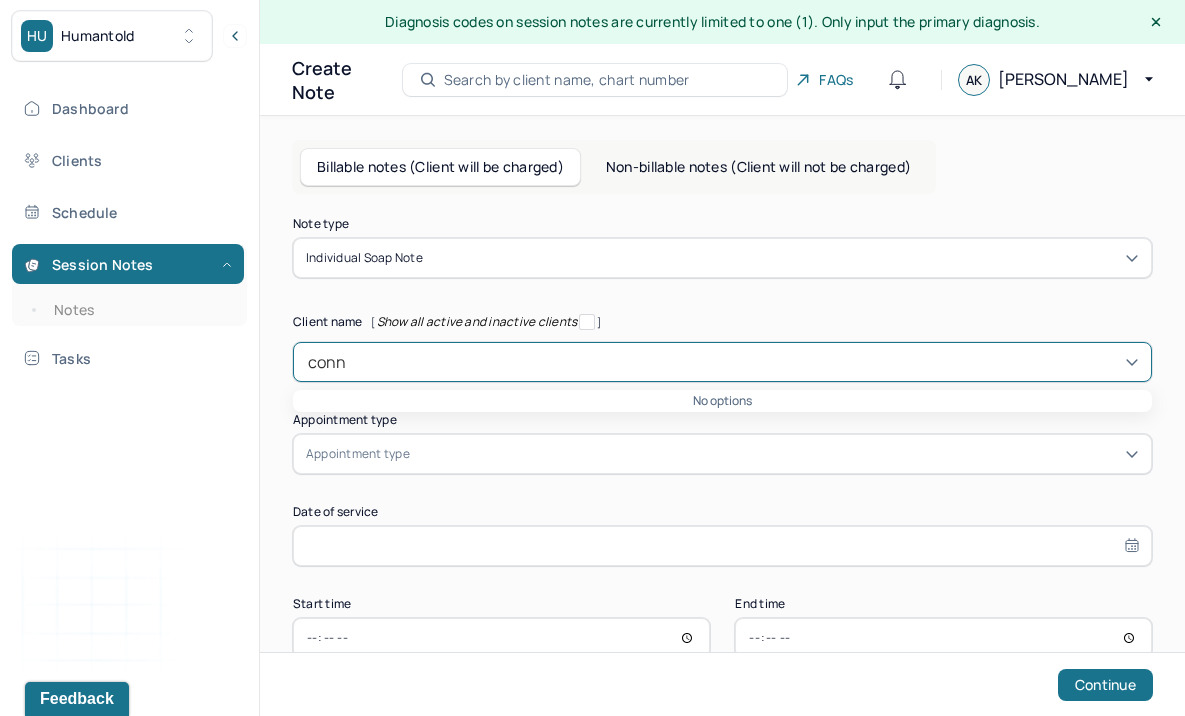 type on "con" 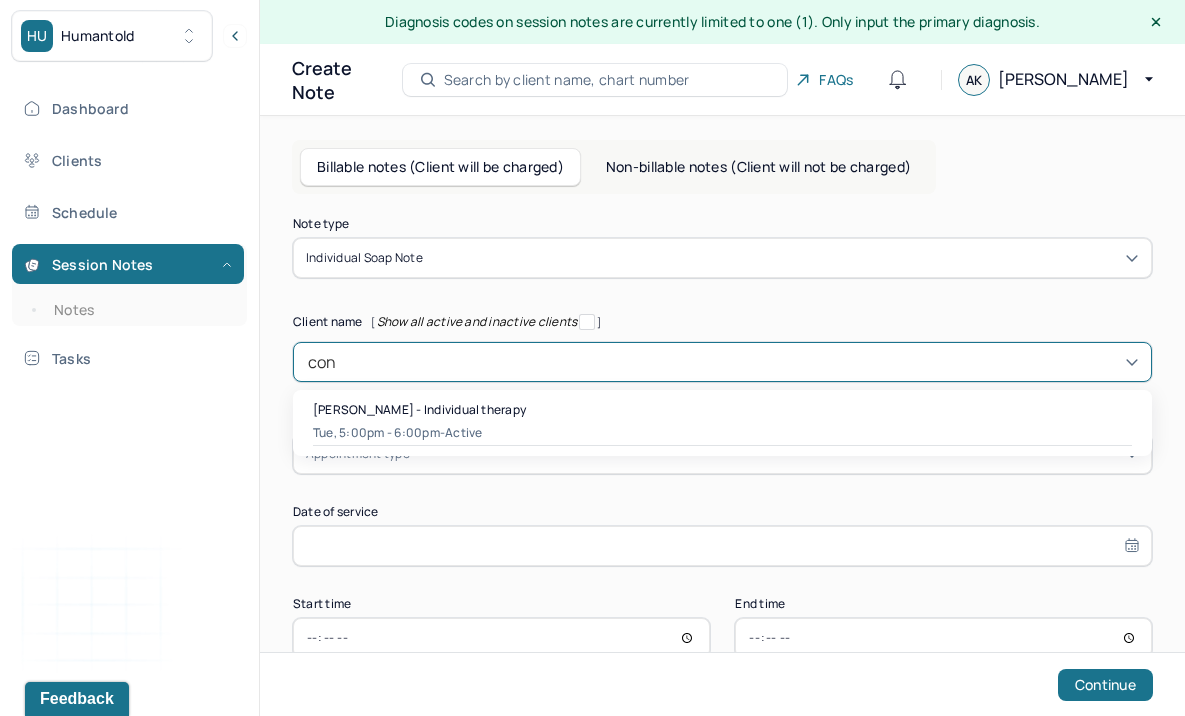 click on "[PERSON_NAME] - Individual therapy" at bounding box center [419, 409] 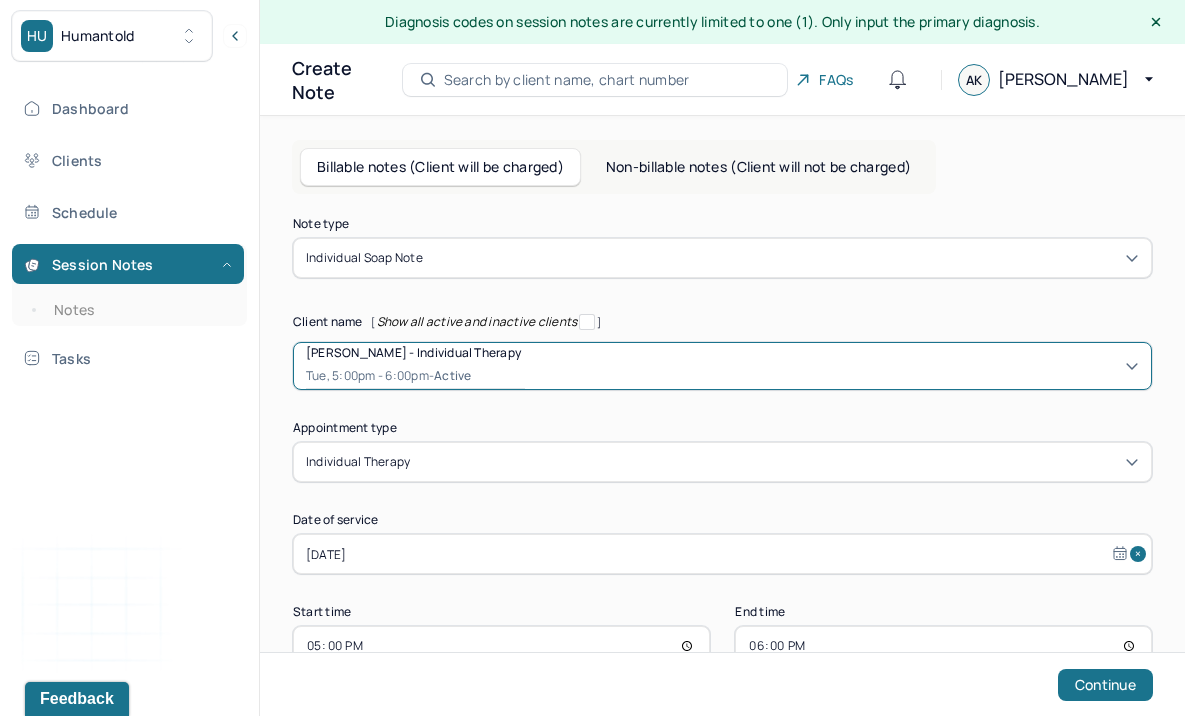 scroll, scrollTop: 55, scrollLeft: 0, axis: vertical 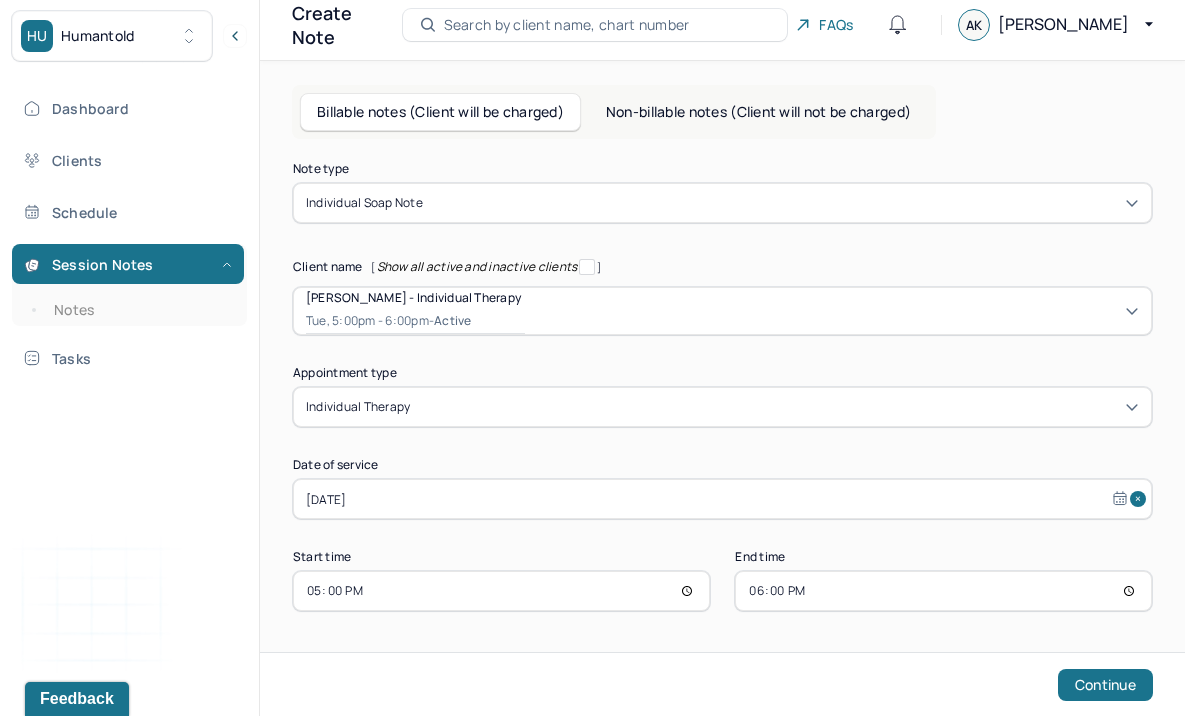 click on "18:00" at bounding box center (943, 591) 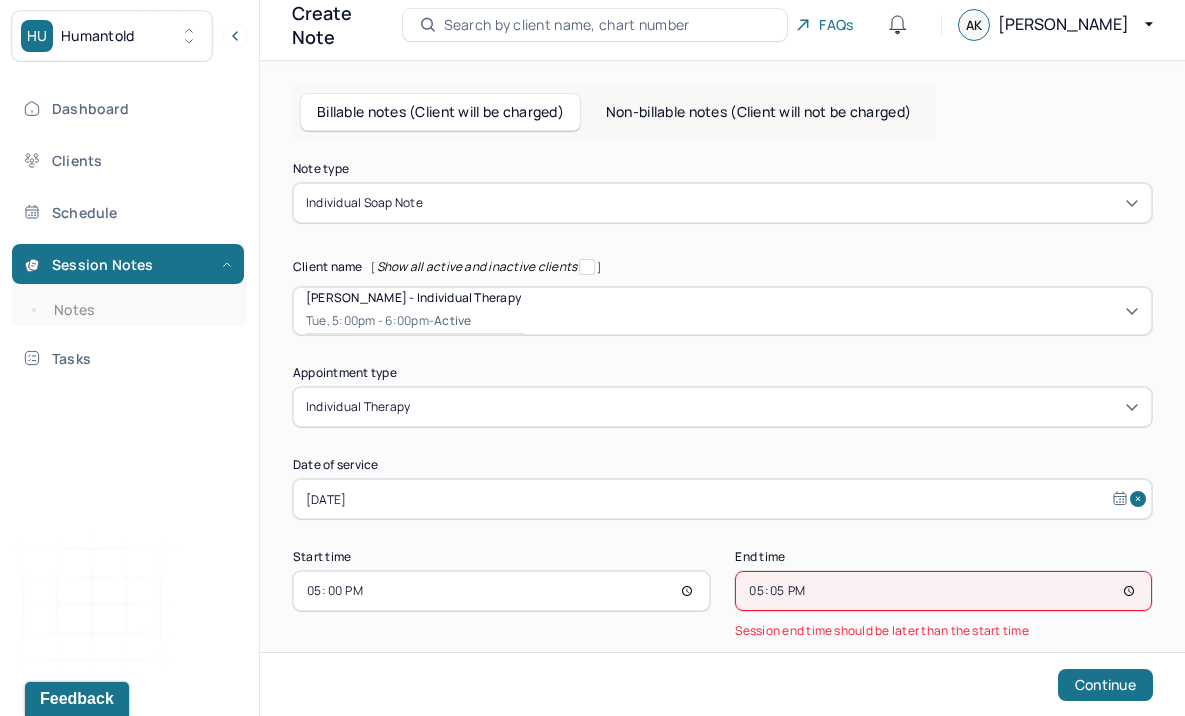 type on "17:55" 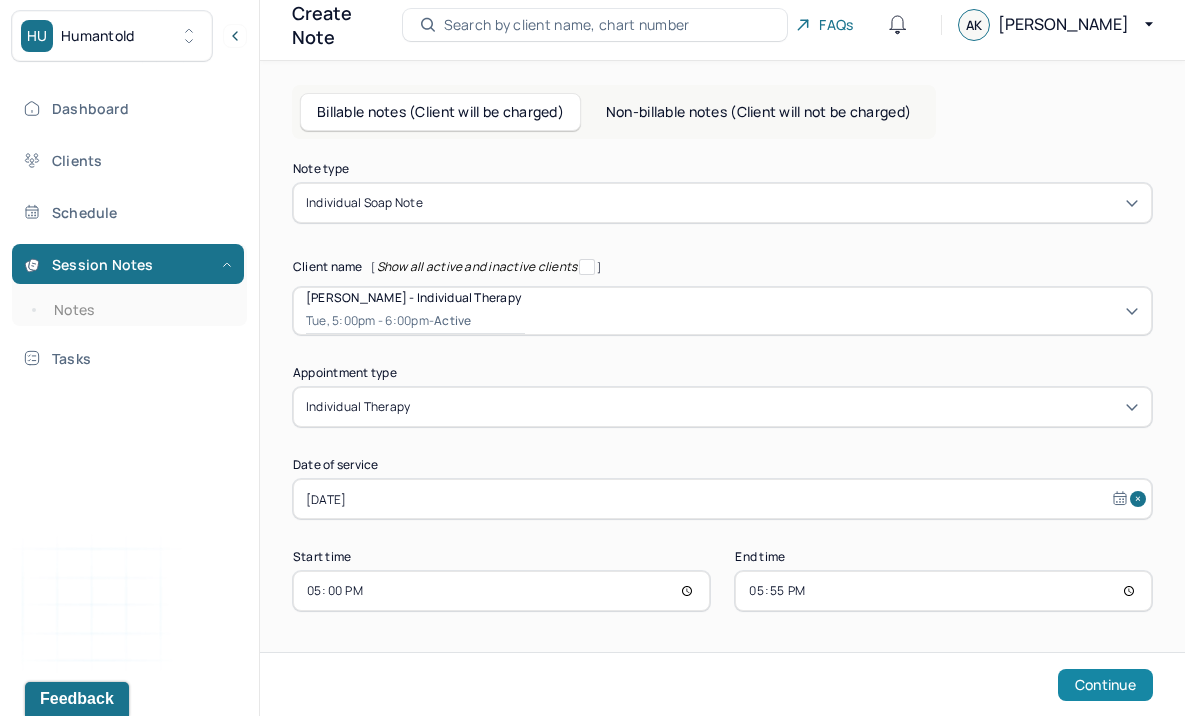 click on "Continue" at bounding box center [1105, 685] 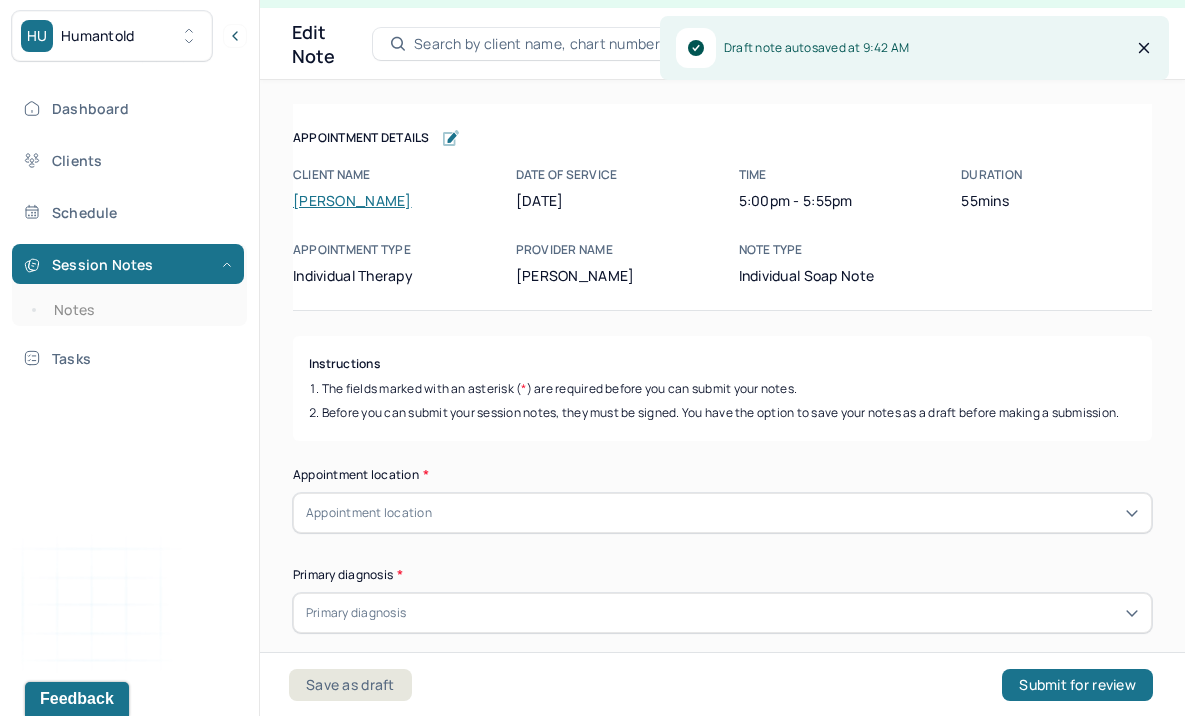 scroll, scrollTop: 36, scrollLeft: 0, axis: vertical 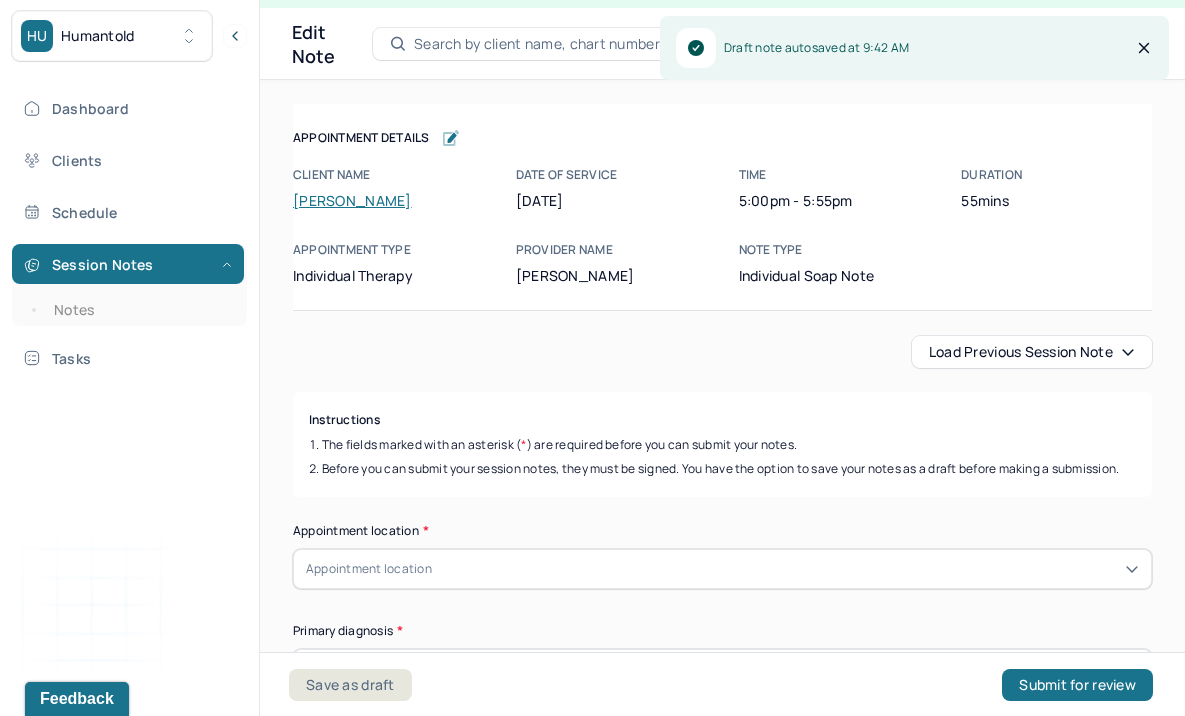 click on "Load previous session note" at bounding box center (1032, 352) 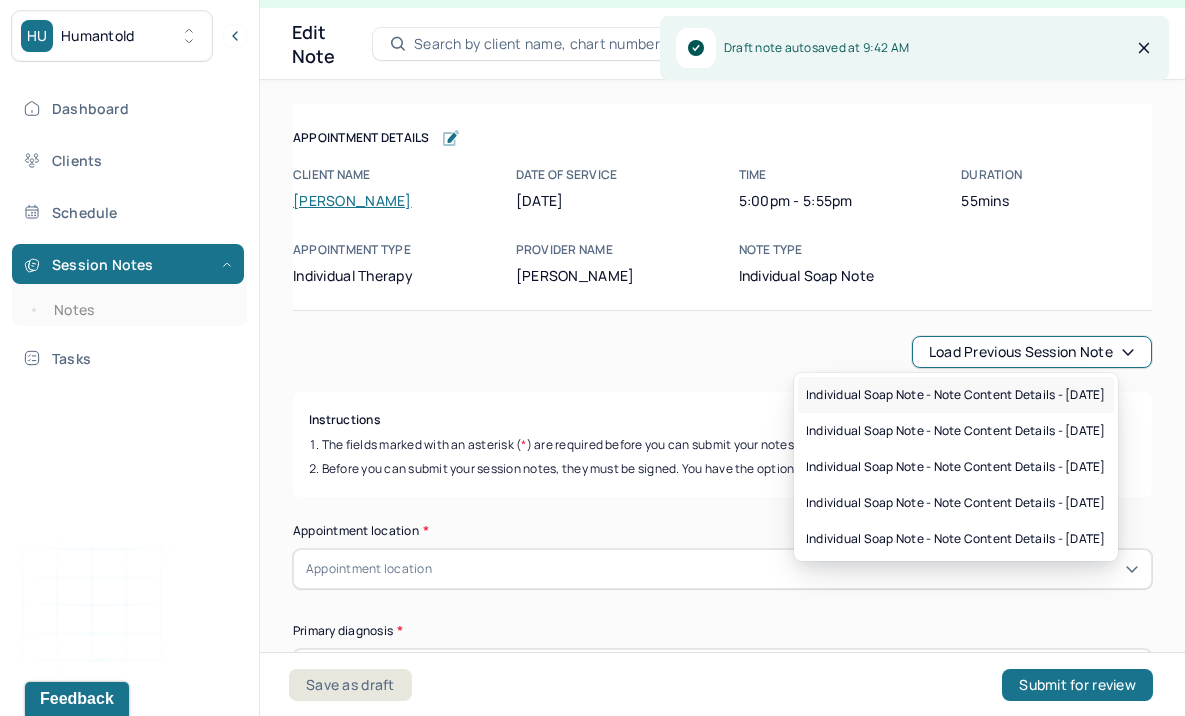 click on "Individual soap note   - Note content Details -   [DATE]" at bounding box center [956, 395] 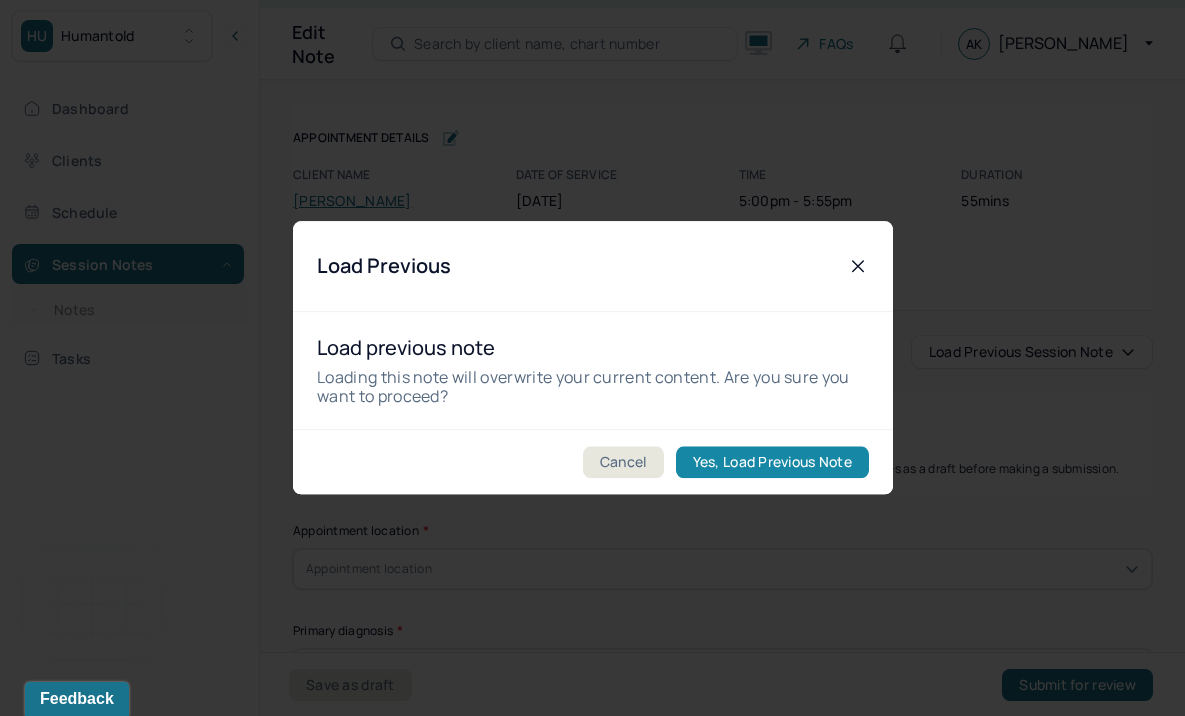 click on "Yes, Load Previous Note" at bounding box center [771, 463] 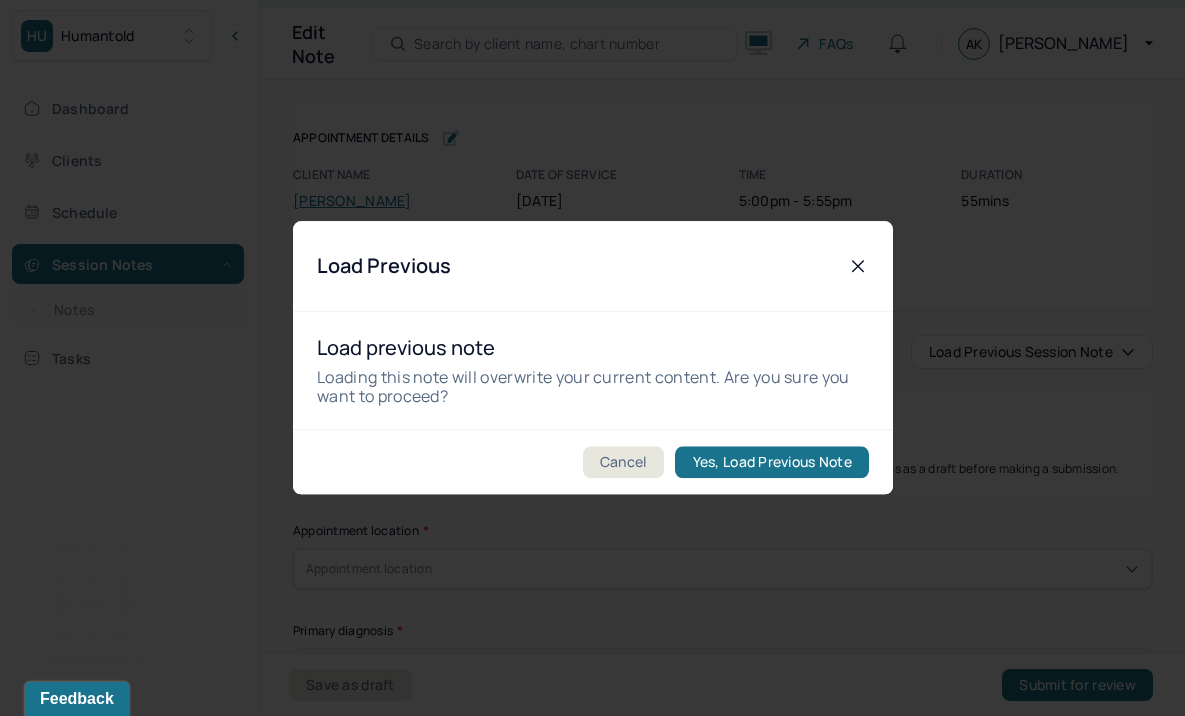 type on "The client exhibited a mix of anxiety, frustration, and calm during the session. She communicated effectively and sustained attention throughout the session, despite occasional scattered thoughts. The client took an active role and contributed thoughtfully to self-reflective discussions." 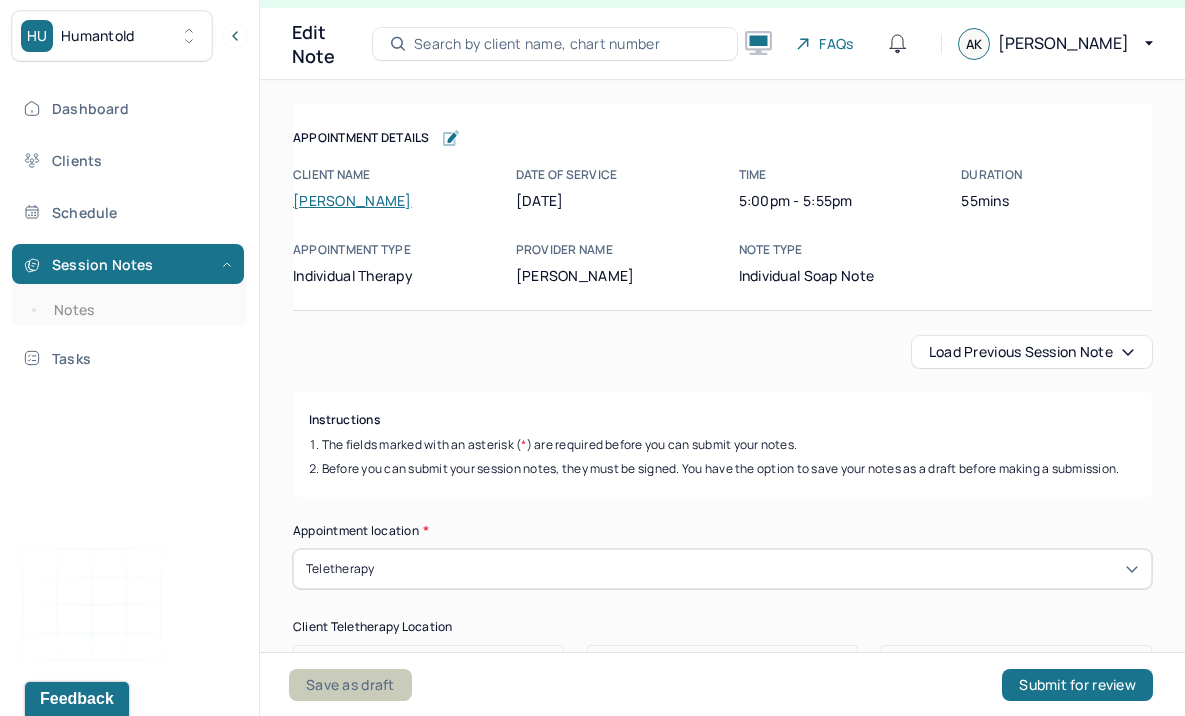 click on "Save as draft" at bounding box center (350, 685) 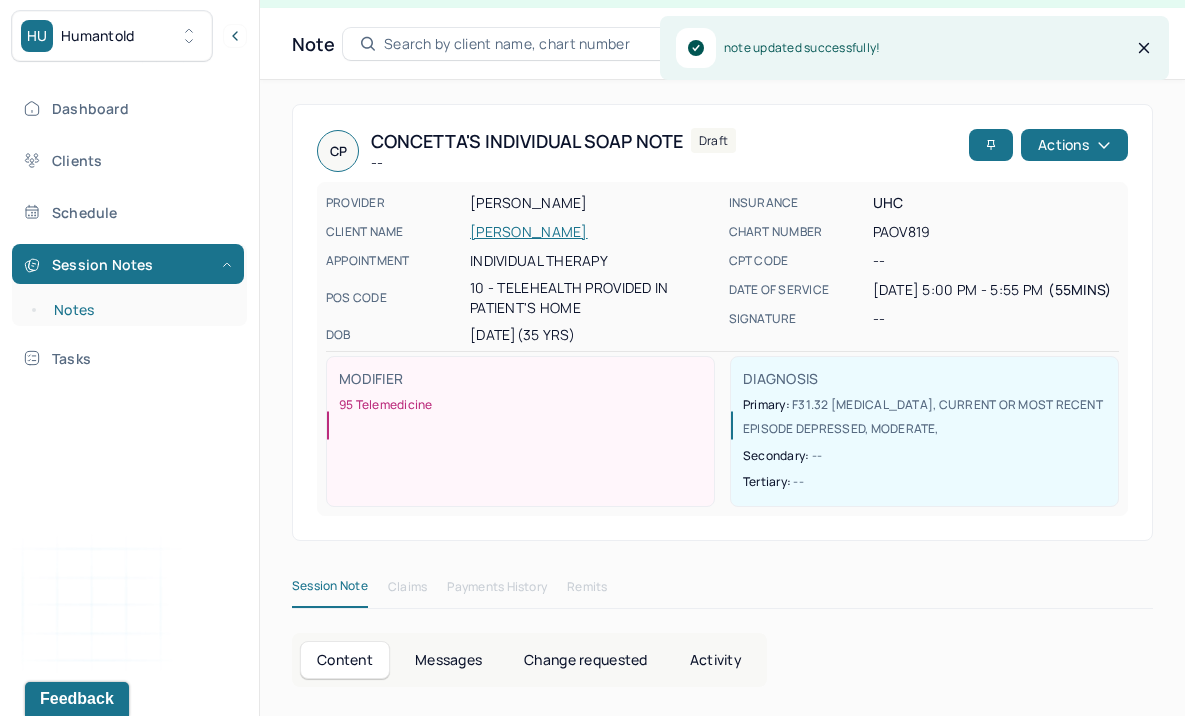 click on "Notes" at bounding box center [139, 310] 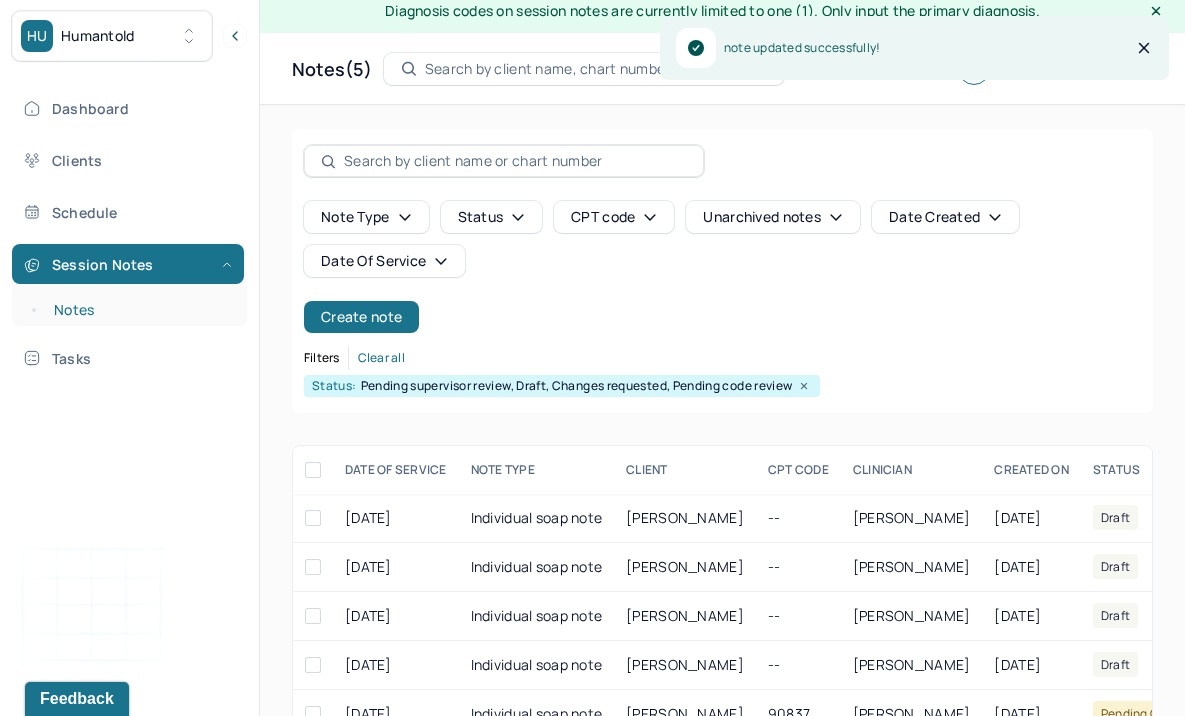 scroll, scrollTop: 36, scrollLeft: 0, axis: vertical 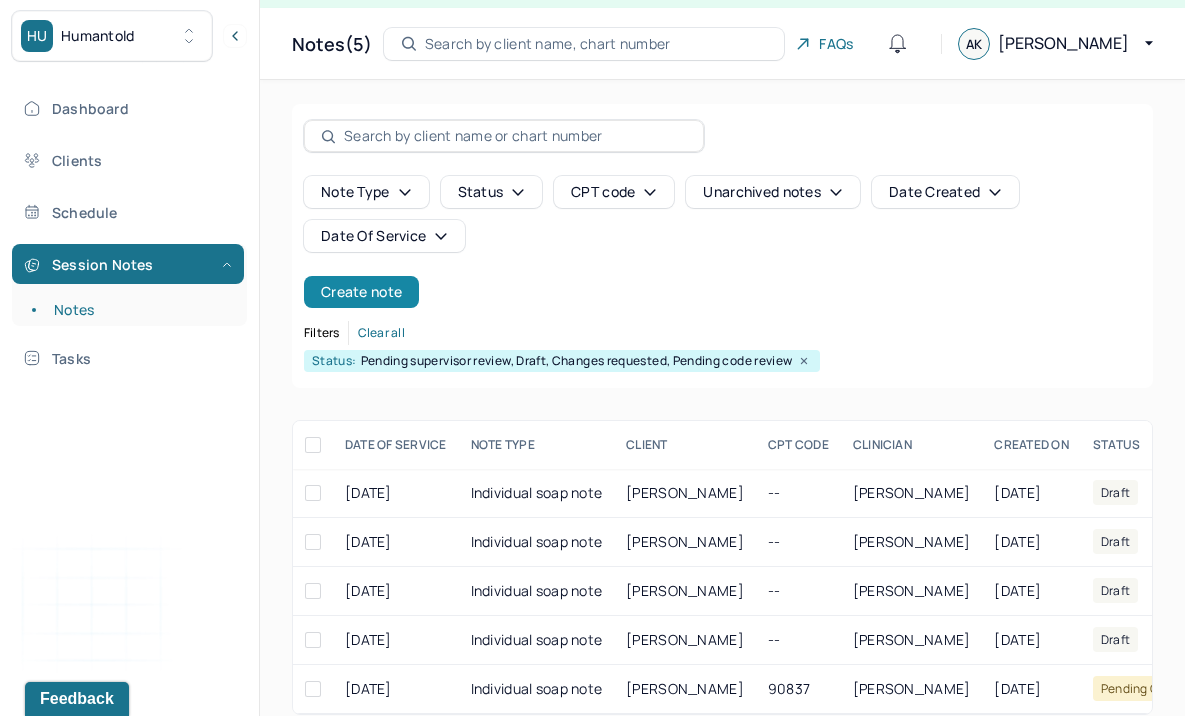 click on "Create note" at bounding box center (361, 292) 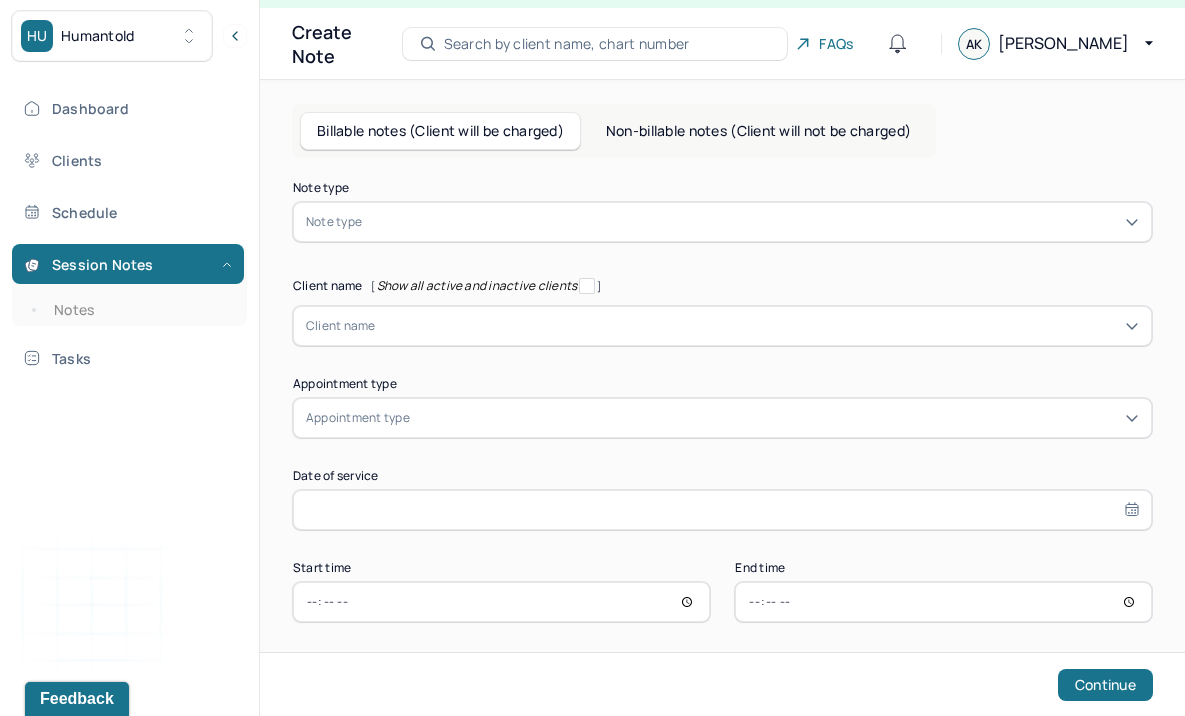 click on "Note type" at bounding box center [722, 222] 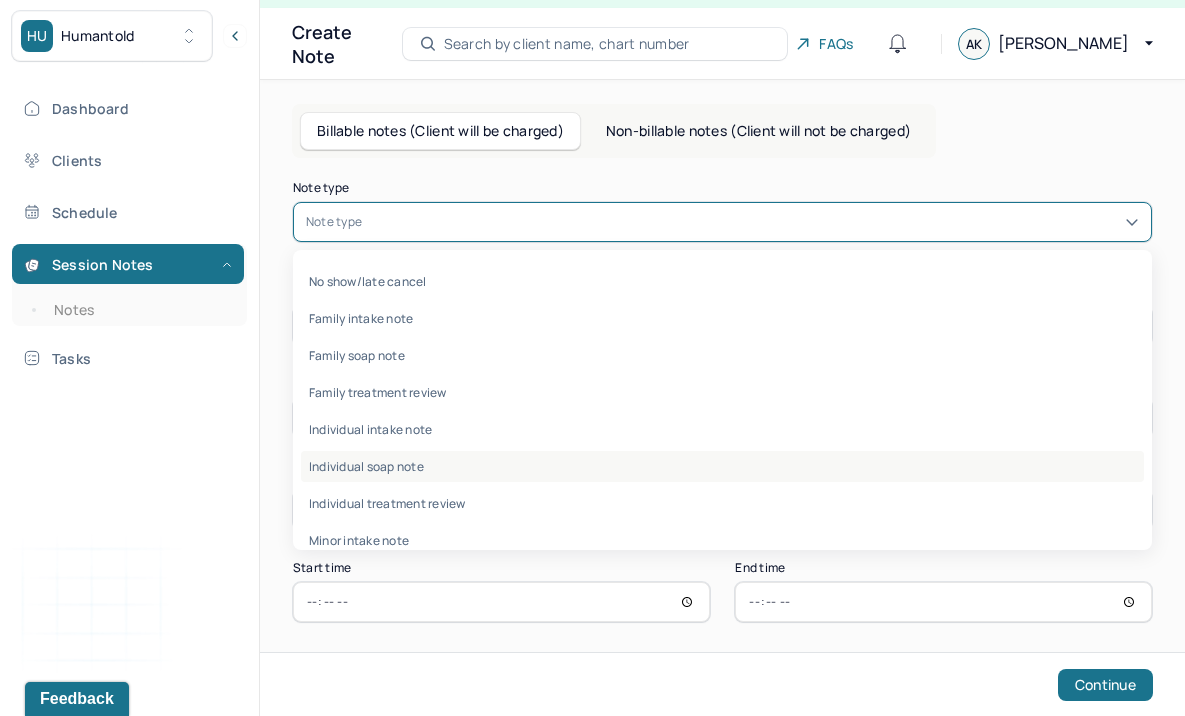 click on "Individual soap note" at bounding box center [722, 466] 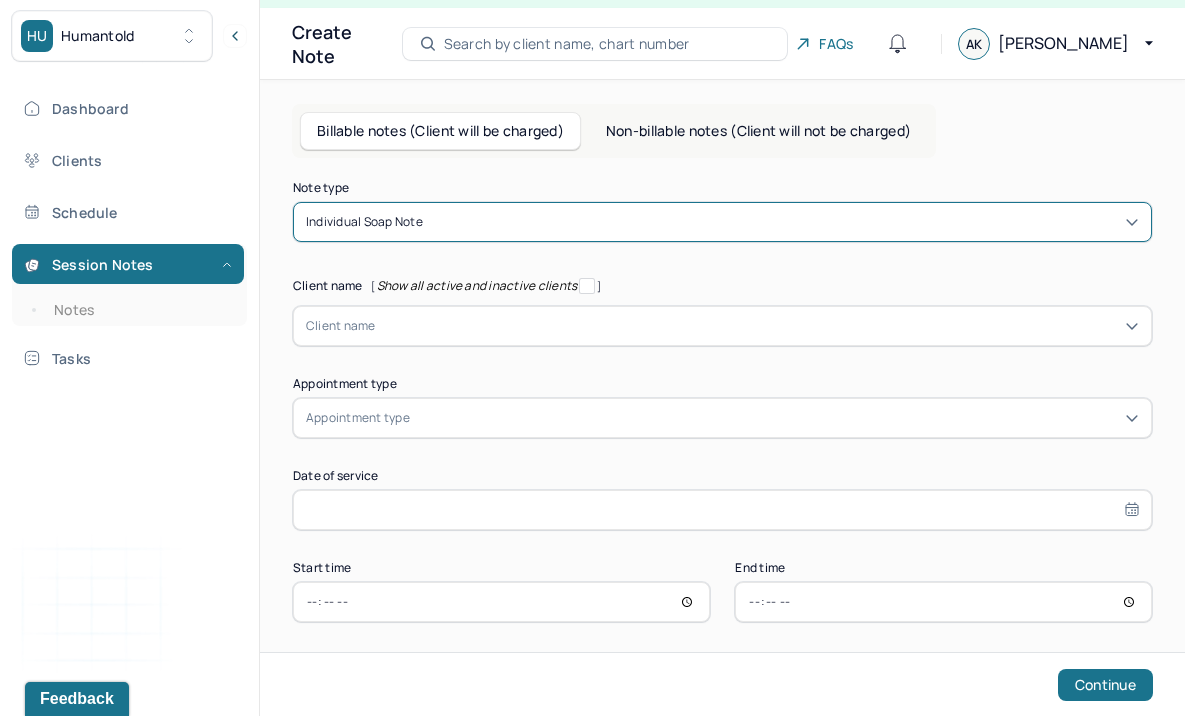 click at bounding box center (757, 326) 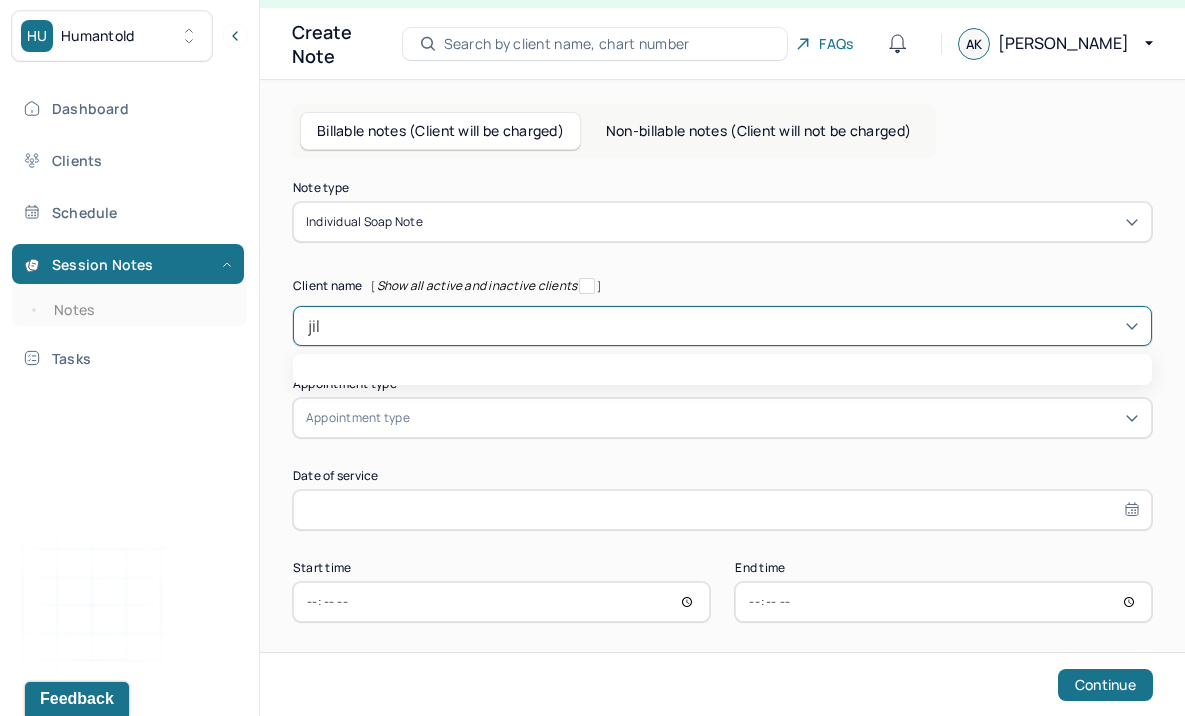 type on "[PERSON_NAME]" 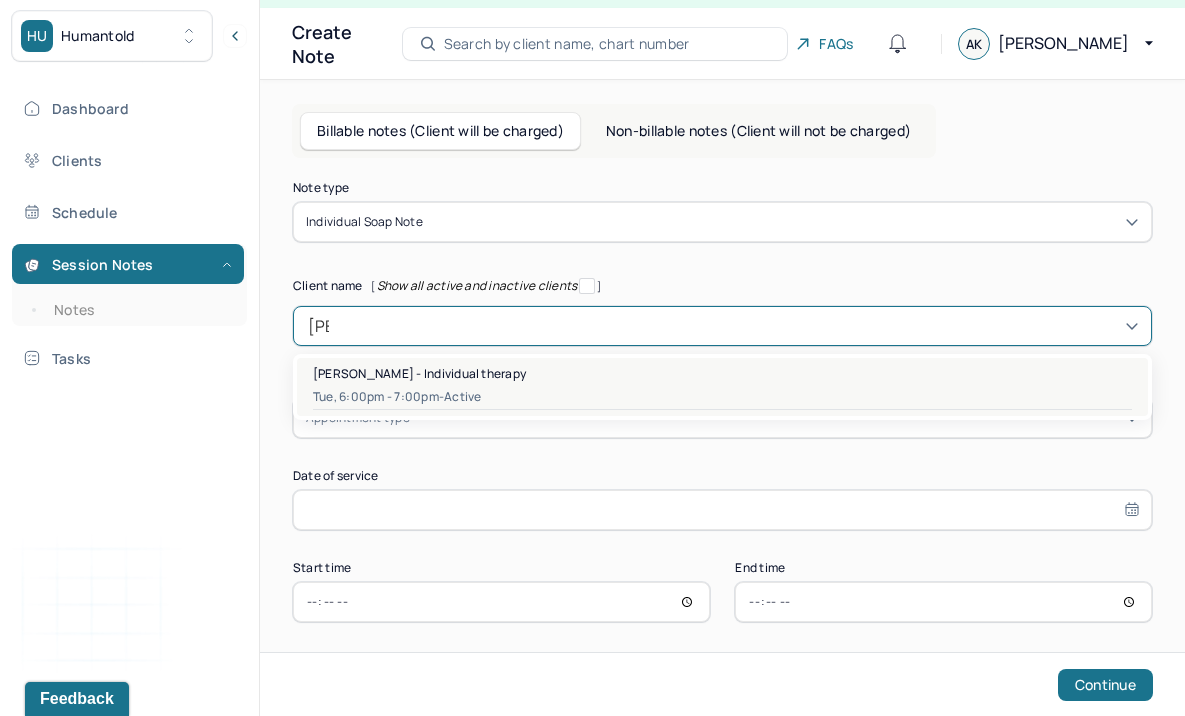 click on "[PERSON_NAME] - Individual therapy" at bounding box center [419, 373] 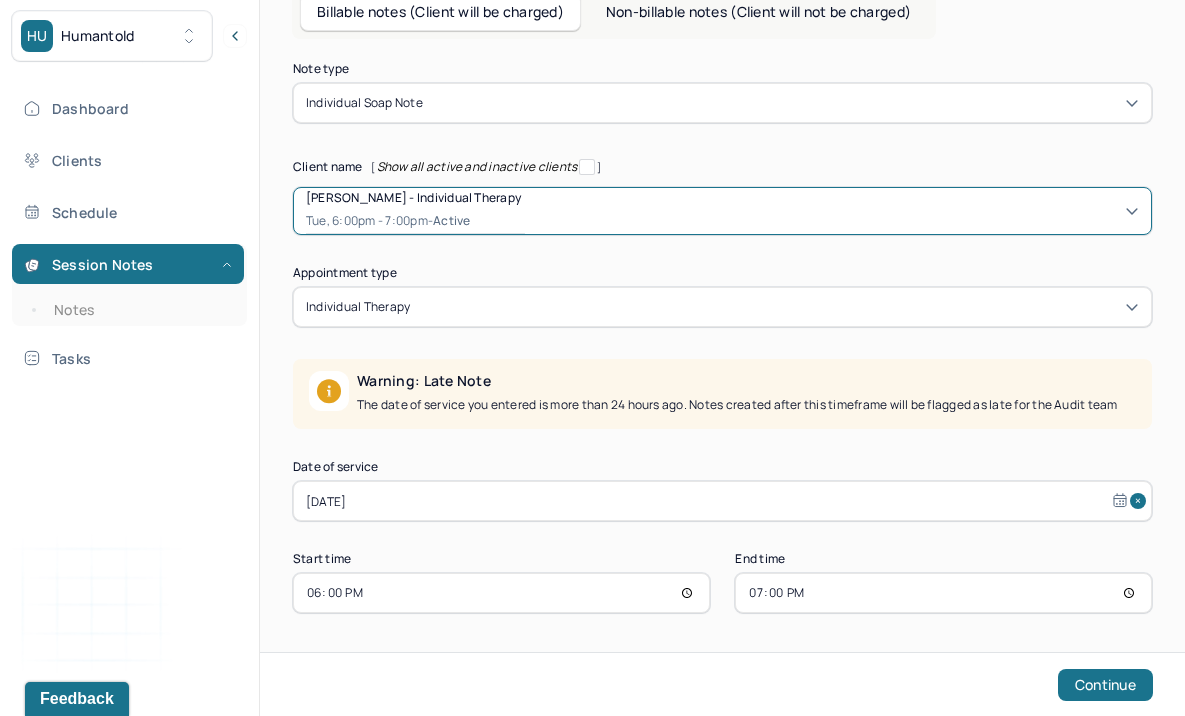 scroll, scrollTop: 157, scrollLeft: 0, axis: vertical 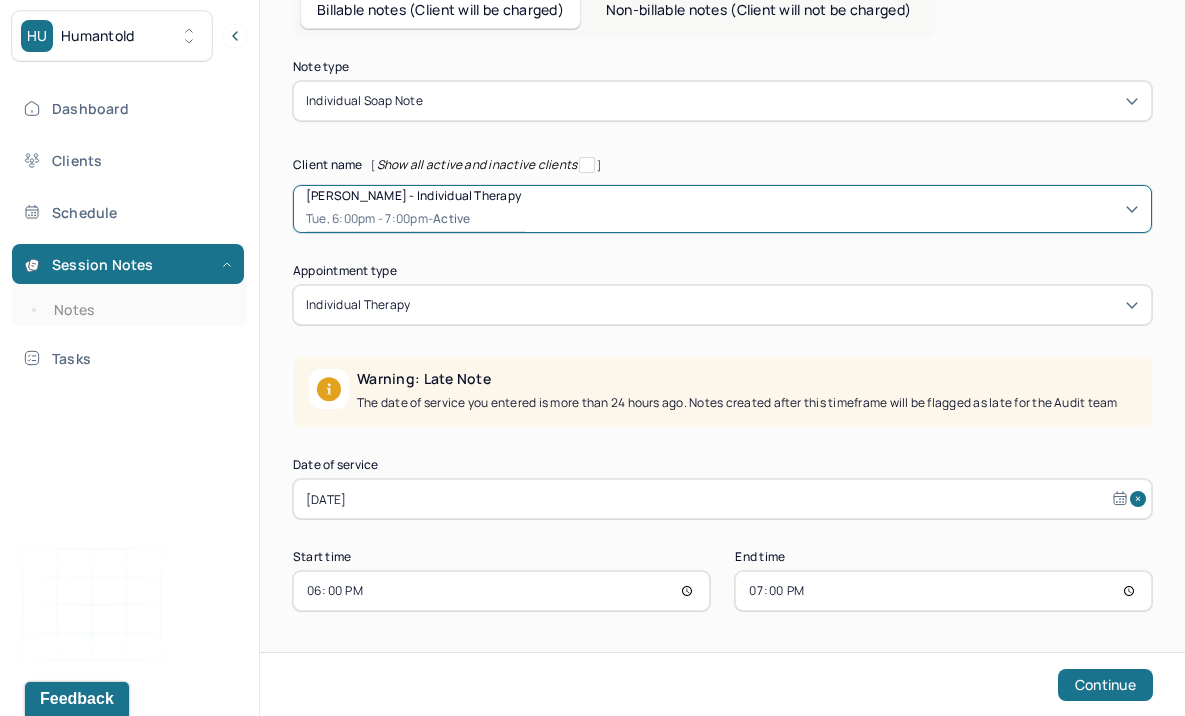 select on "5" 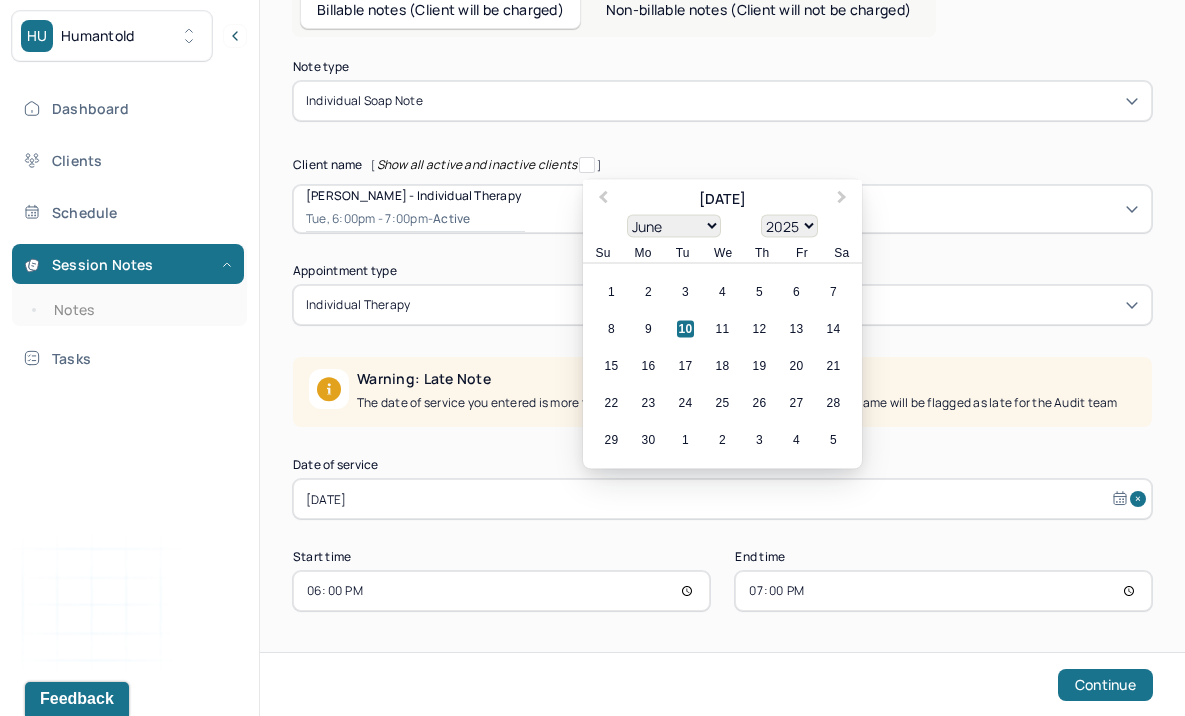 click on "[DATE]" at bounding box center (722, 499) 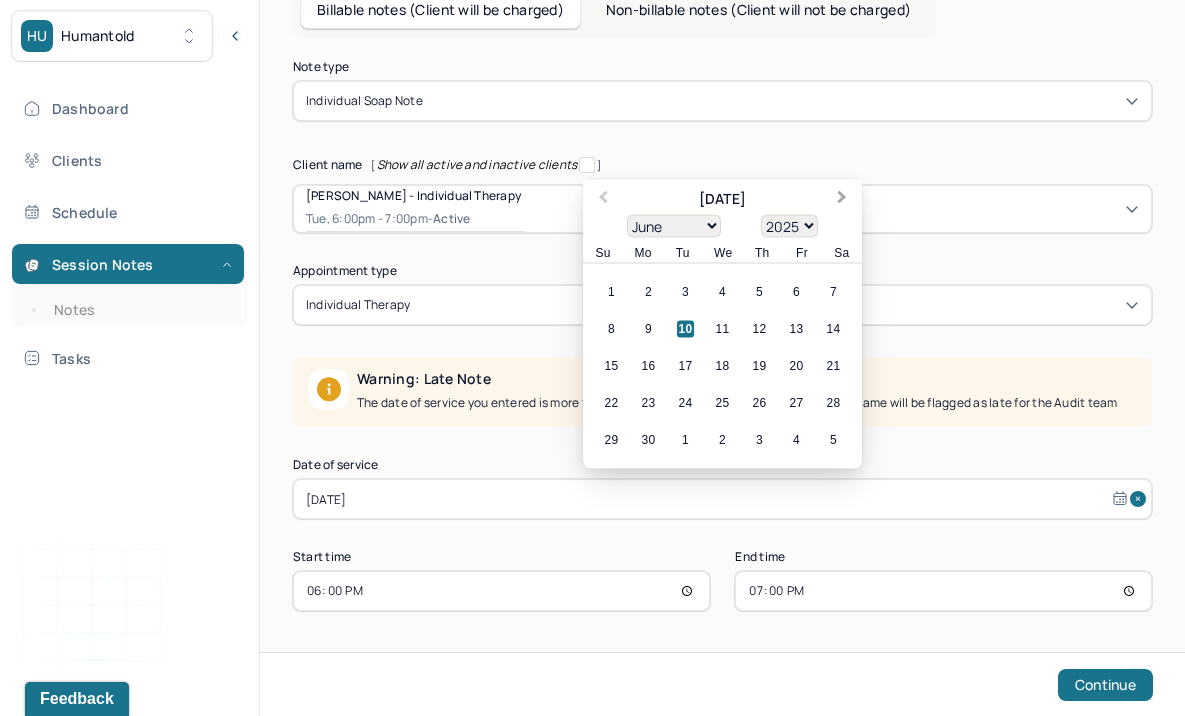 click on "Next Month" at bounding box center (842, 199) 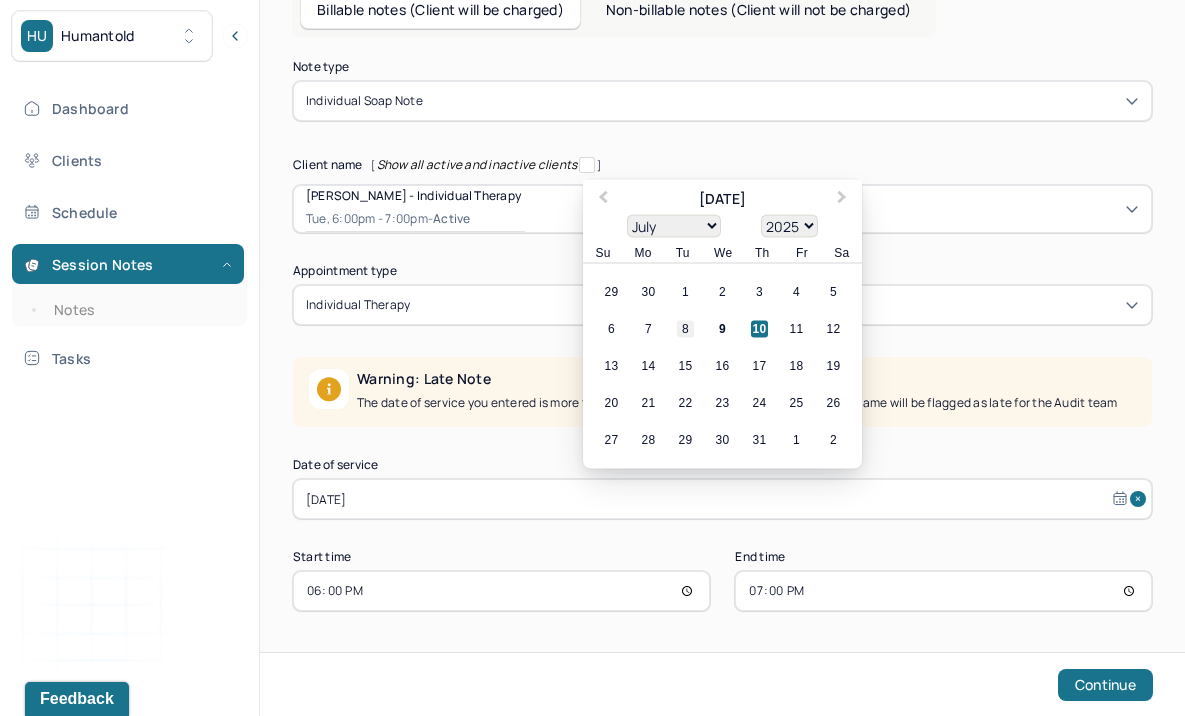 click on "8" at bounding box center [685, 329] 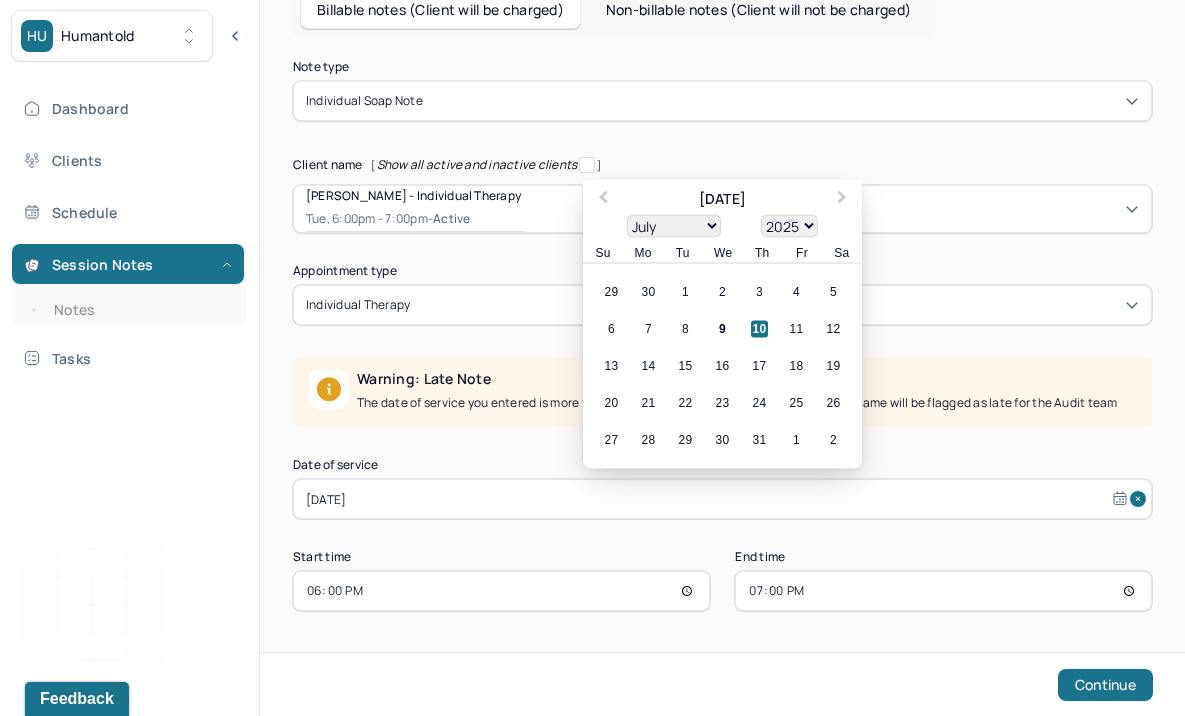 type on "[DATE]" 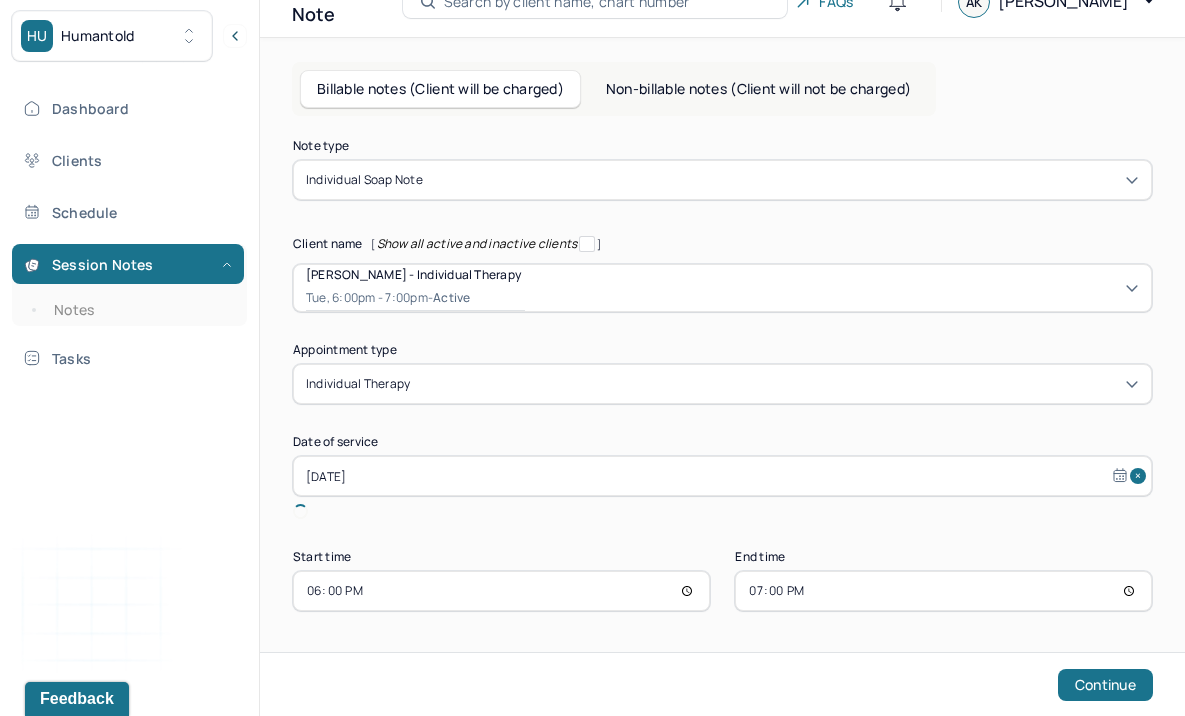 scroll, scrollTop: 55, scrollLeft: 0, axis: vertical 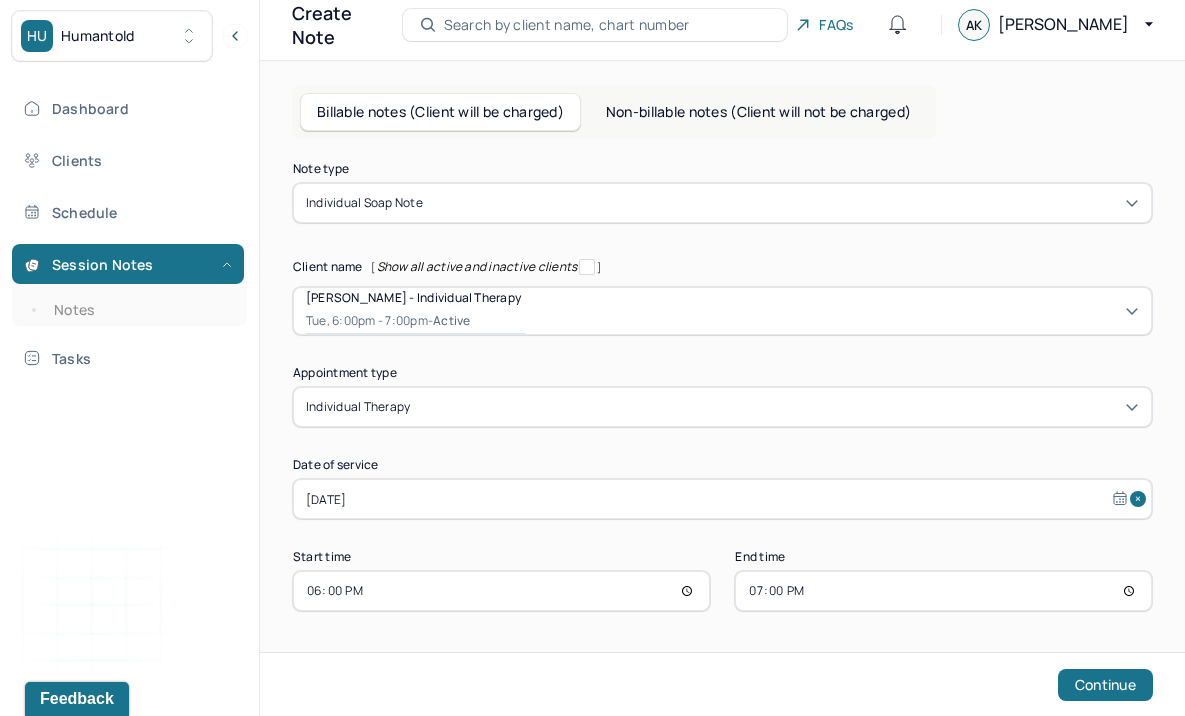 click on "19:00" at bounding box center (943, 591) 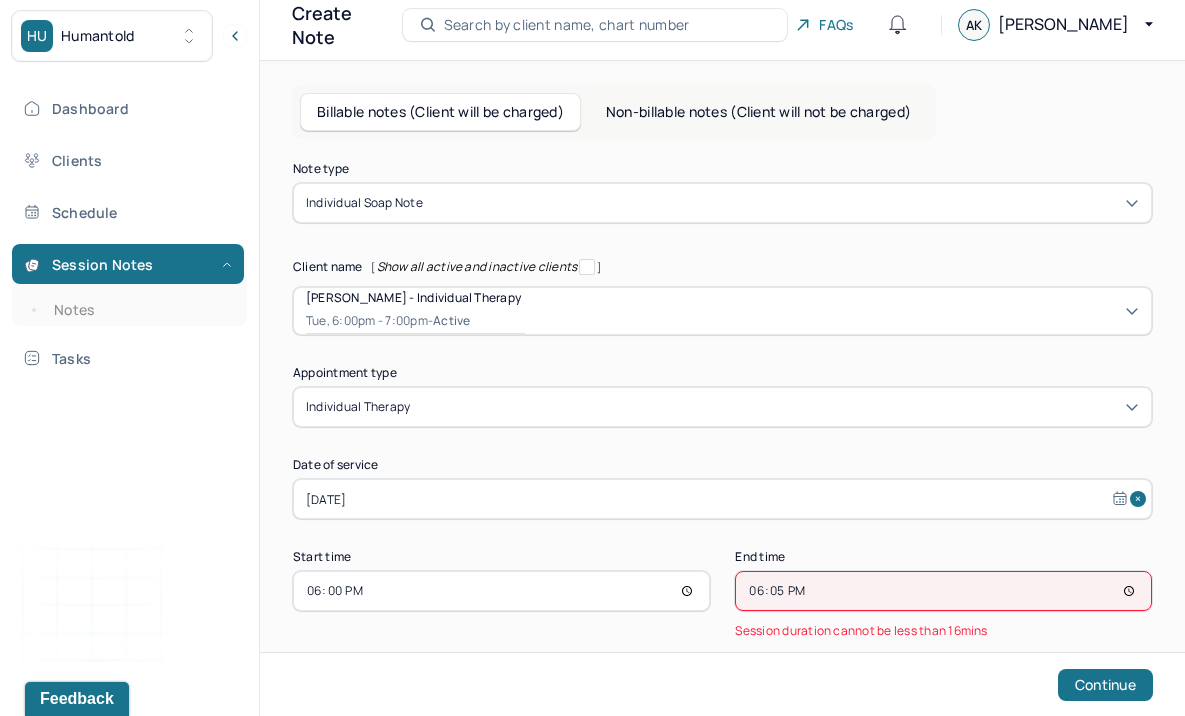 type on "18:55" 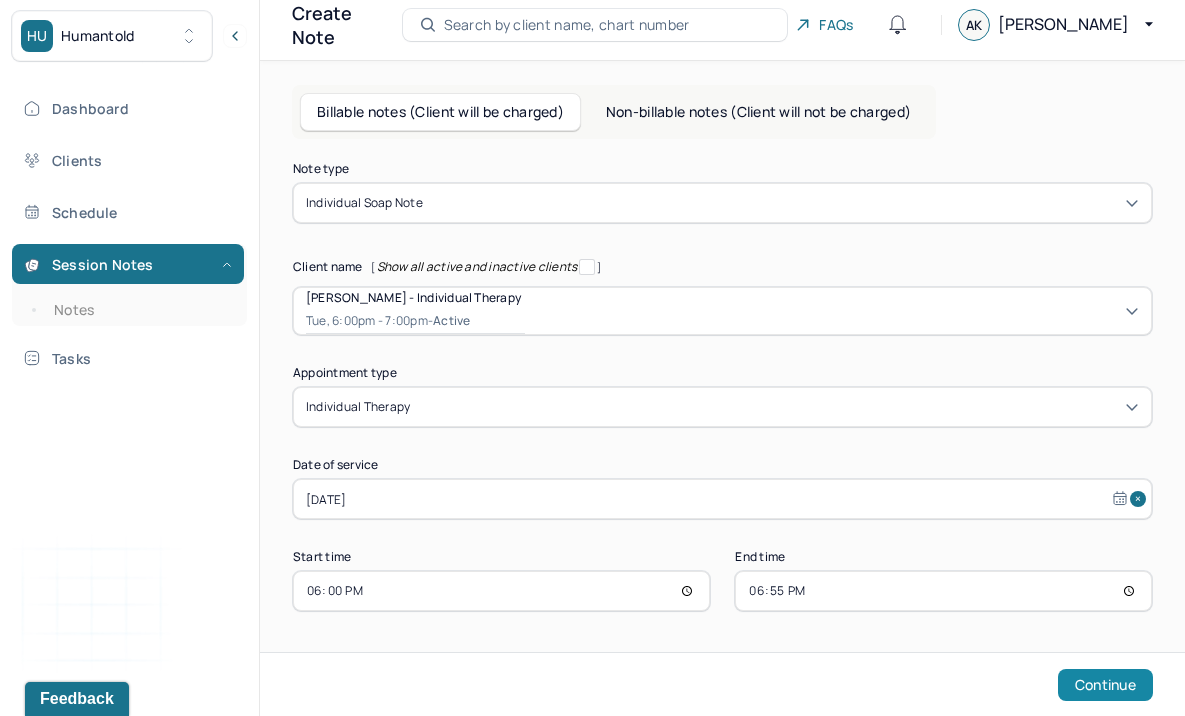 click on "Continue" at bounding box center [1105, 685] 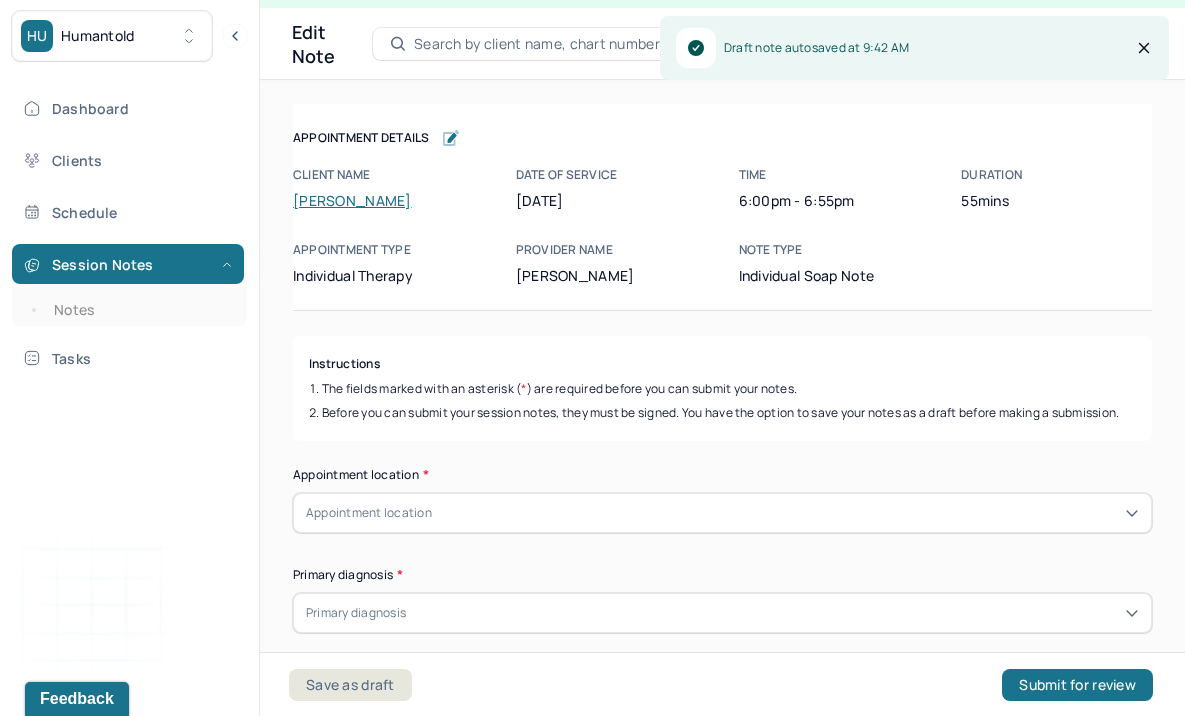 scroll, scrollTop: 36, scrollLeft: 0, axis: vertical 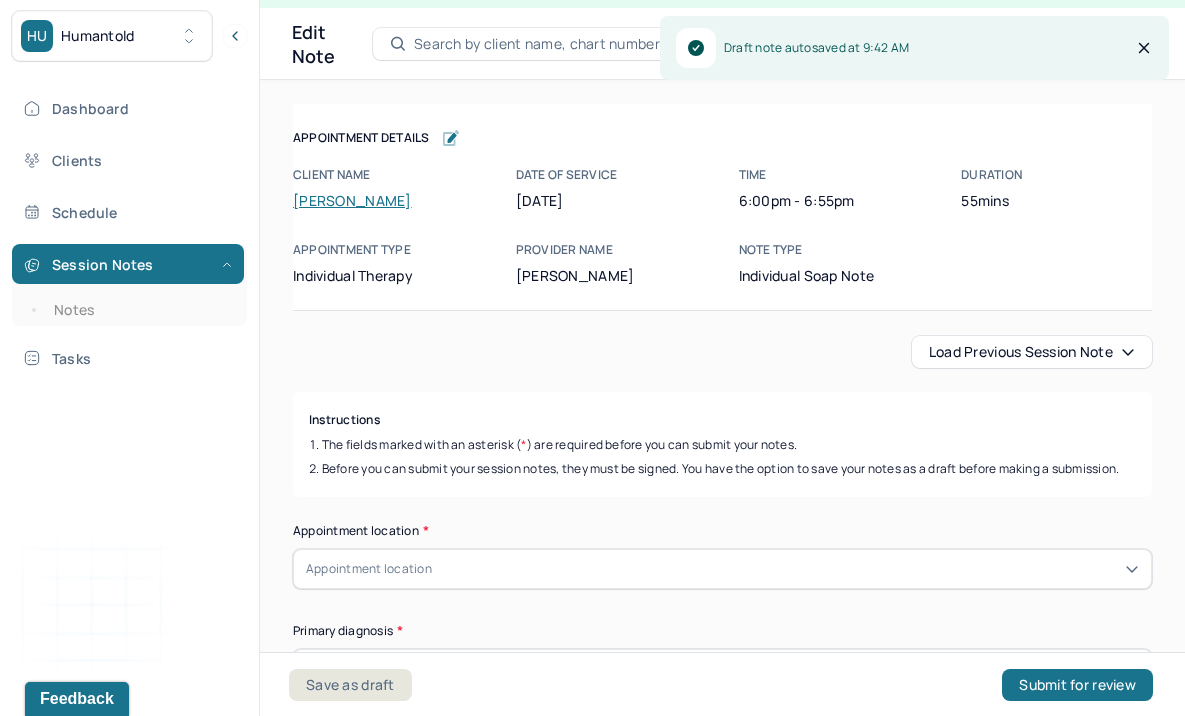 click on "Load previous session note" at bounding box center [1032, 352] 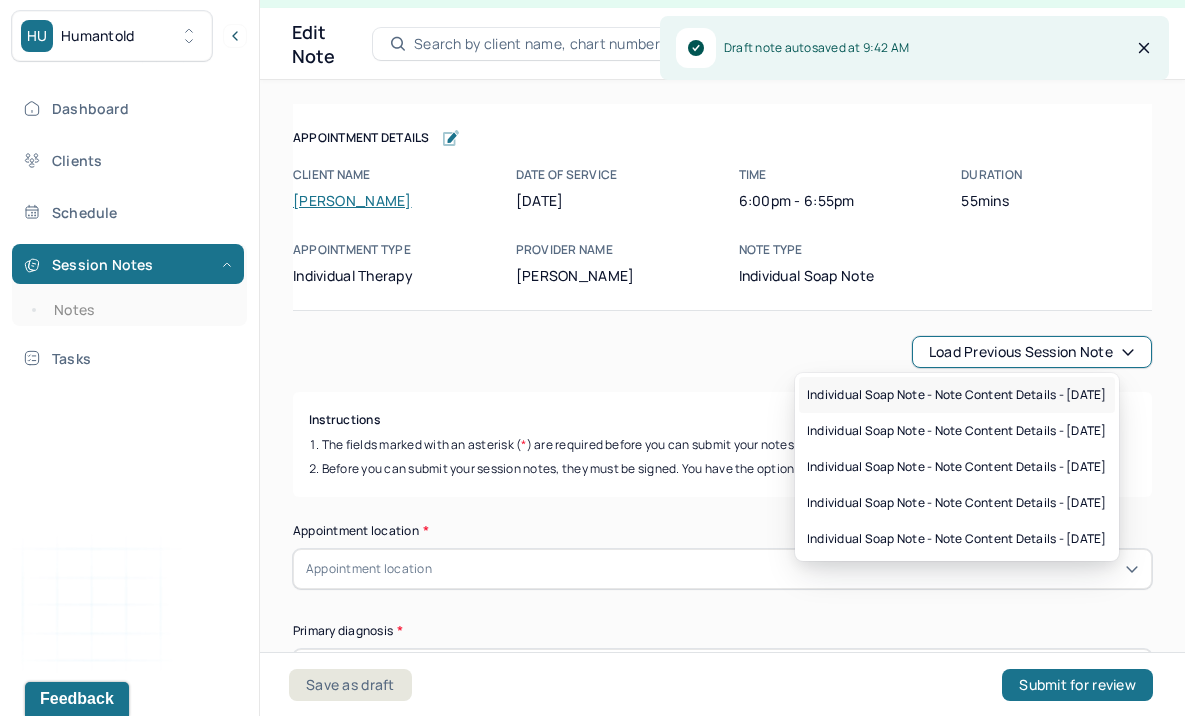 click on "Individual soap note   - Note content Details -   [DATE]" at bounding box center (957, 395) 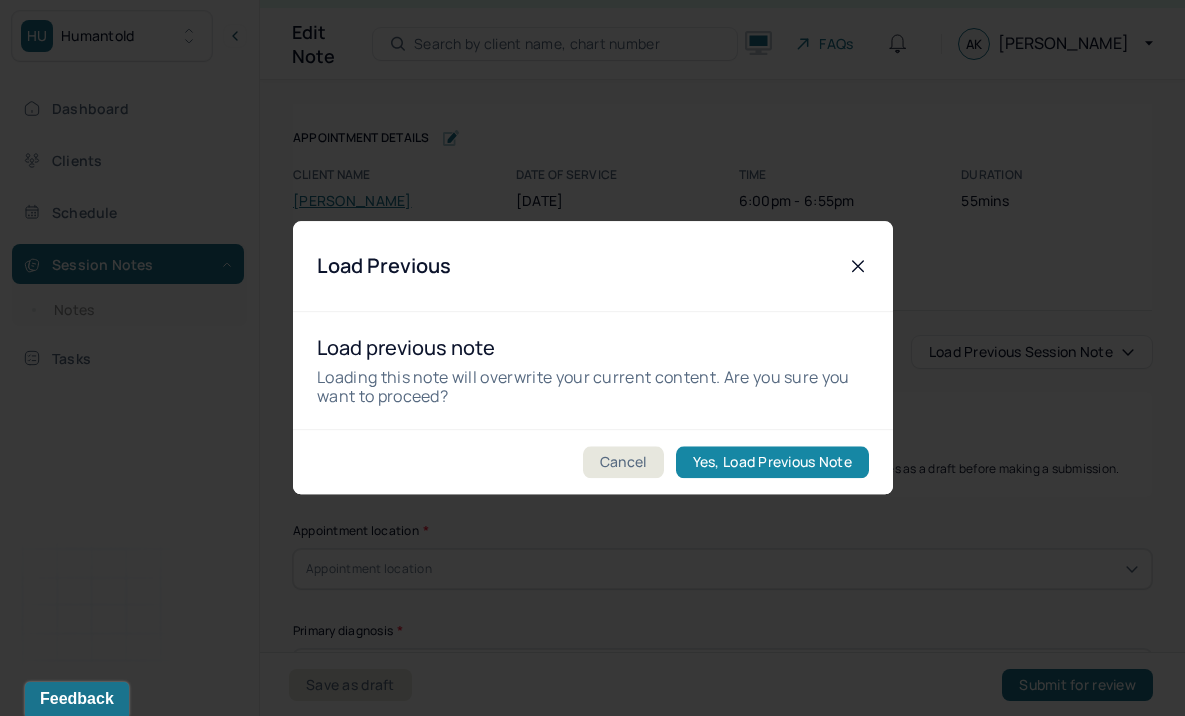 click on "Yes, Load Previous Note" at bounding box center [771, 463] 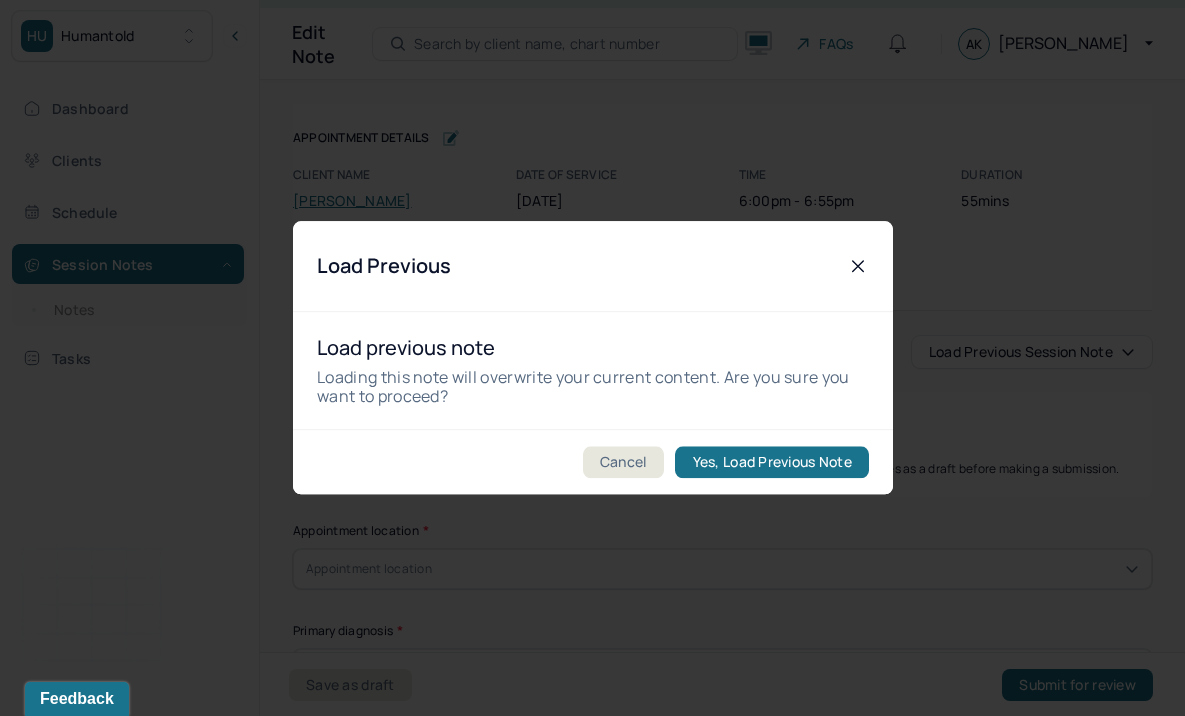 type on "The client expressed feelings of anxiety, overwhelm, [MEDICAL_DATA], and frustration during the session. She remained verbally expressive, engaged in the discussion, and maintained steady eye contact throughout." 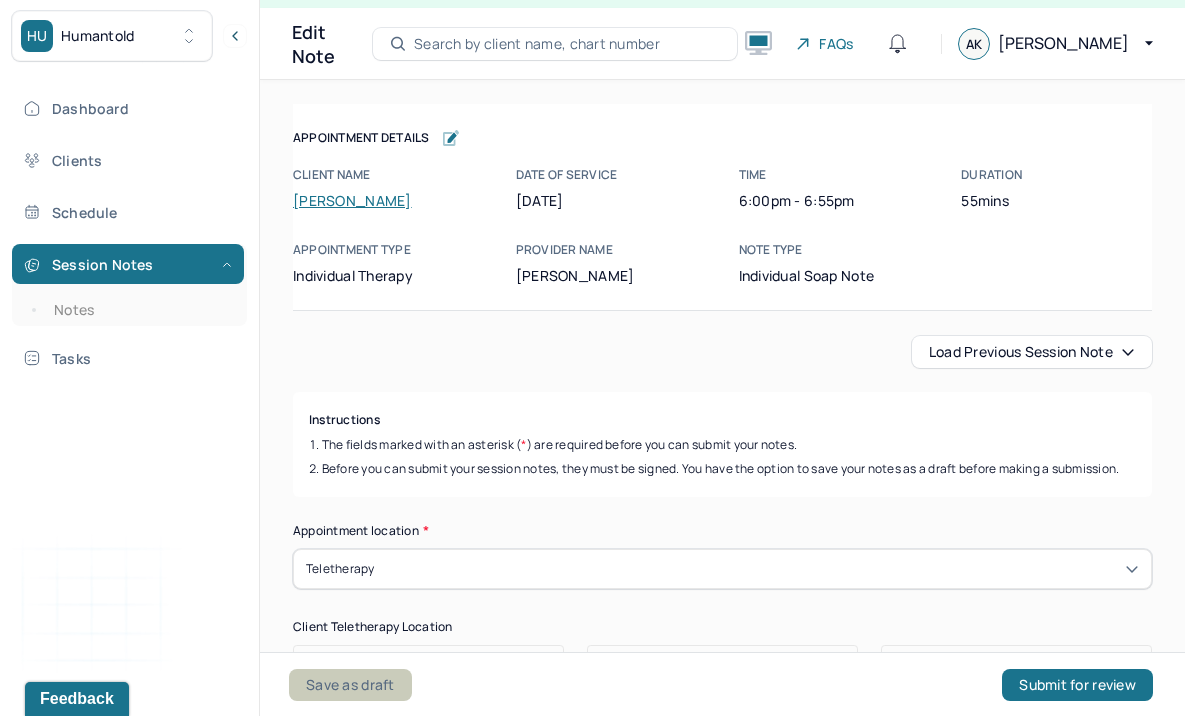 click on "Save as draft" at bounding box center [350, 685] 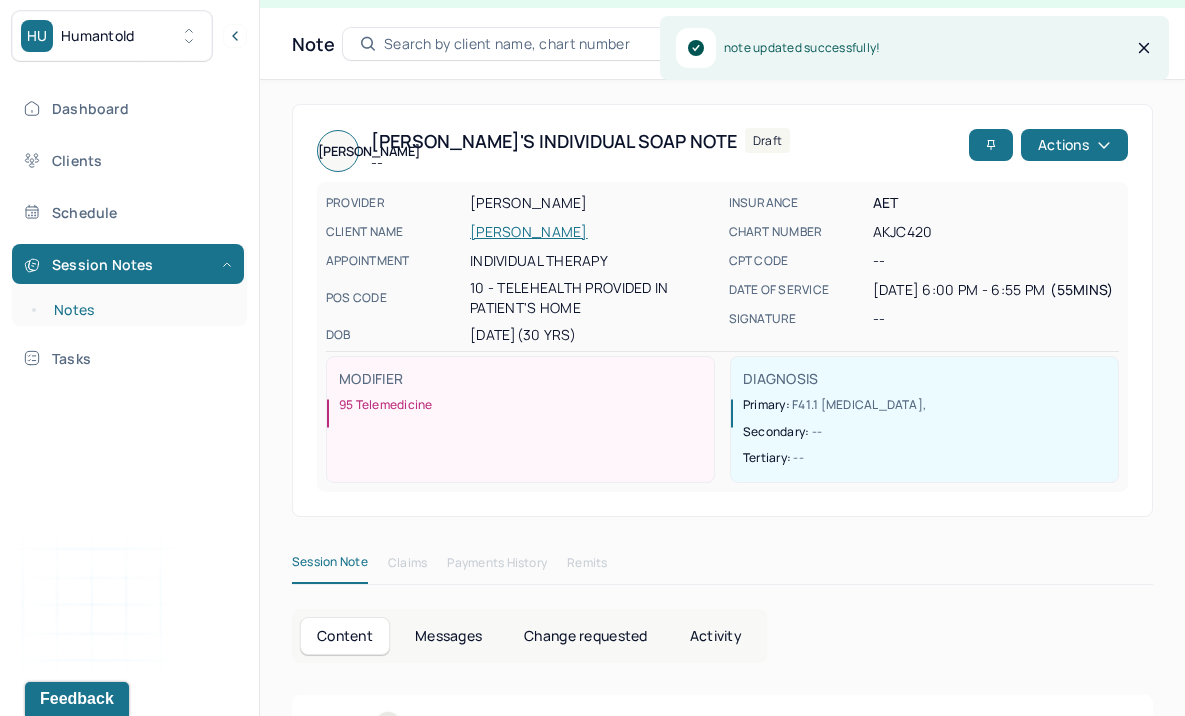 click on "Notes" at bounding box center (139, 310) 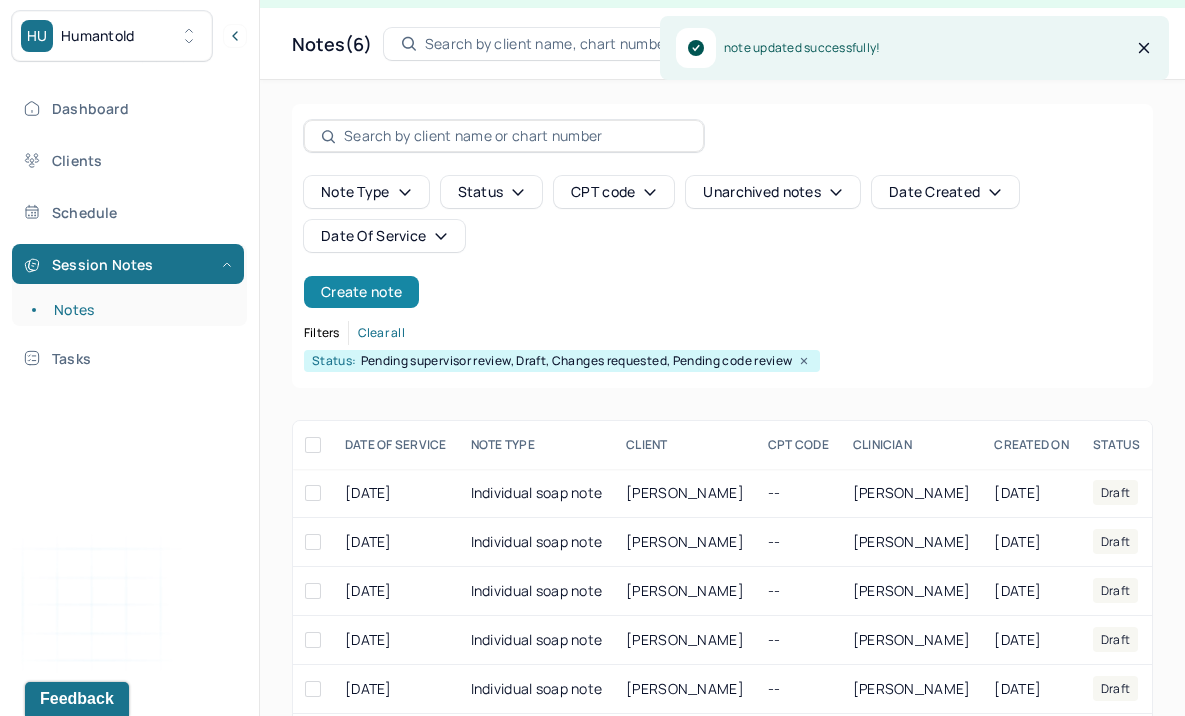 click on "Create note" at bounding box center (361, 292) 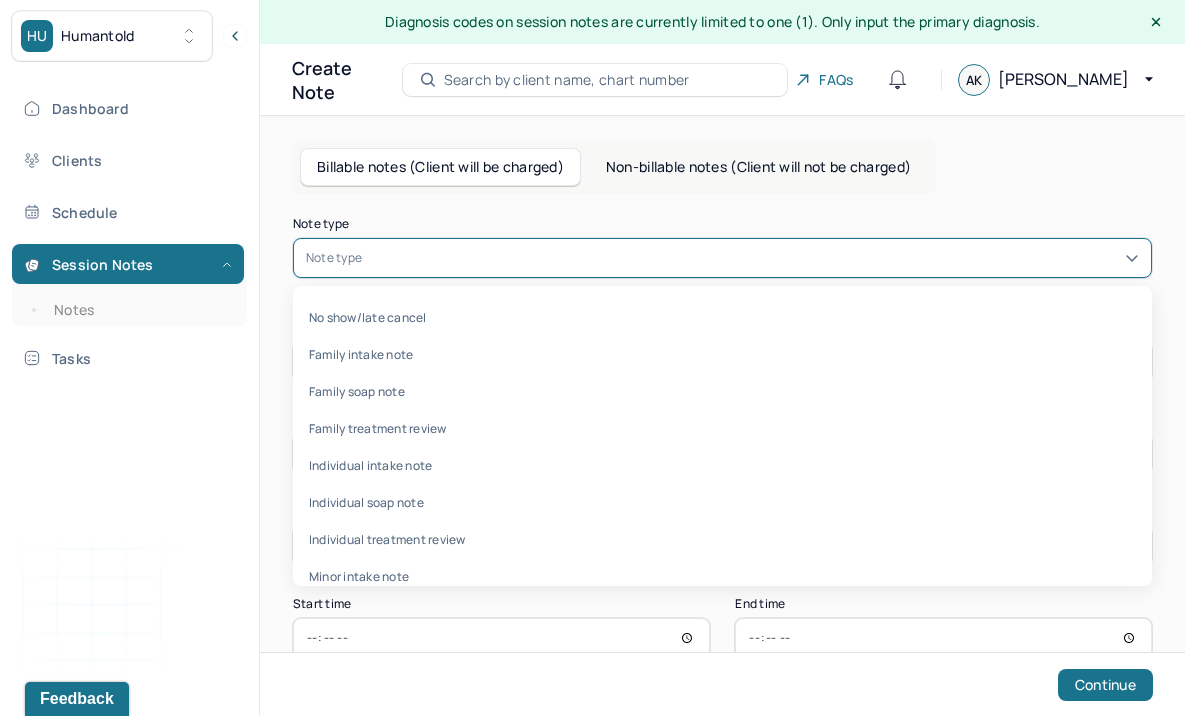 click at bounding box center (752, 258) 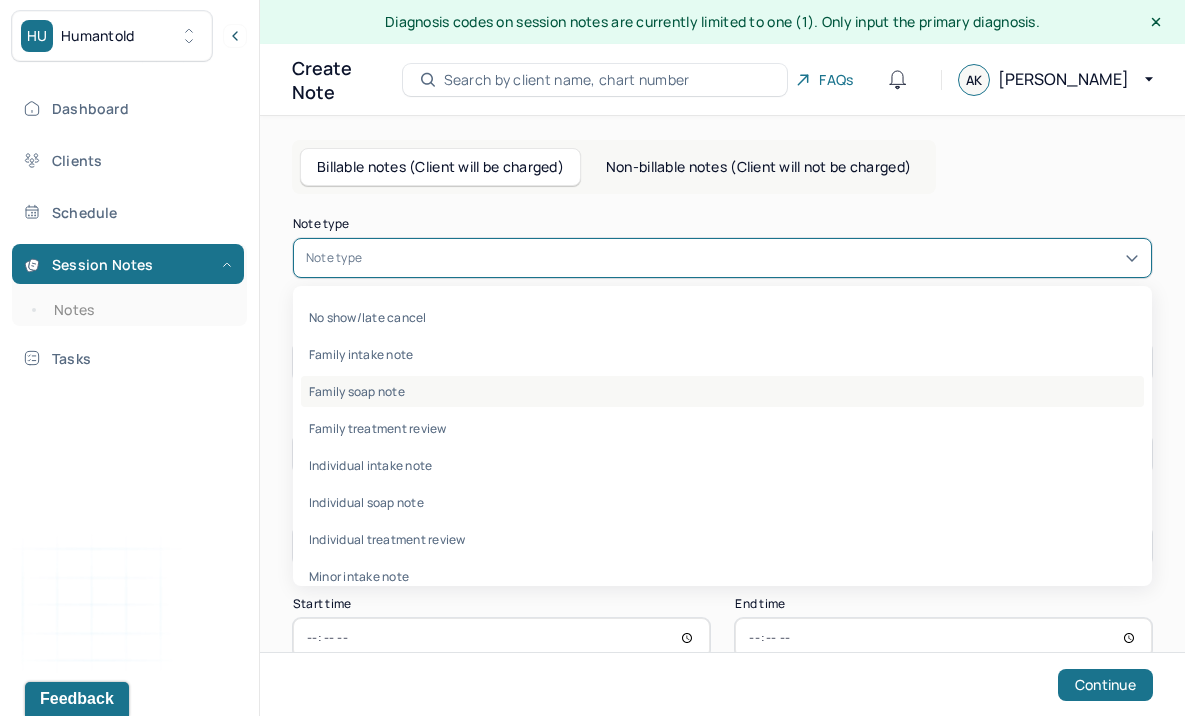 click on "Family soap note" at bounding box center (722, 391) 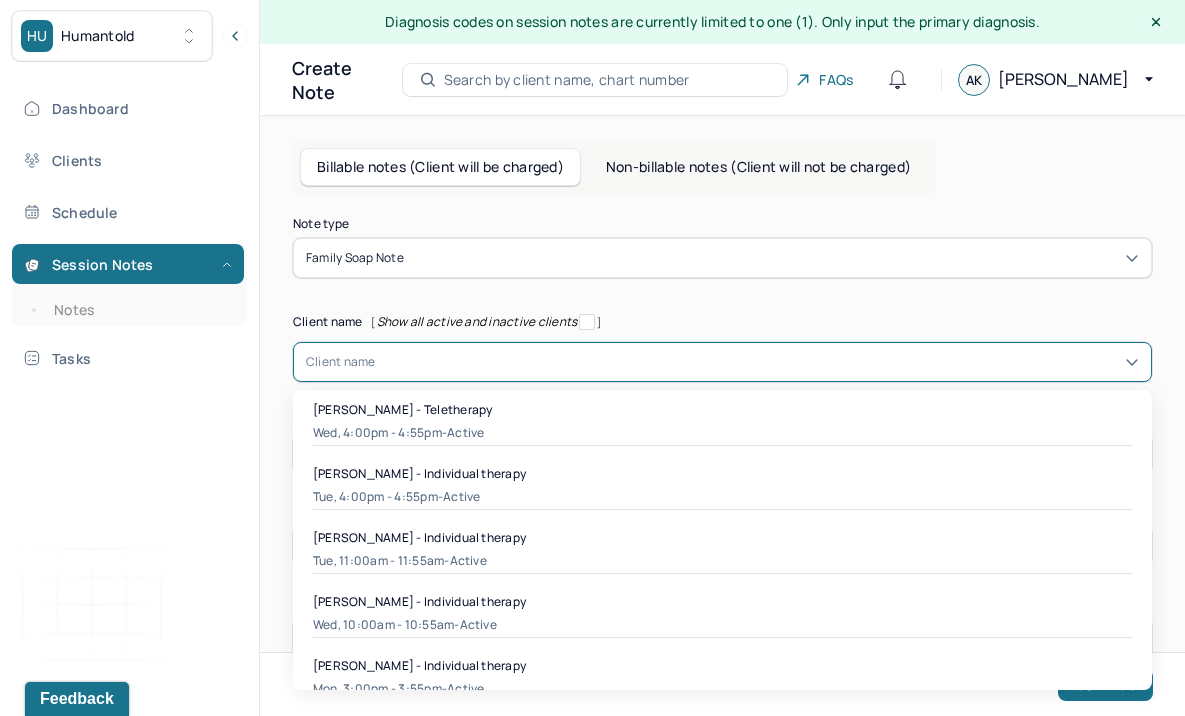 click on "Client name" at bounding box center [341, 362] 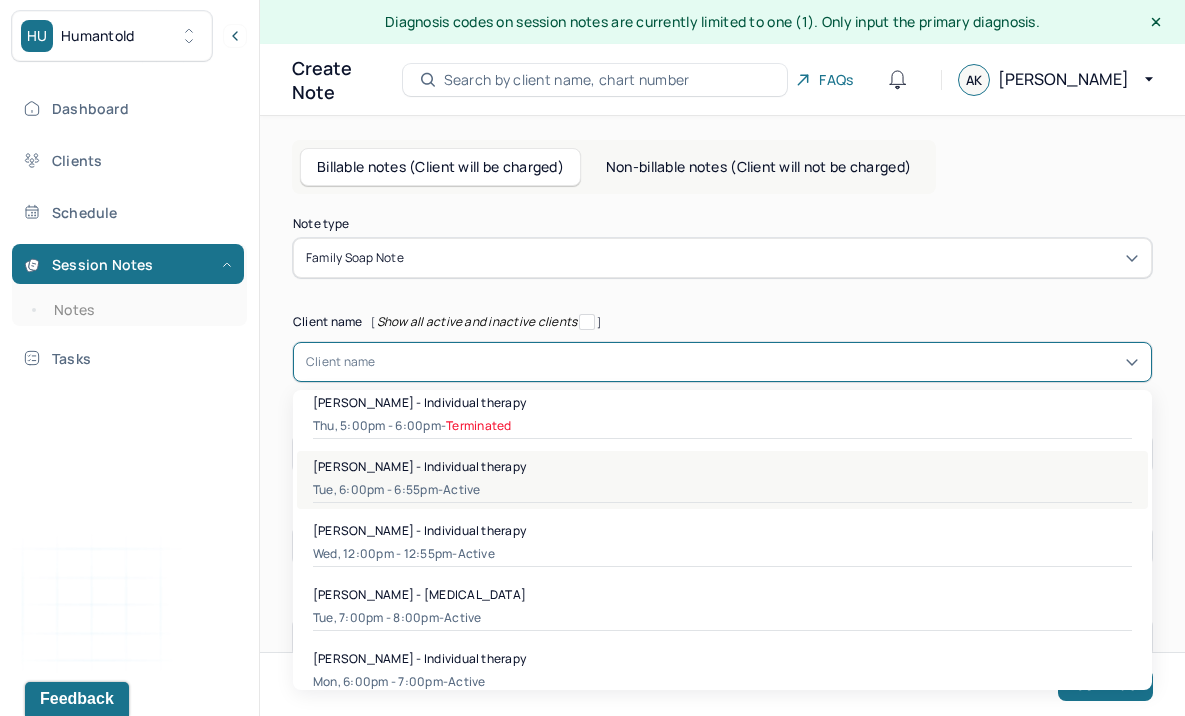 scroll, scrollTop: 1240, scrollLeft: 0, axis: vertical 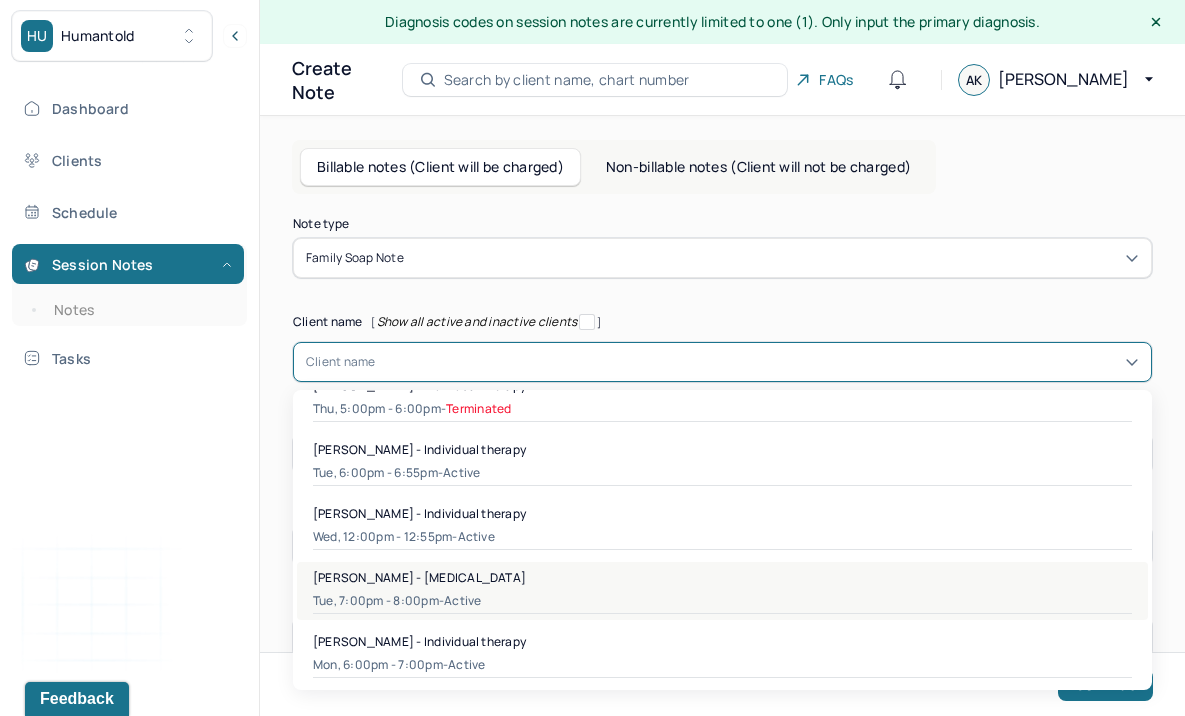 click on "[PERSON_NAME] - [MEDICAL_DATA]" at bounding box center (419, 577) 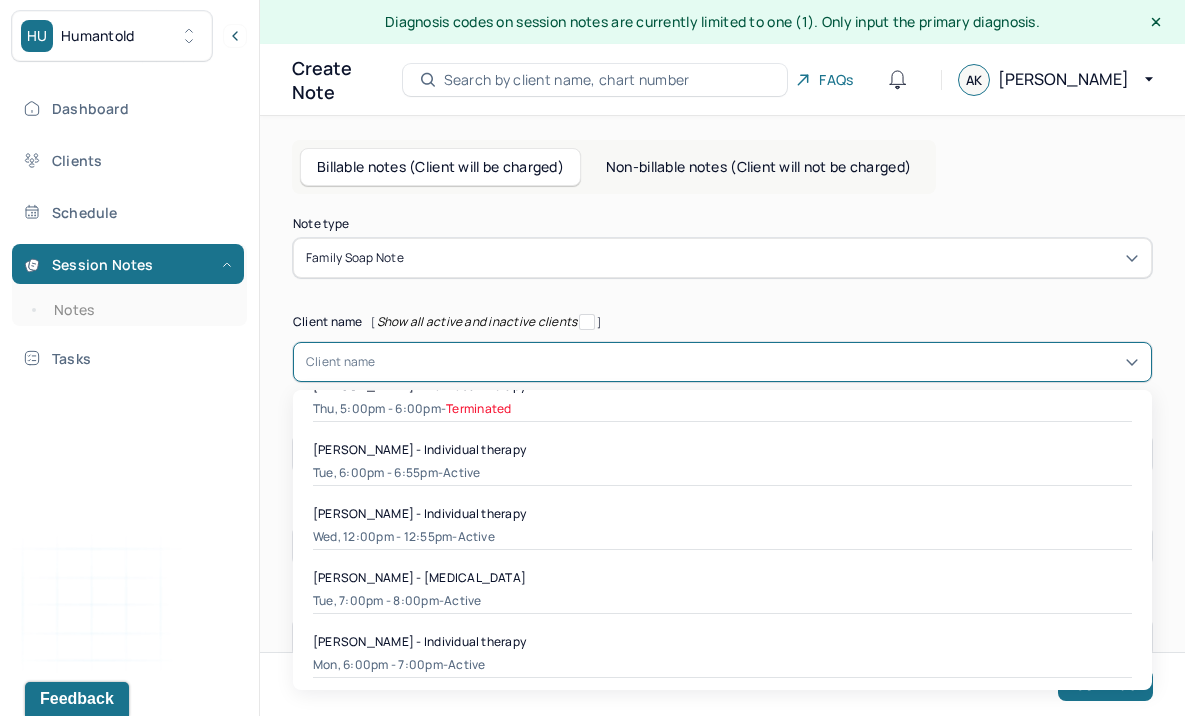 type on "[DATE]" 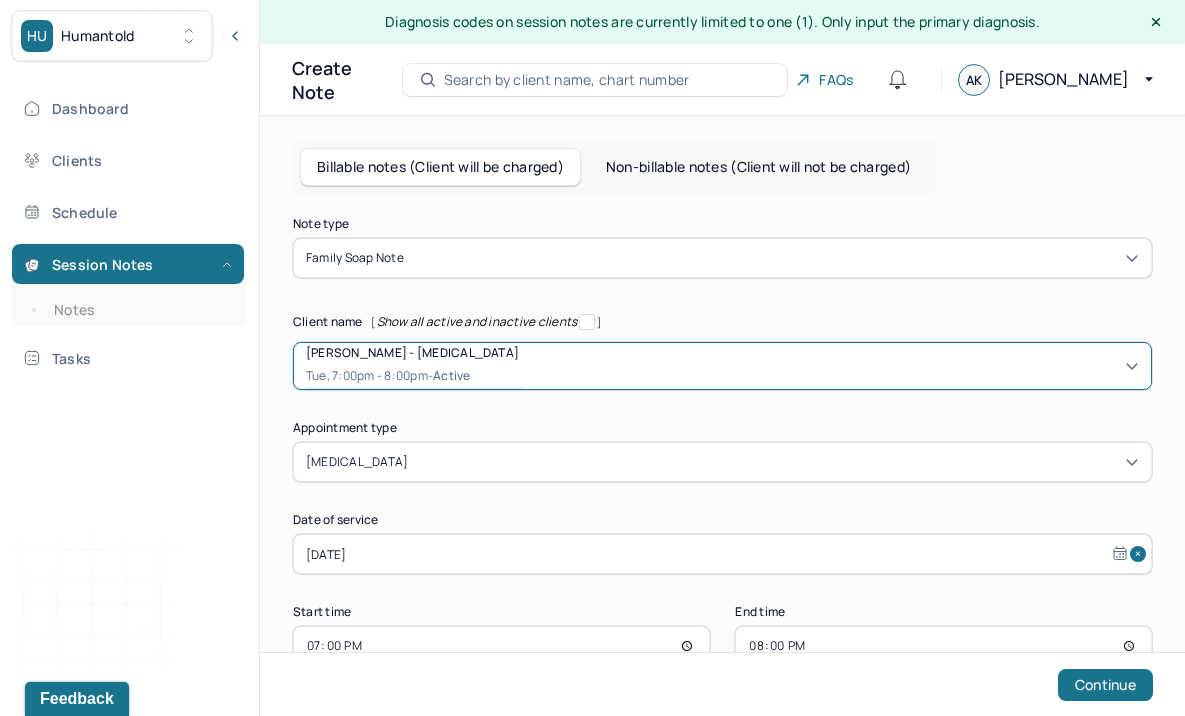 scroll, scrollTop: 55, scrollLeft: 0, axis: vertical 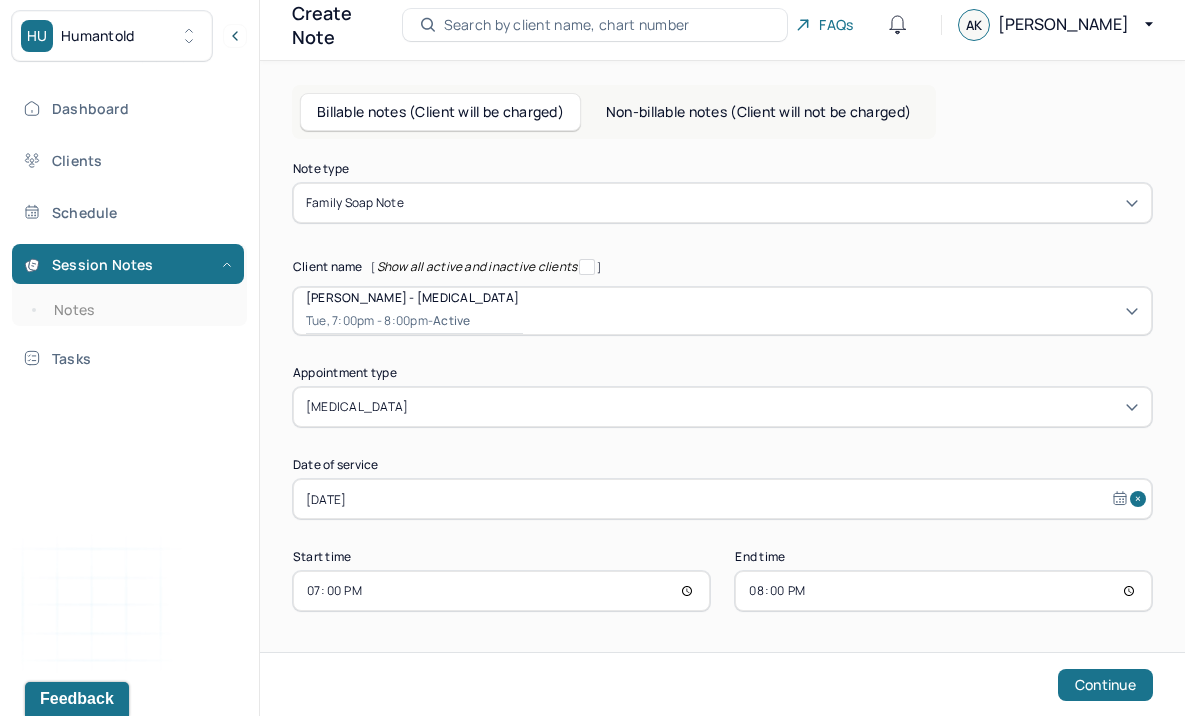 click on "20:00" at bounding box center [943, 591] 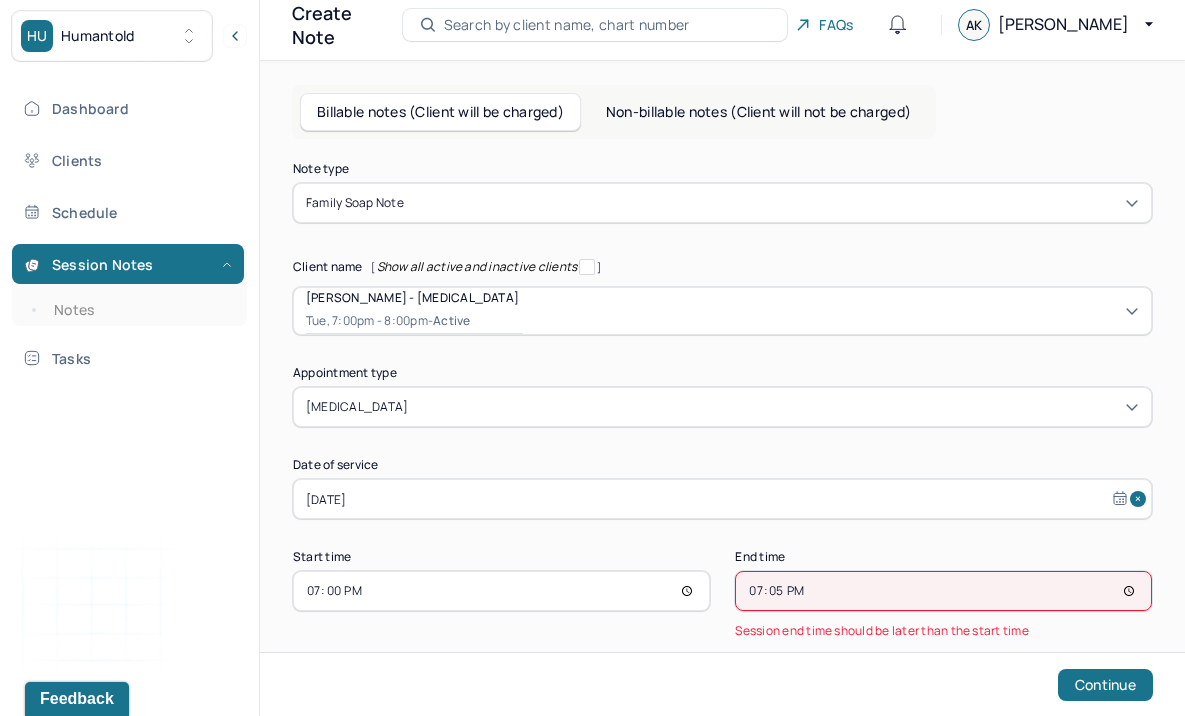 type on "19:55" 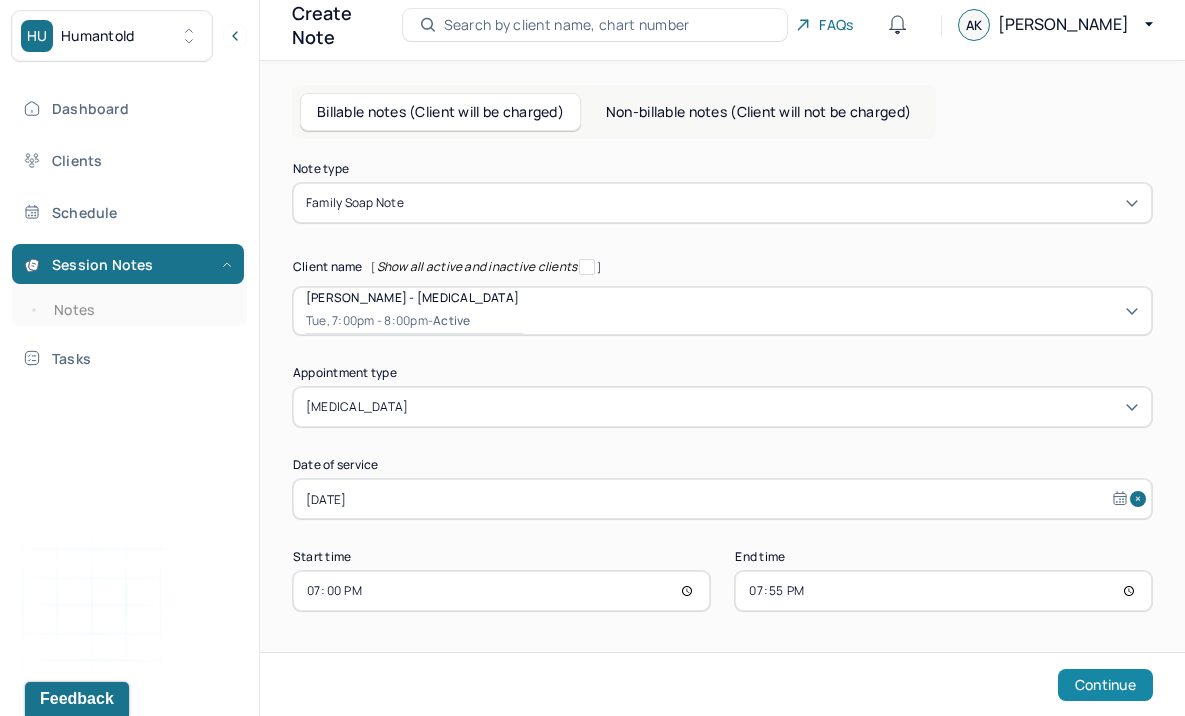click on "Continue" at bounding box center [1105, 685] 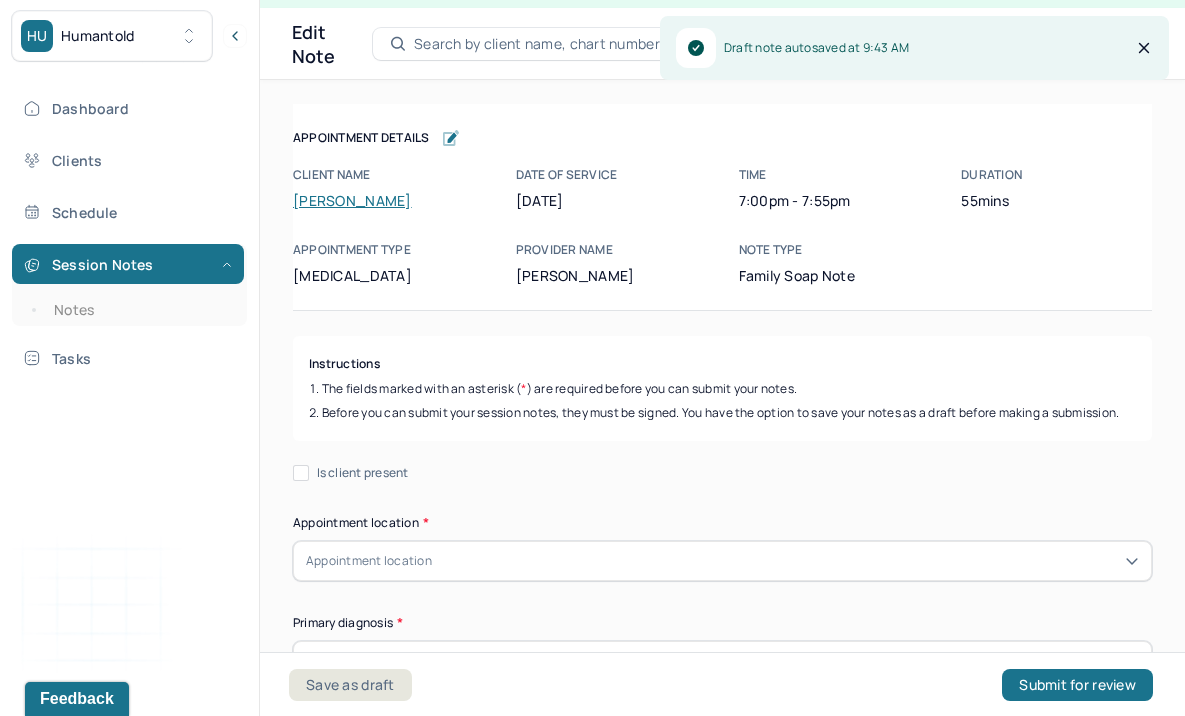 scroll, scrollTop: 36, scrollLeft: 0, axis: vertical 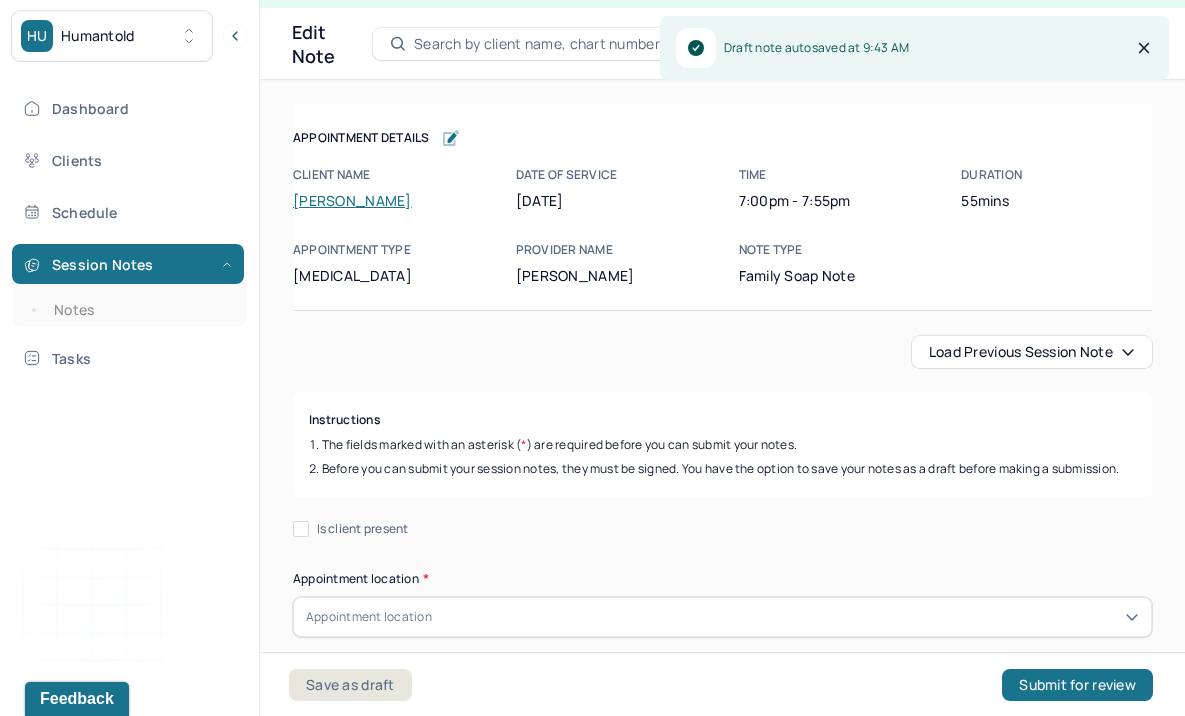 click on "Load previous session note" at bounding box center (1032, 352) 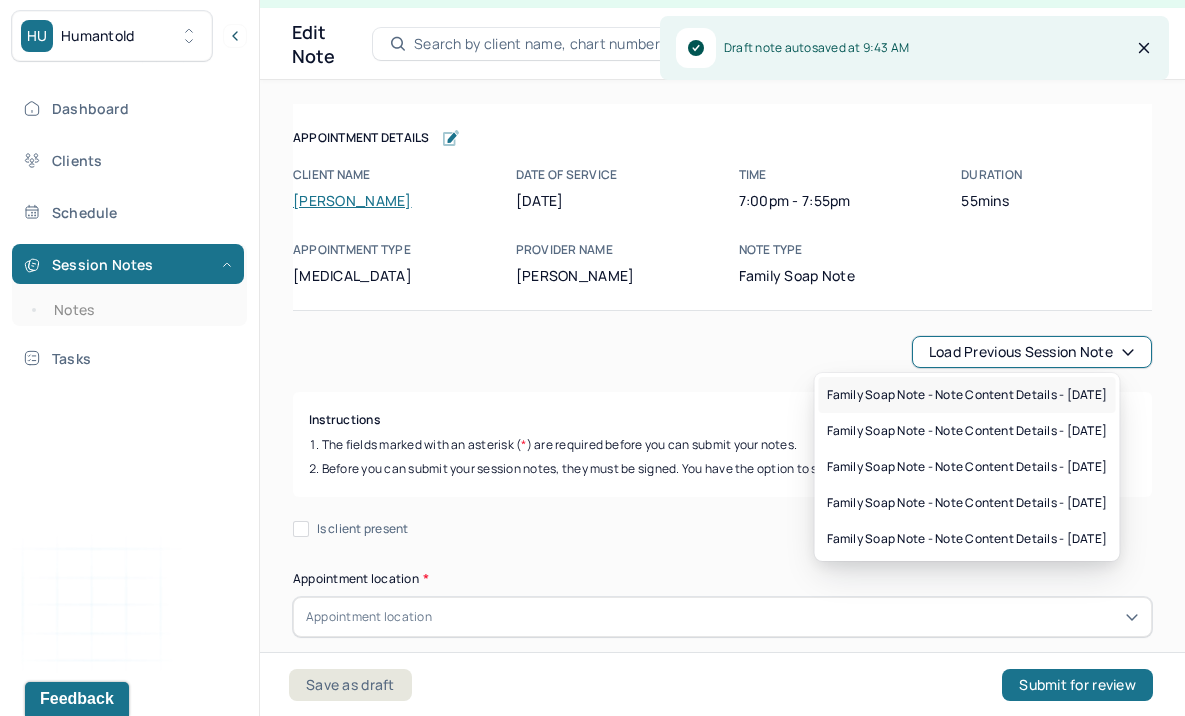 click on "Family soap note   - Note content Details -   [DATE]" at bounding box center (967, 395) 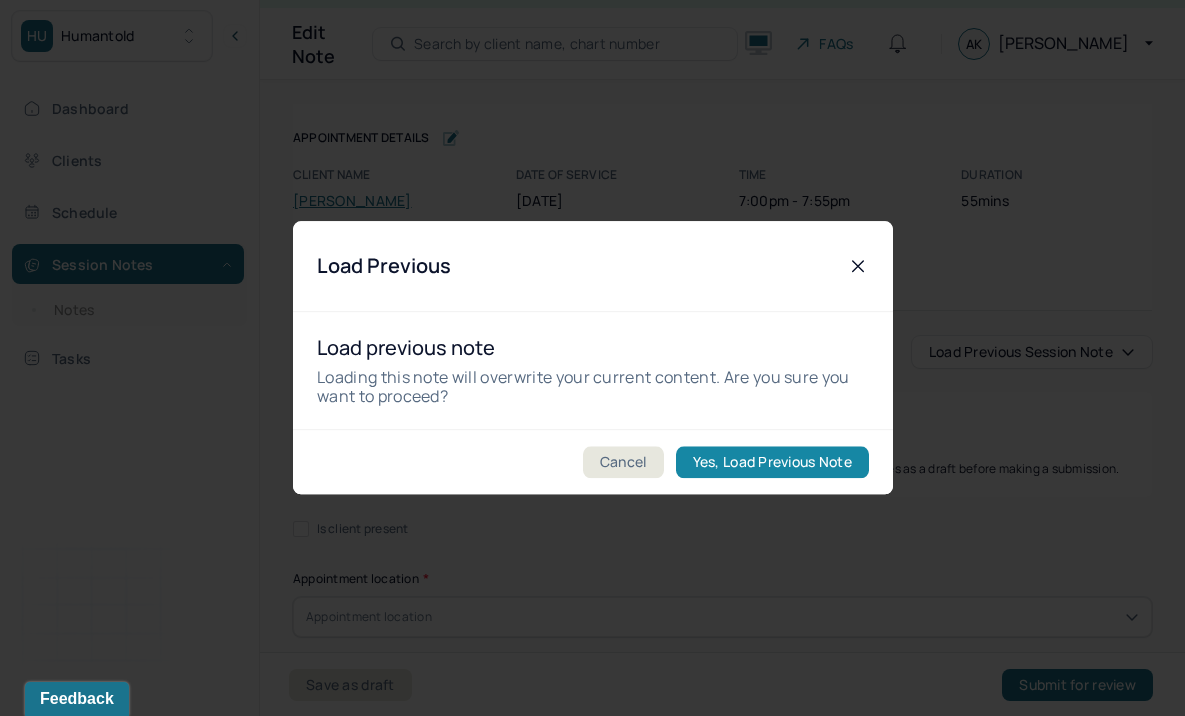 click on "Yes, Load Previous Note" at bounding box center (771, 463) 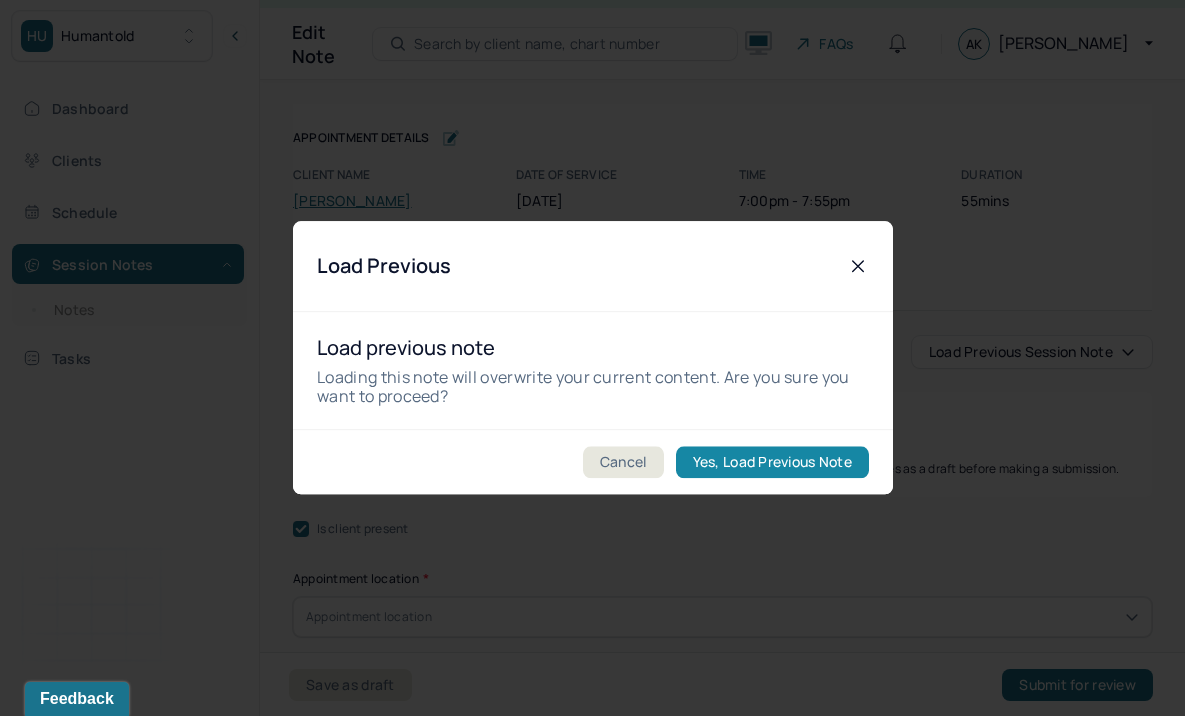 checkbox on "true" 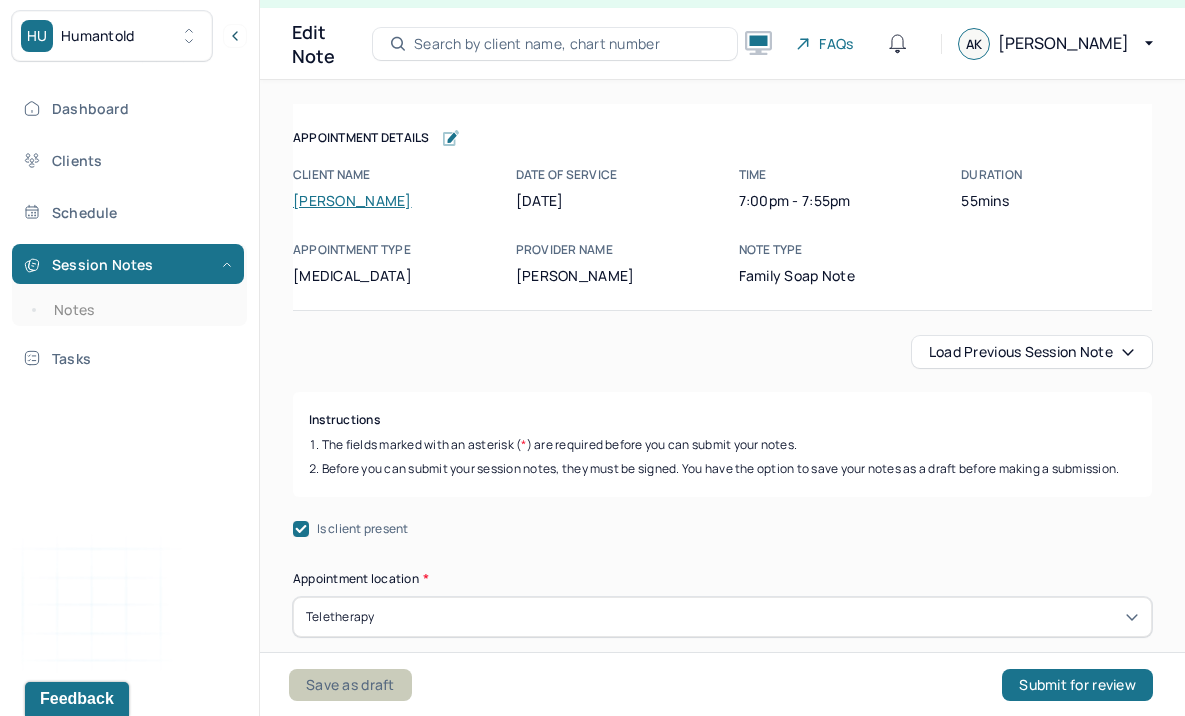 click on "Save as draft" at bounding box center [350, 685] 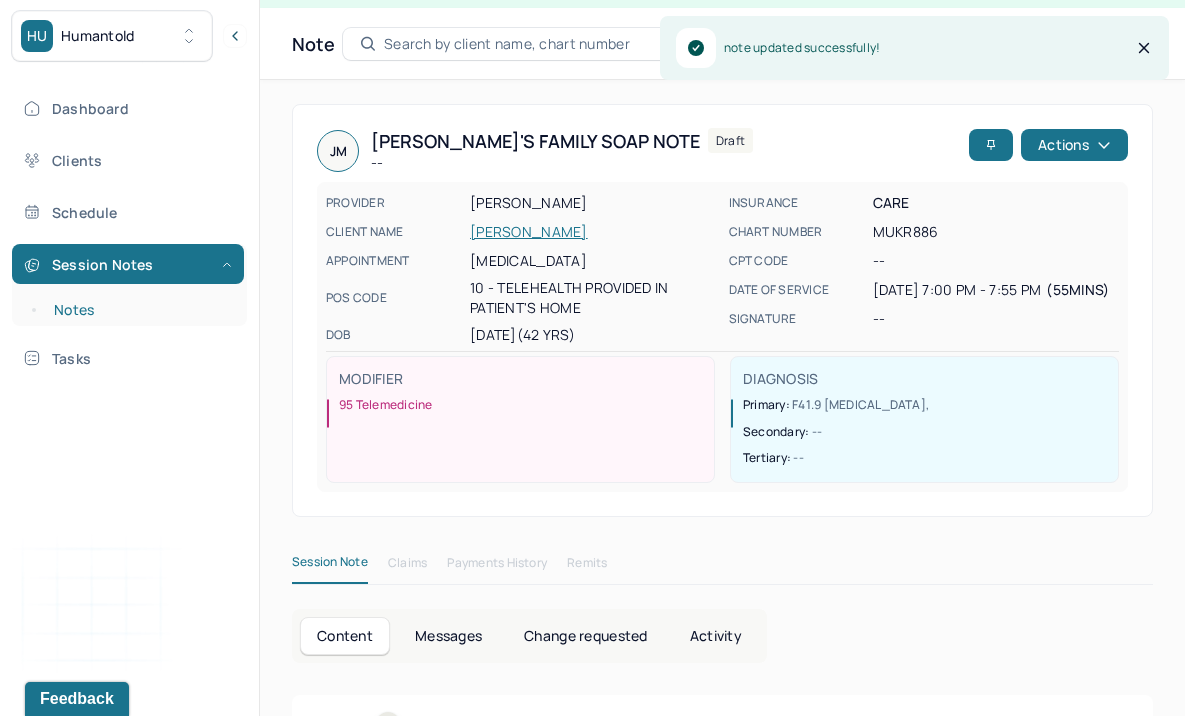 click on "Notes" at bounding box center [139, 310] 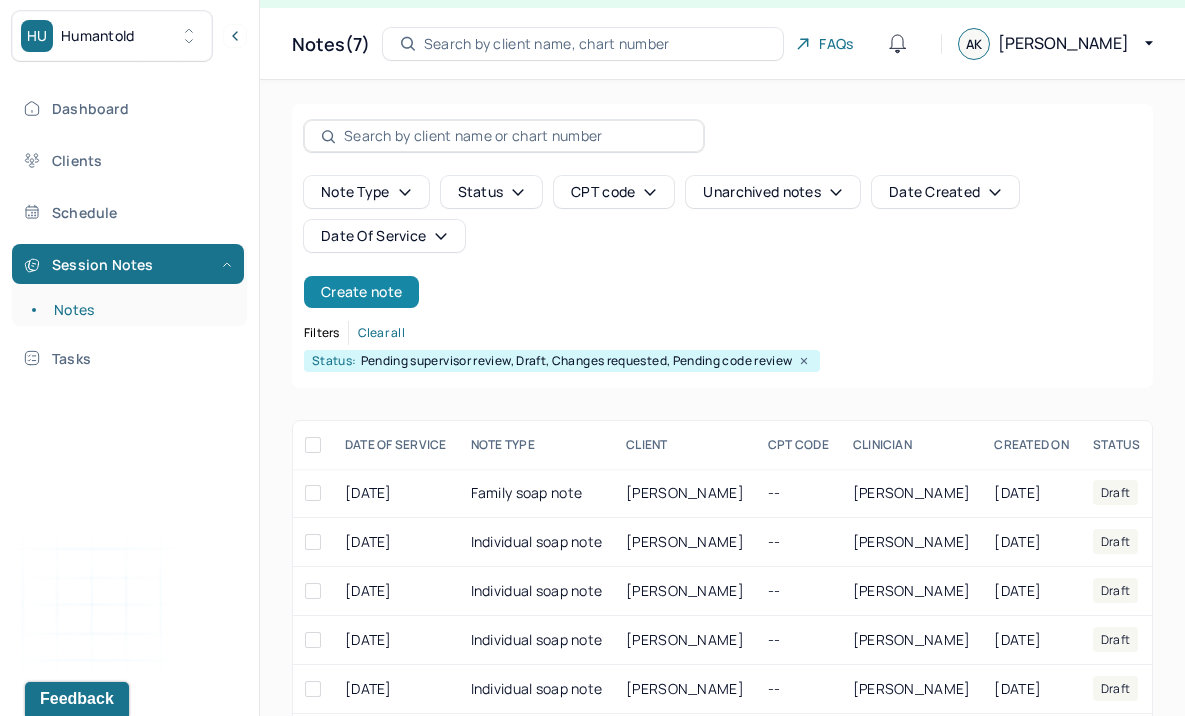 click on "Create note" at bounding box center (361, 292) 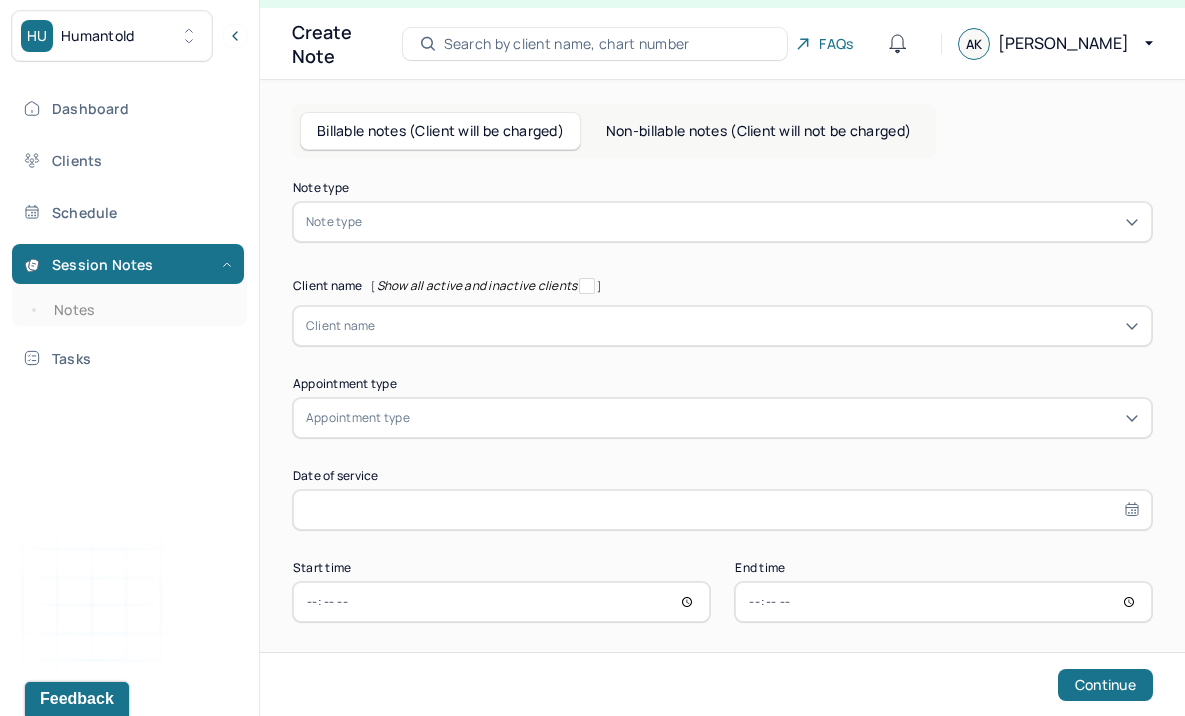 scroll, scrollTop: 0, scrollLeft: 0, axis: both 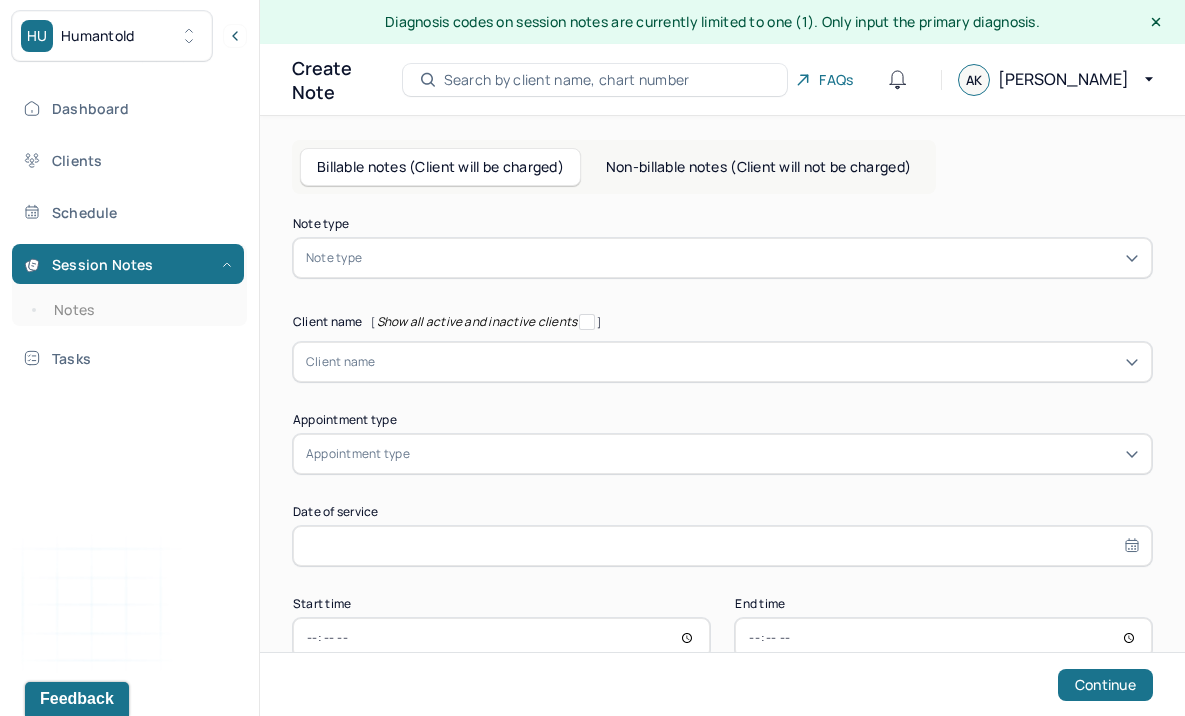 click at bounding box center (752, 258) 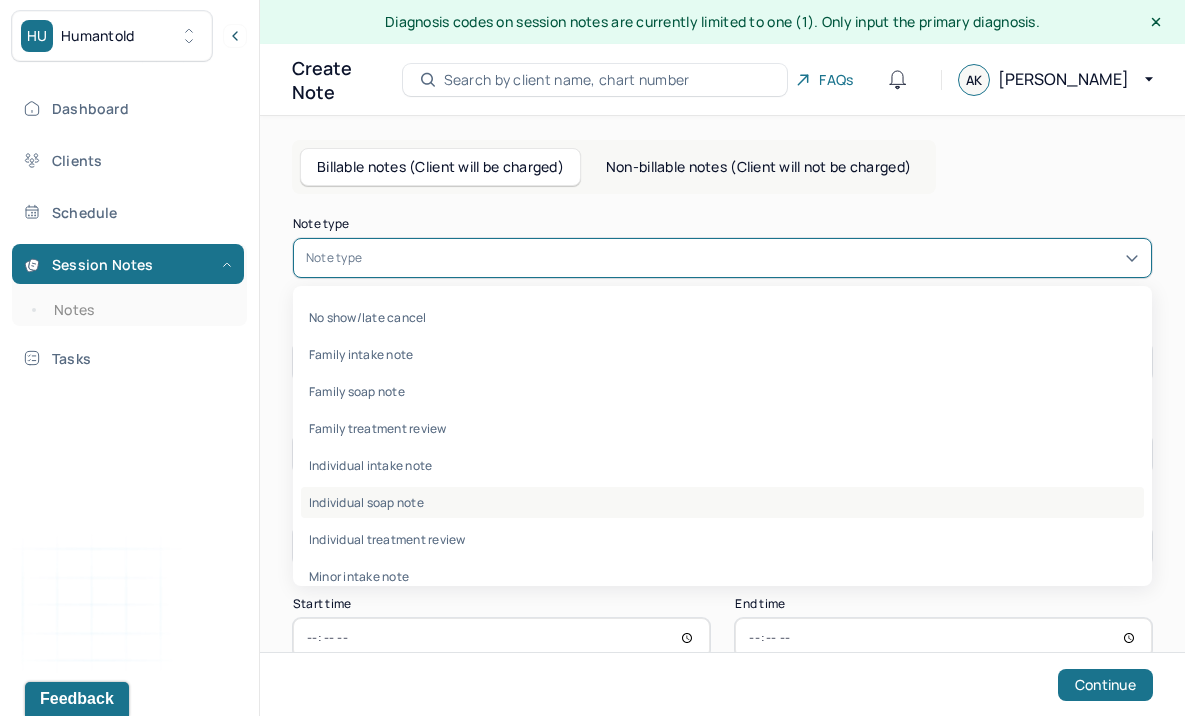 click on "Individual soap note" at bounding box center (722, 502) 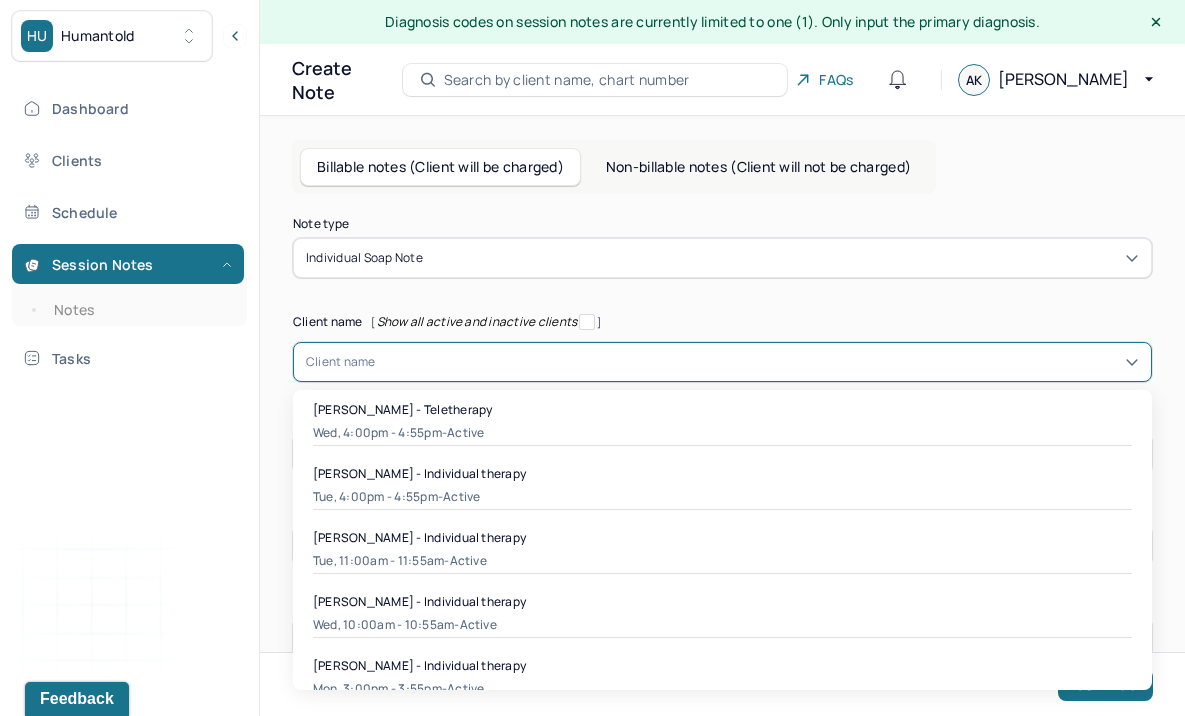 click on "Client name" at bounding box center [341, 362] 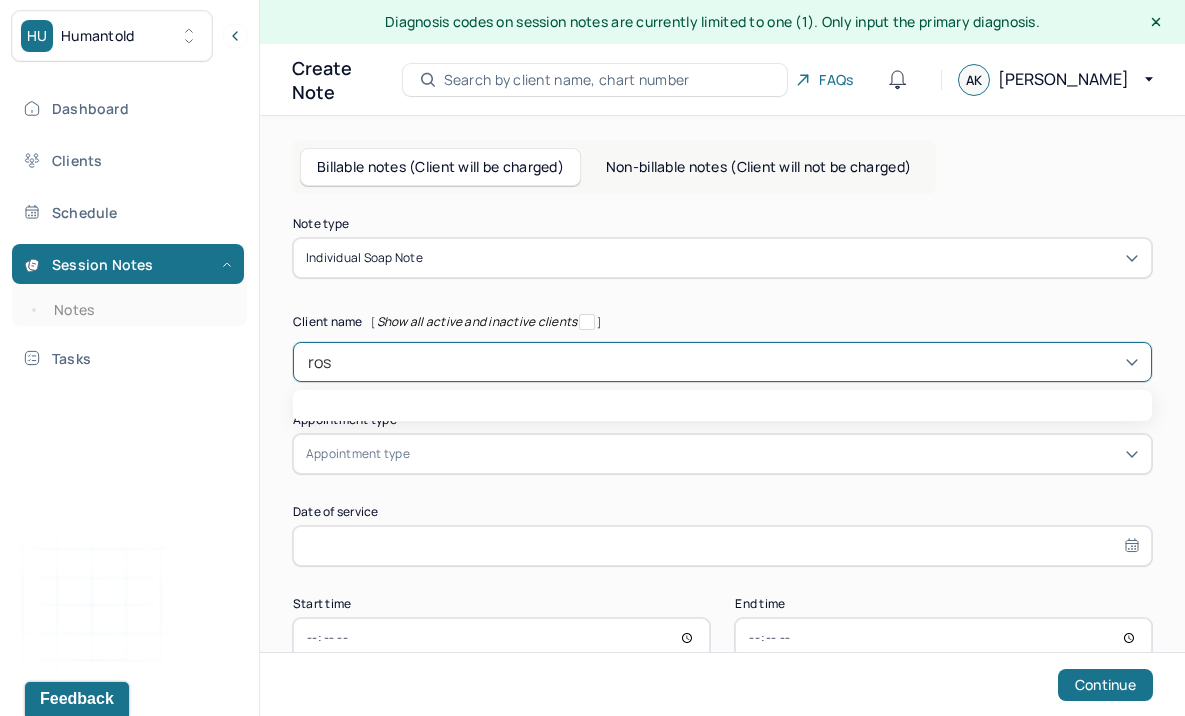 type on "[PERSON_NAME]" 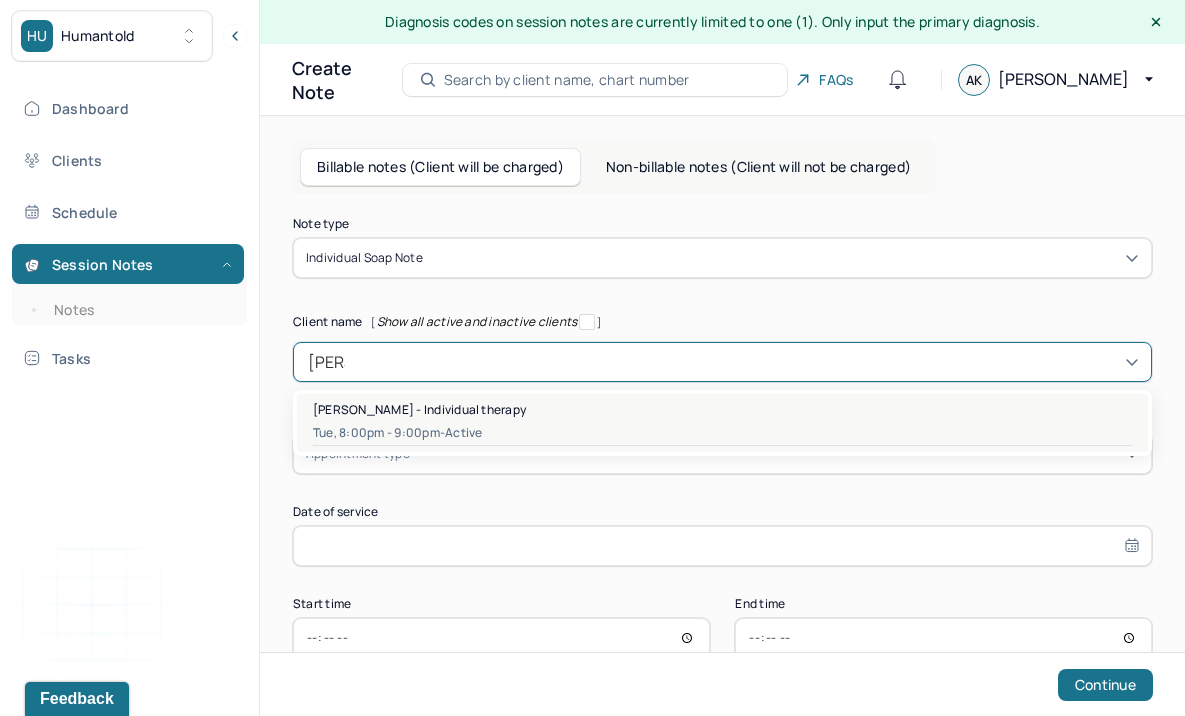 click on "[PERSON_NAME] - Individual therapy" at bounding box center (419, 409) 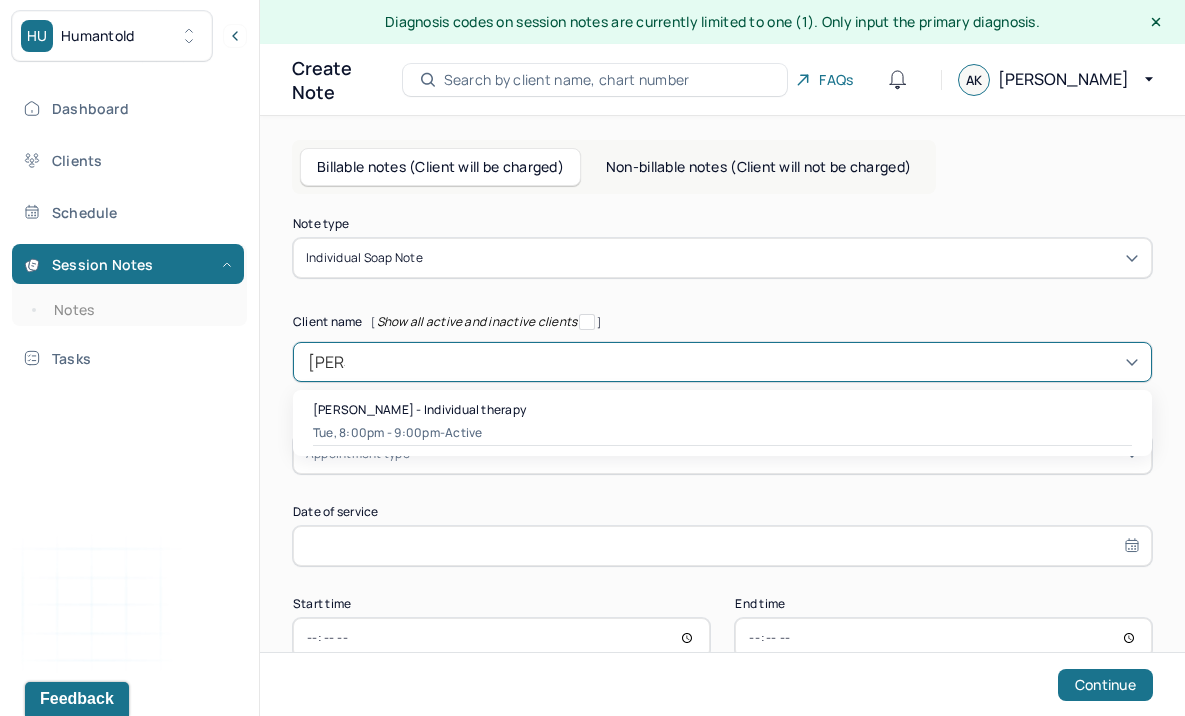 type 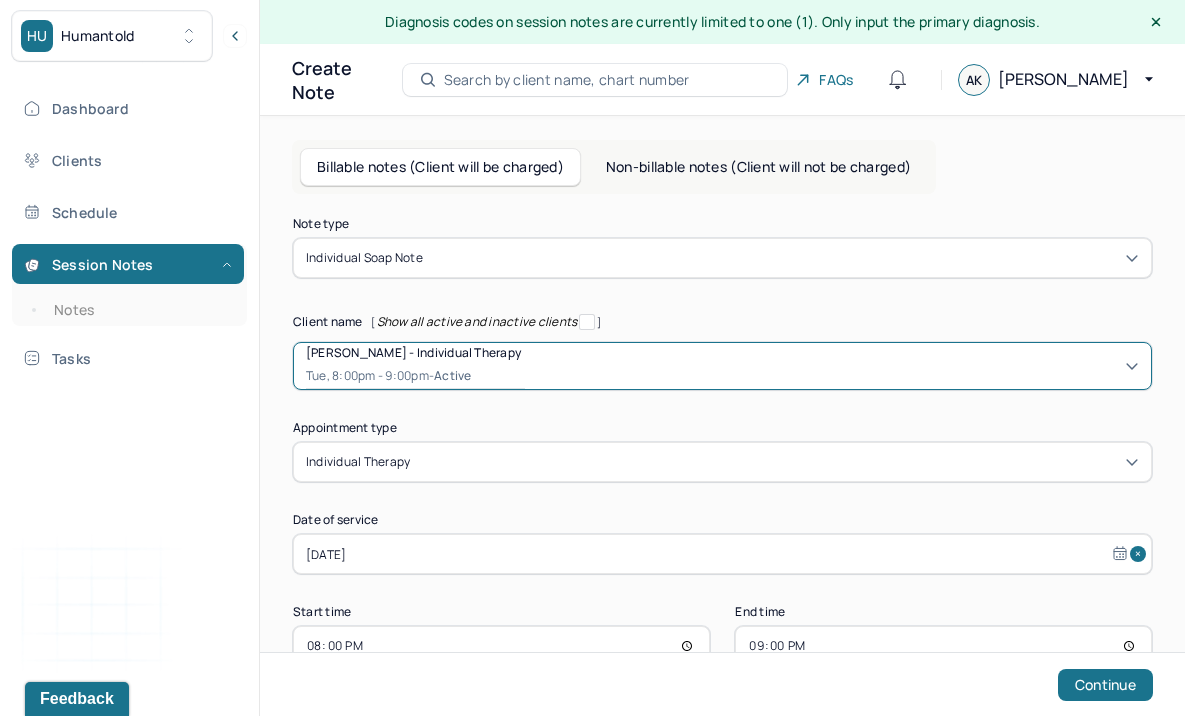 scroll, scrollTop: 55, scrollLeft: 0, axis: vertical 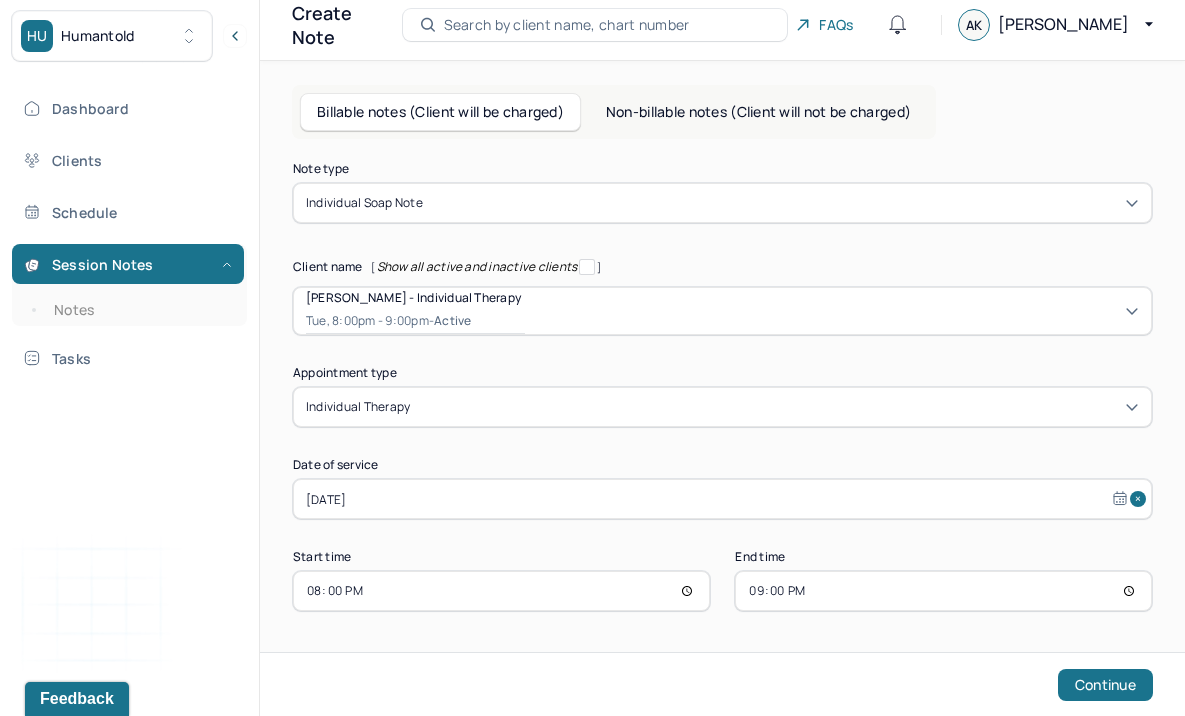 click on "21:00" at bounding box center [943, 591] 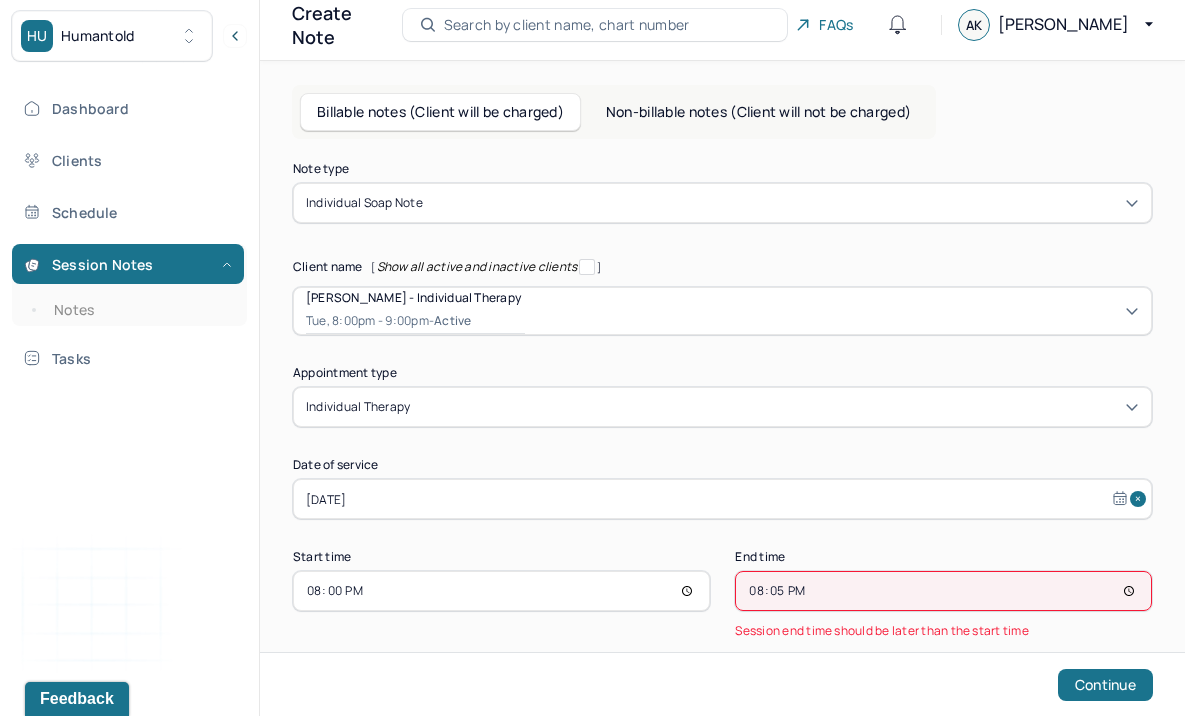 type on "20:55" 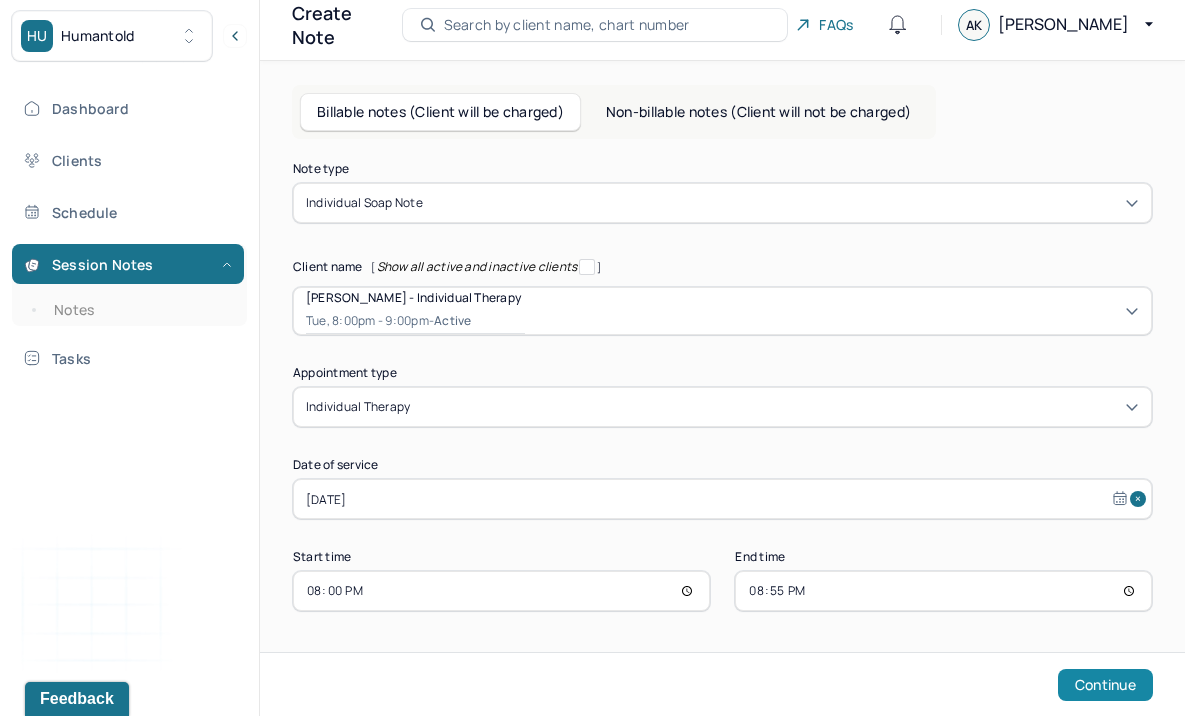 click on "Continue" at bounding box center (1105, 685) 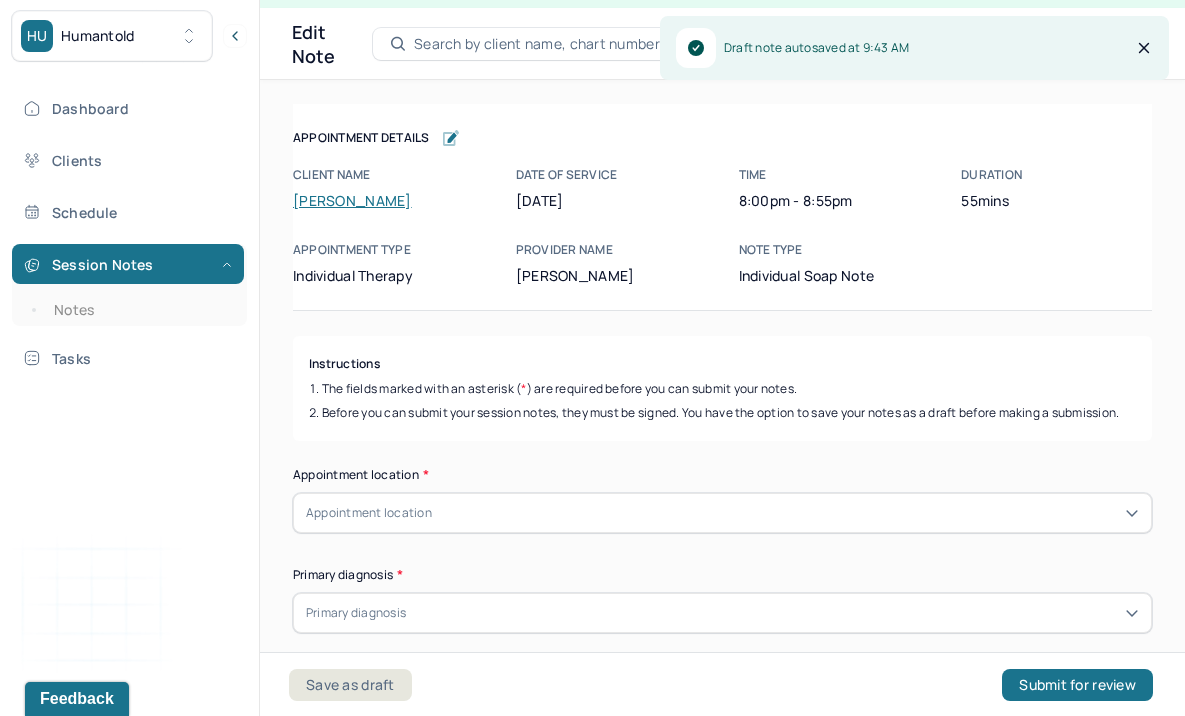 scroll, scrollTop: 36, scrollLeft: 0, axis: vertical 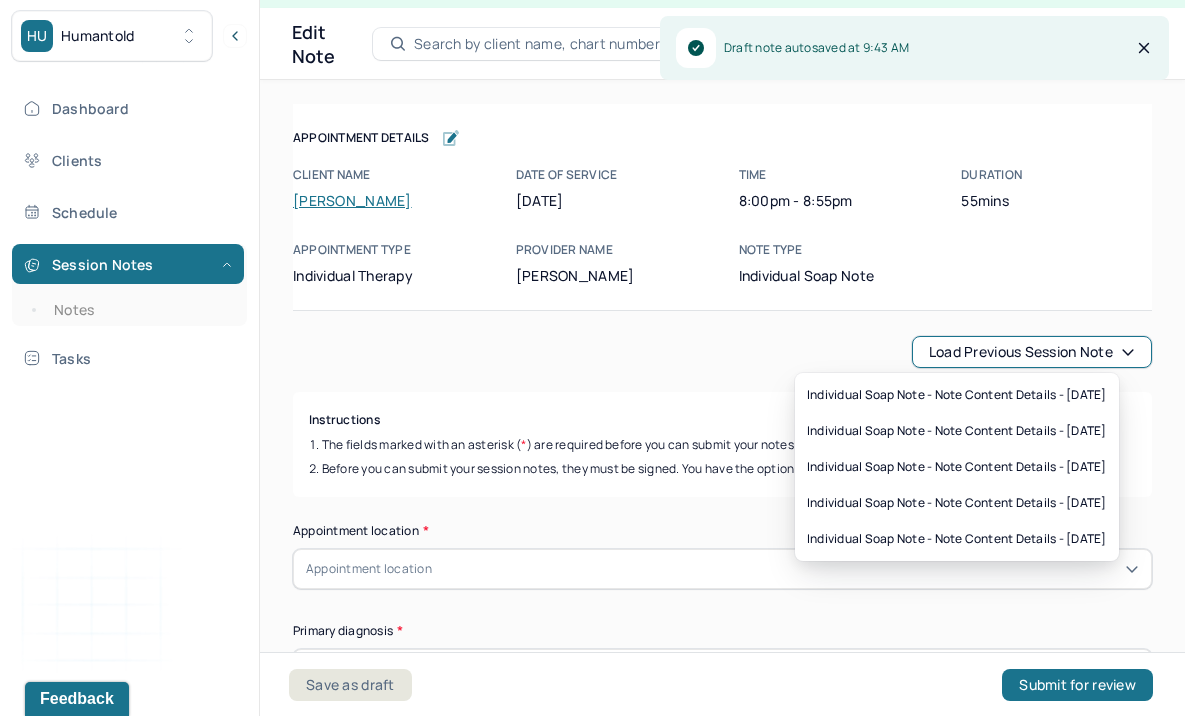 click on "Load previous session note" at bounding box center [1032, 352] 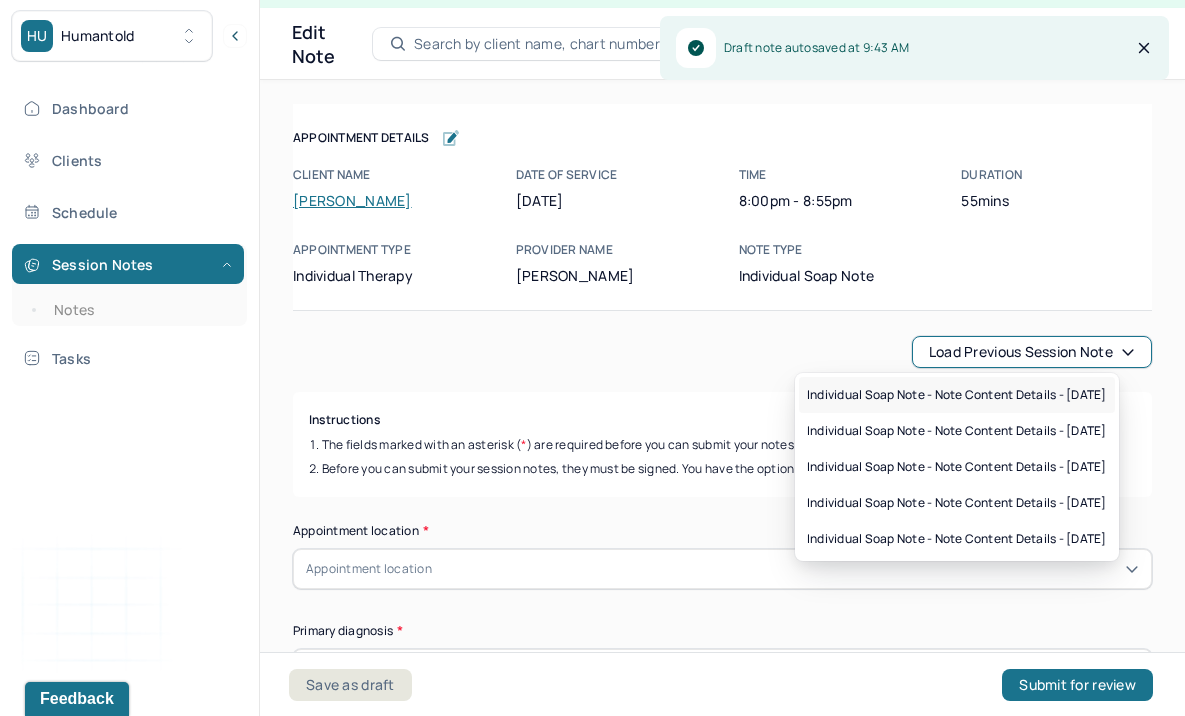 click on "Individual soap note   - Note content Details -   [DATE]" at bounding box center [957, 395] 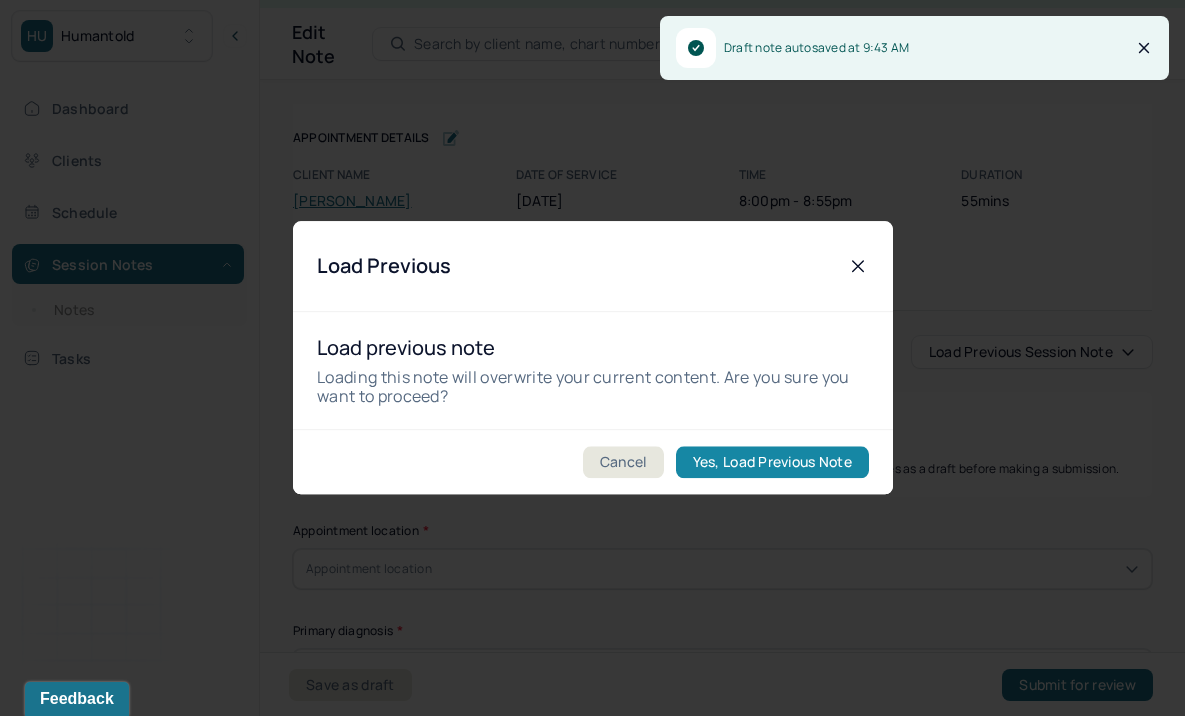 click on "Yes, Load Previous Note" at bounding box center (771, 463) 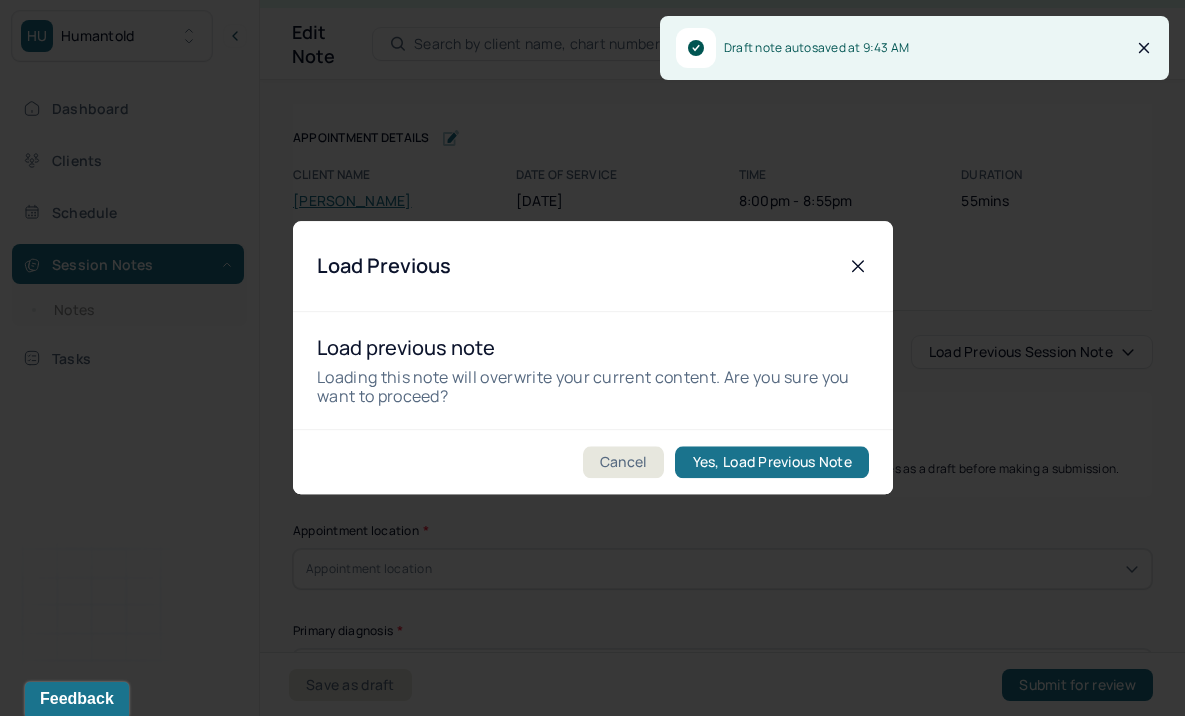 type on "The client exhibited signed of frustration, [MEDICAL_DATA], and anxiousness. She participated fully in the session, expressed herself effectively, and maintained consistent eye contact." 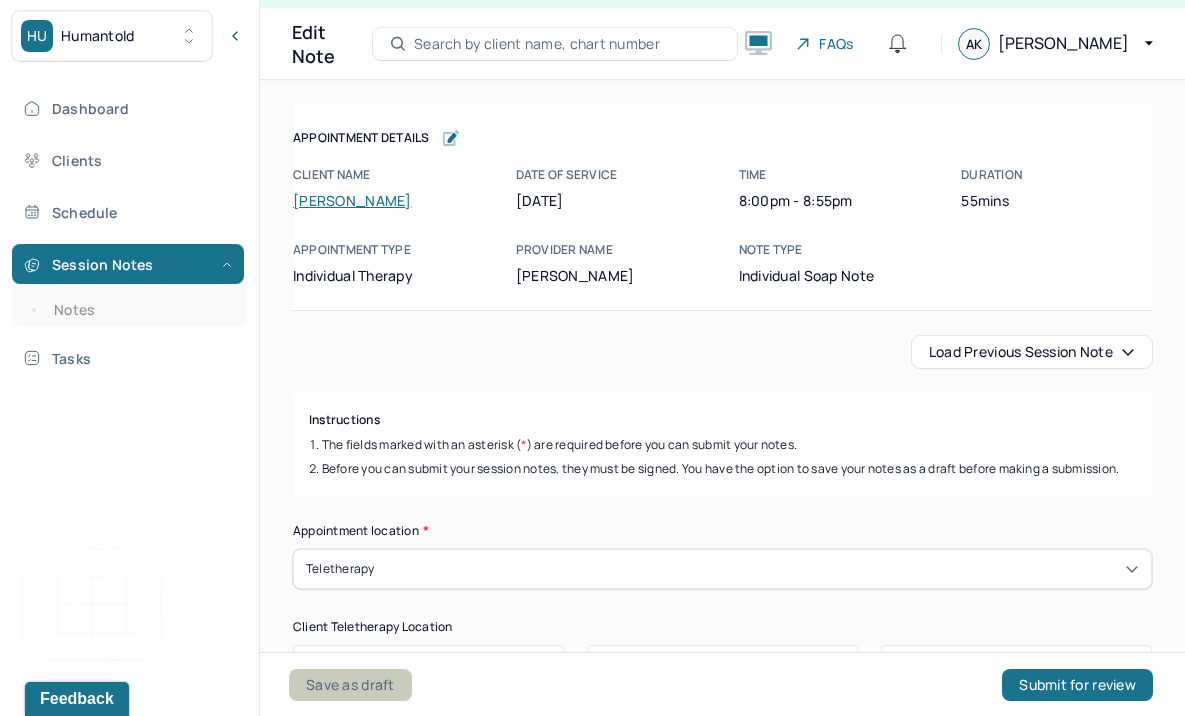 click on "Save as draft" at bounding box center [350, 685] 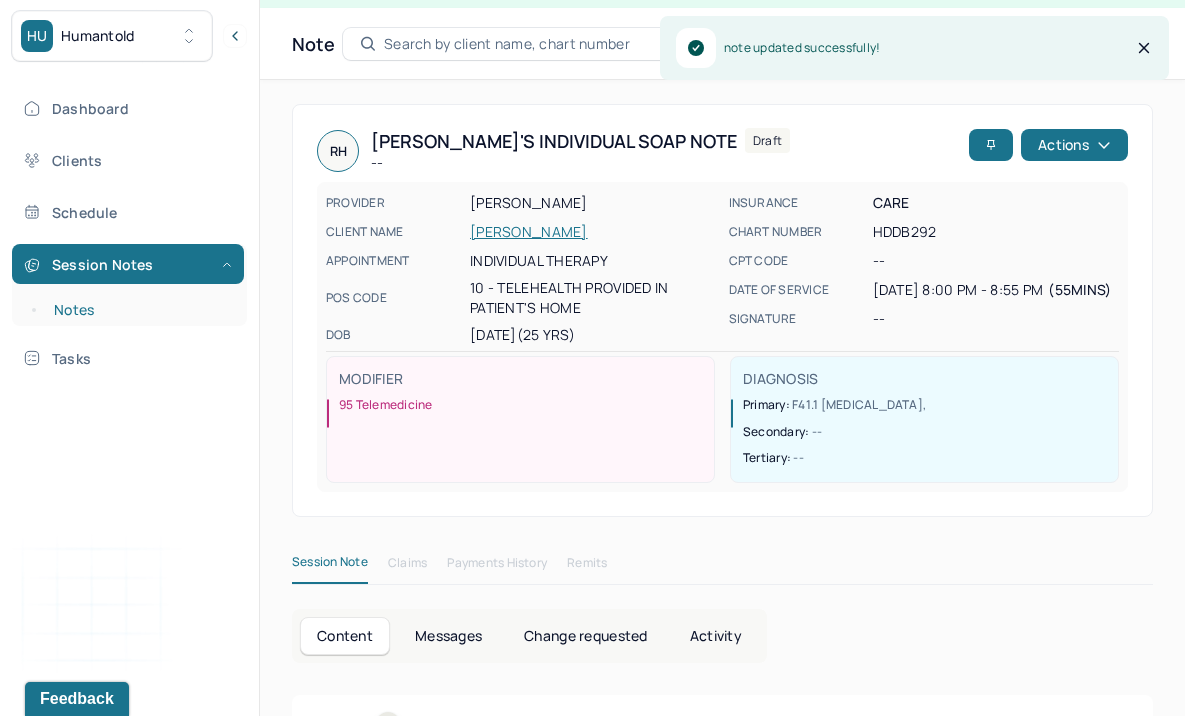 click on "Notes" at bounding box center (139, 310) 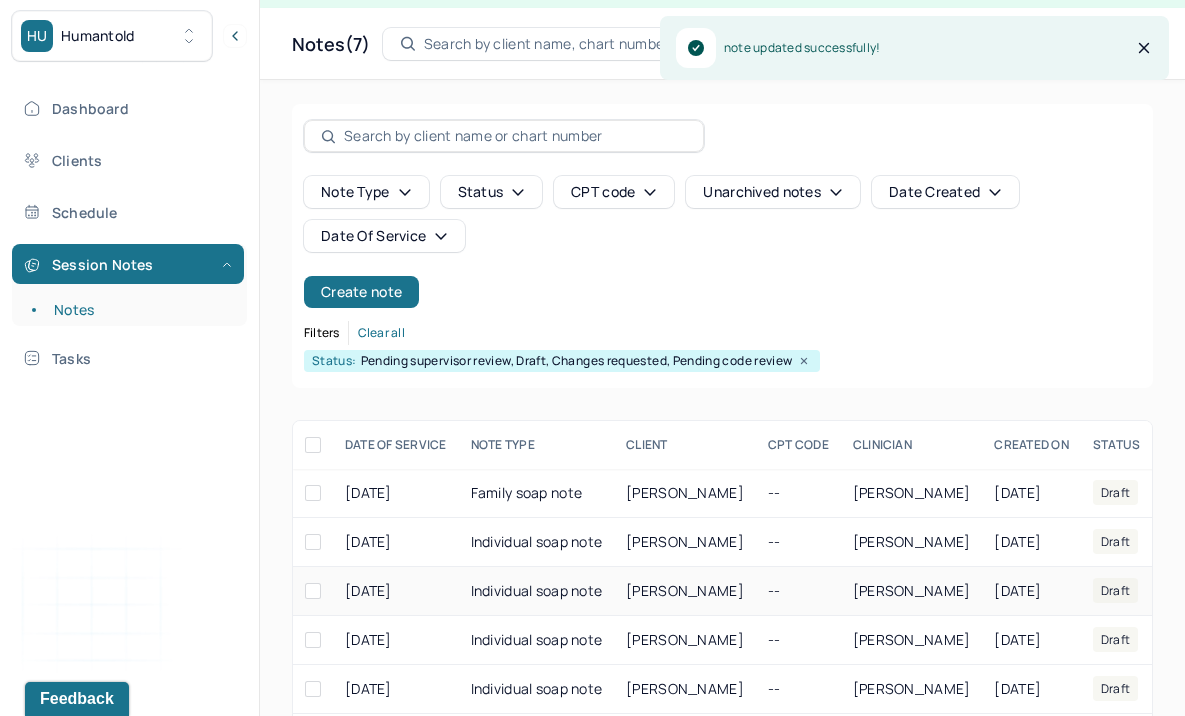 scroll, scrollTop: 158, scrollLeft: 0, axis: vertical 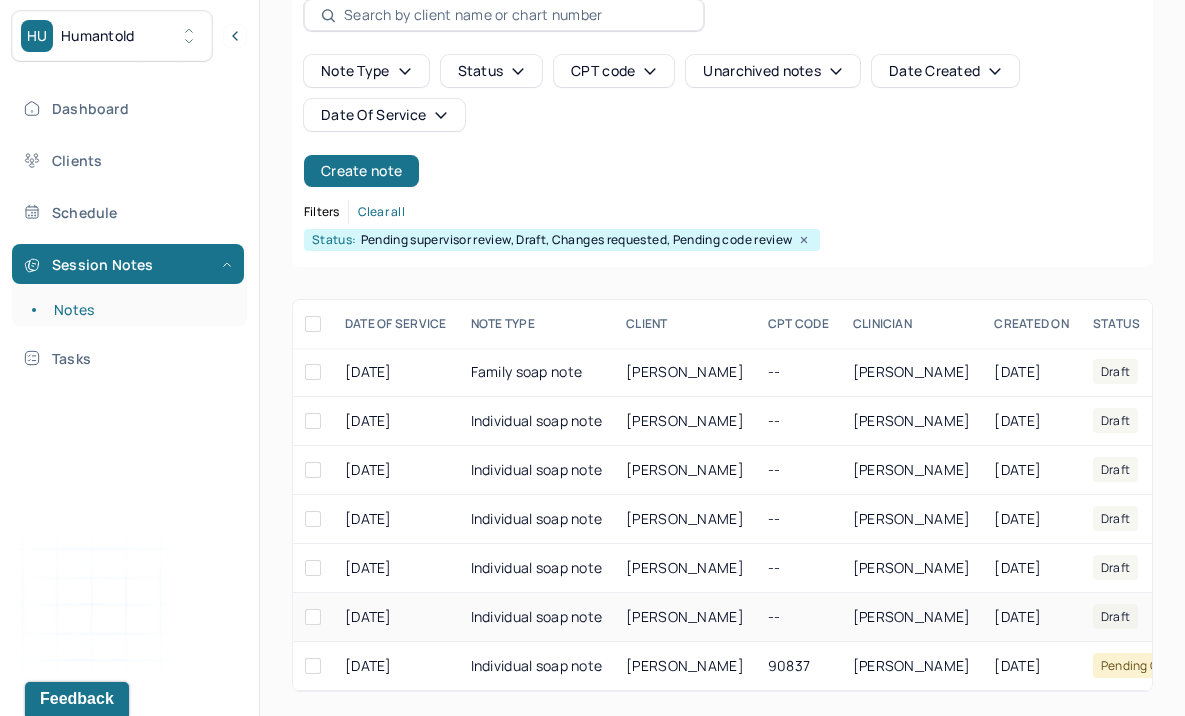 click on "Individual soap note" at bounding box center (537, 617) 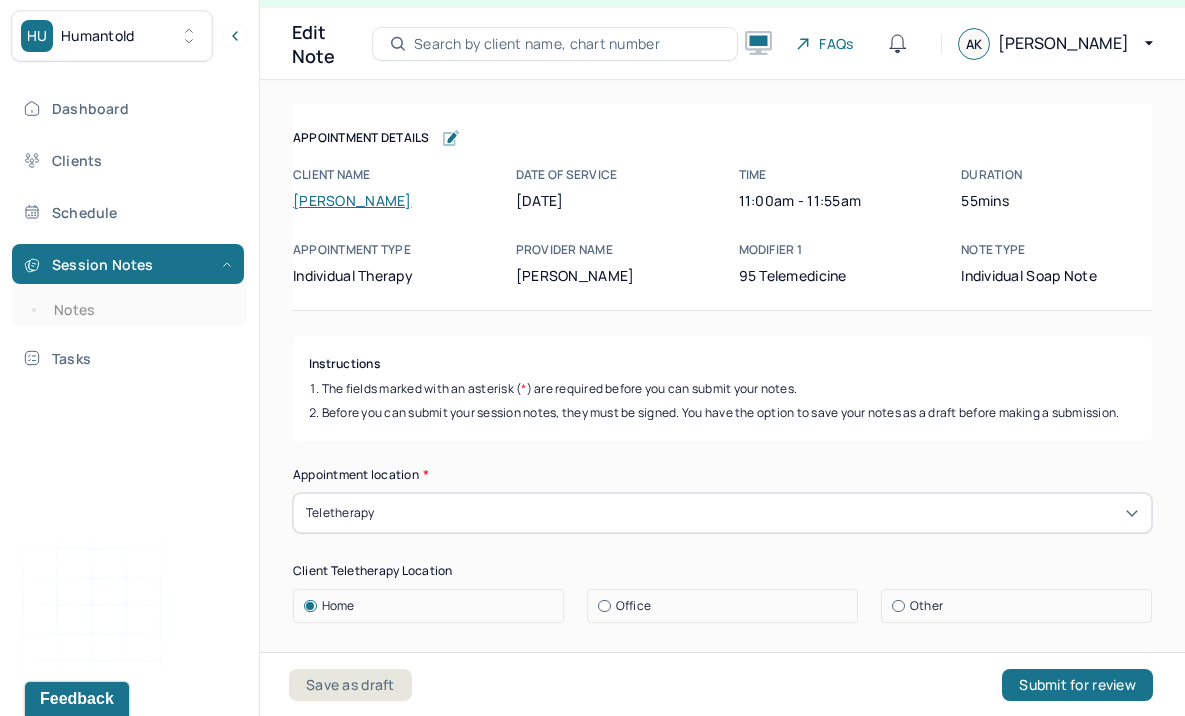scroll, scrollTop: 36, scrollLeft: 0, axis: vertical 